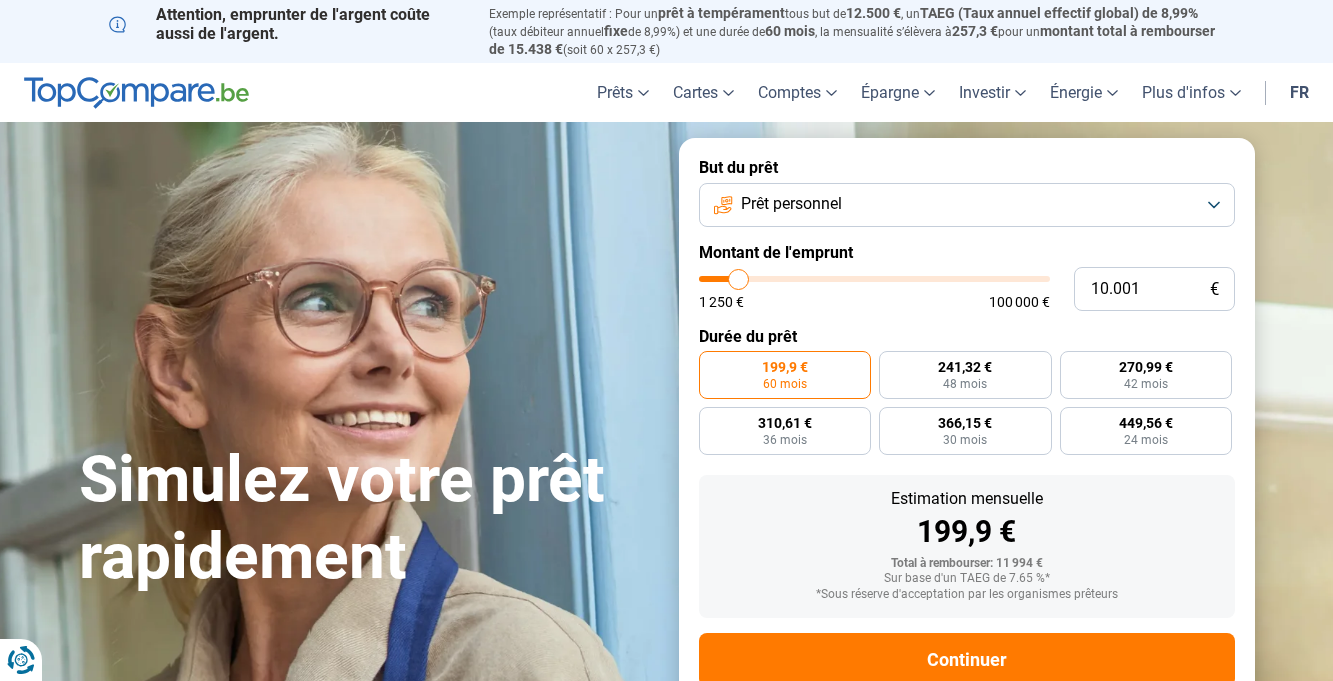 scroll, scrollTop: 0, scrollLeft: 0, axis: both 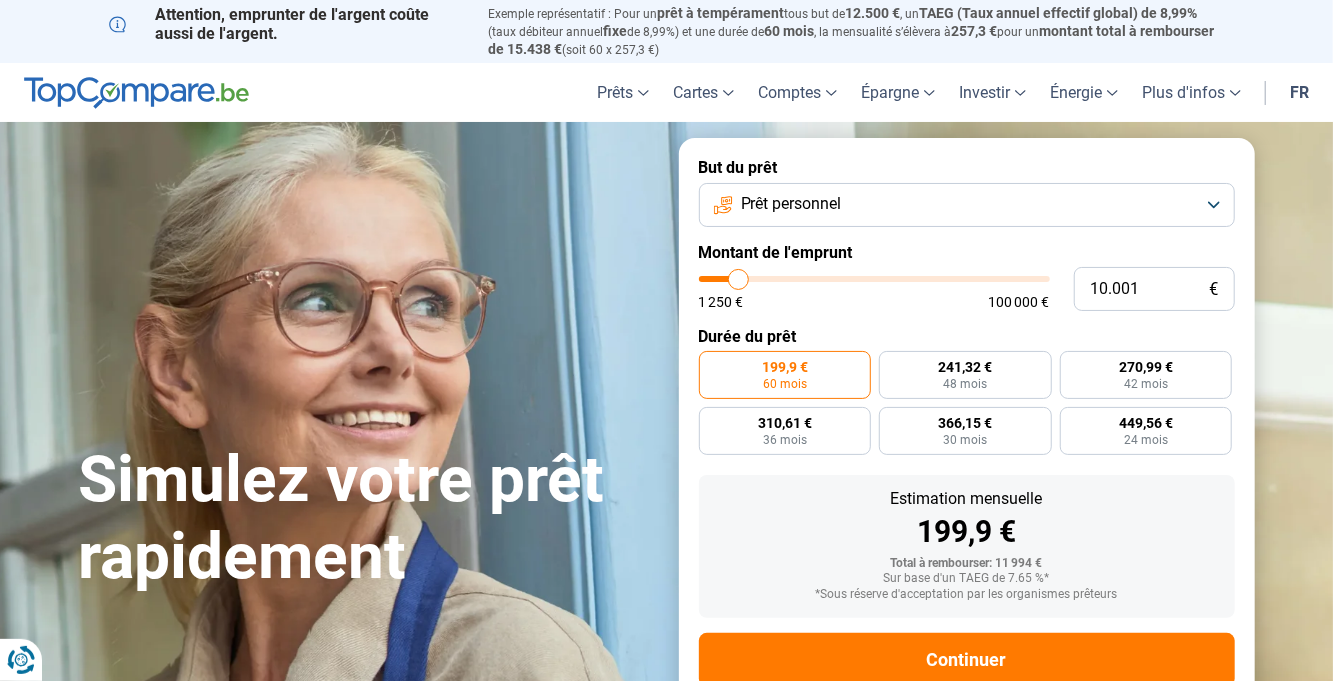 type on "37.500" 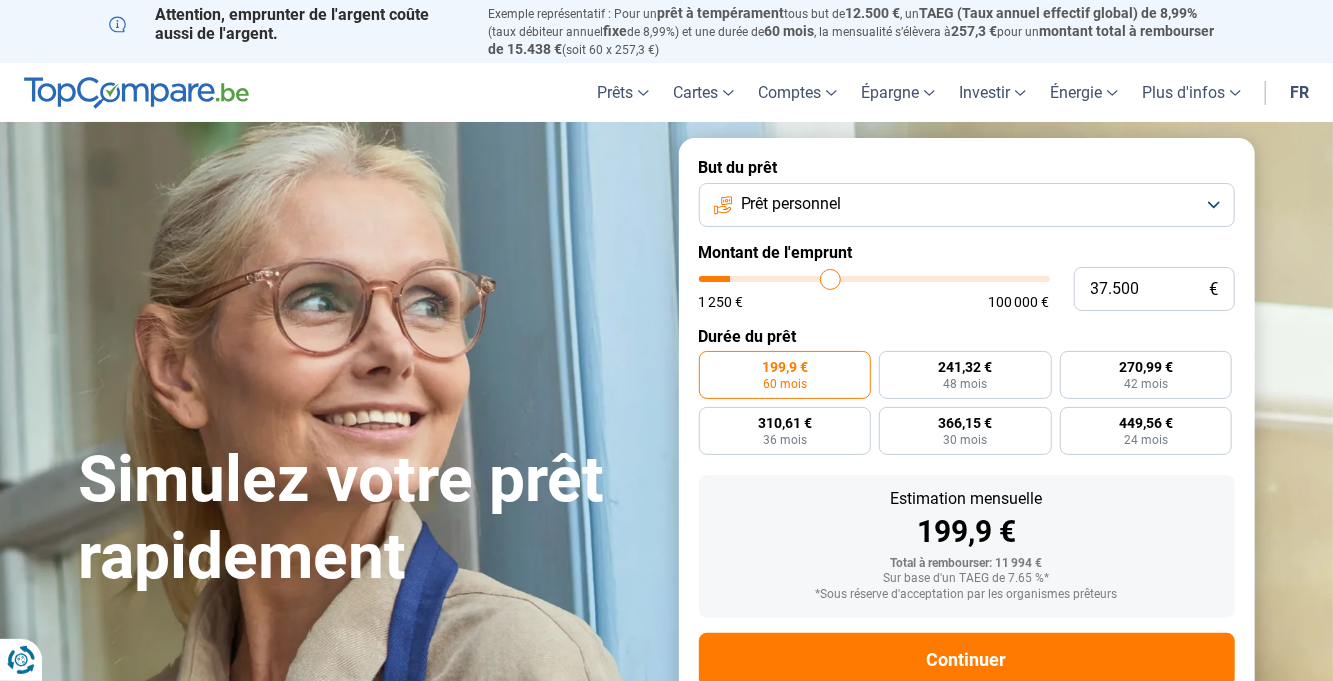 type on "37500" 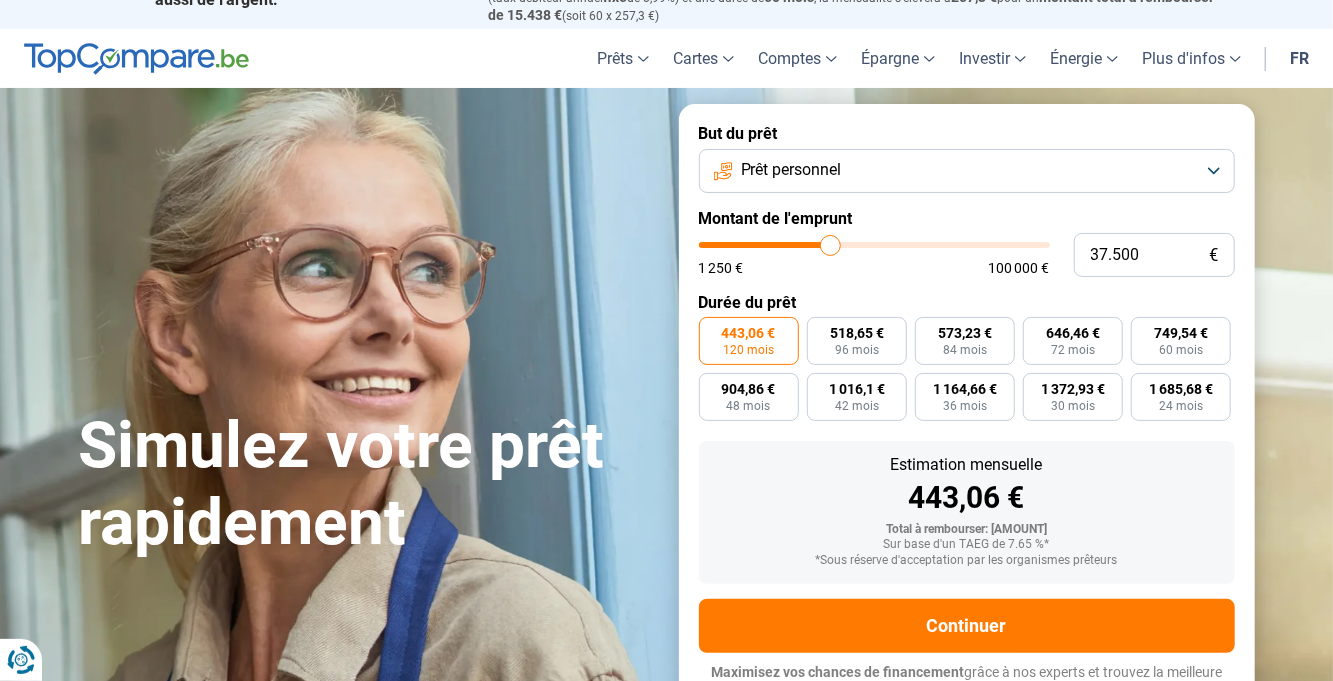 scroll, scrollTop: 51, scrollLeft: 0, axis: vertical 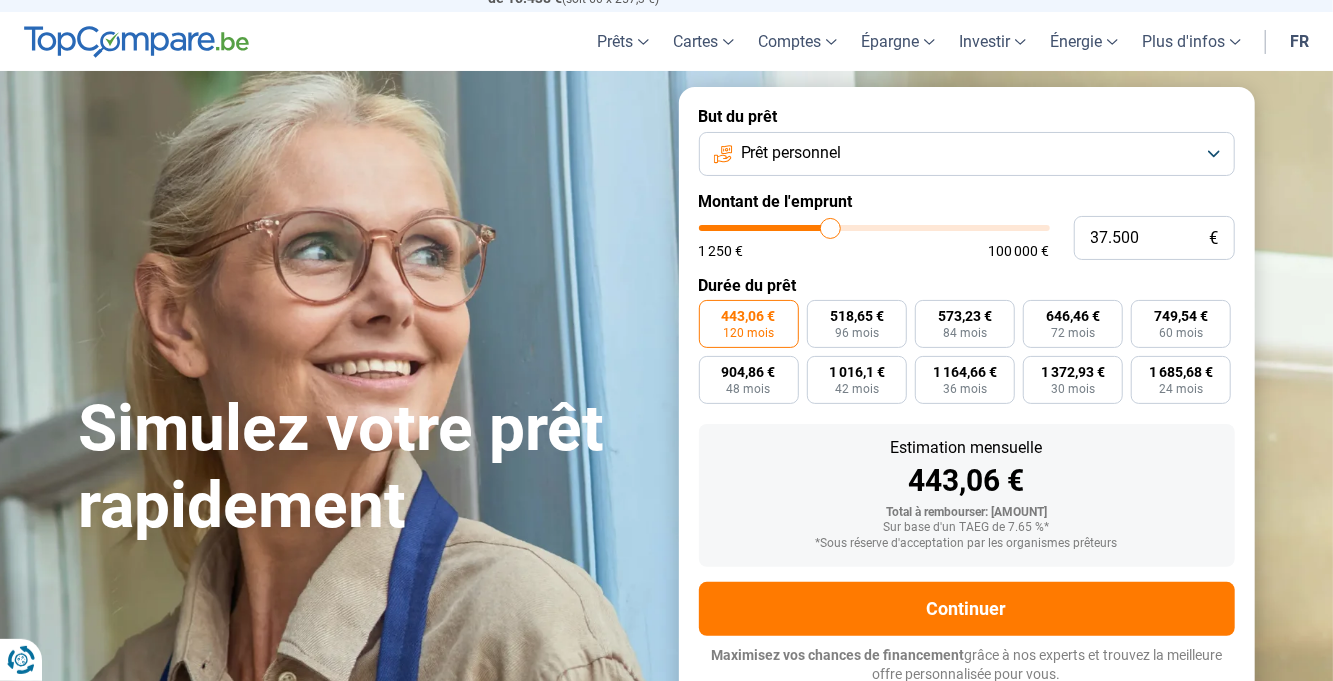 type on "58.000" 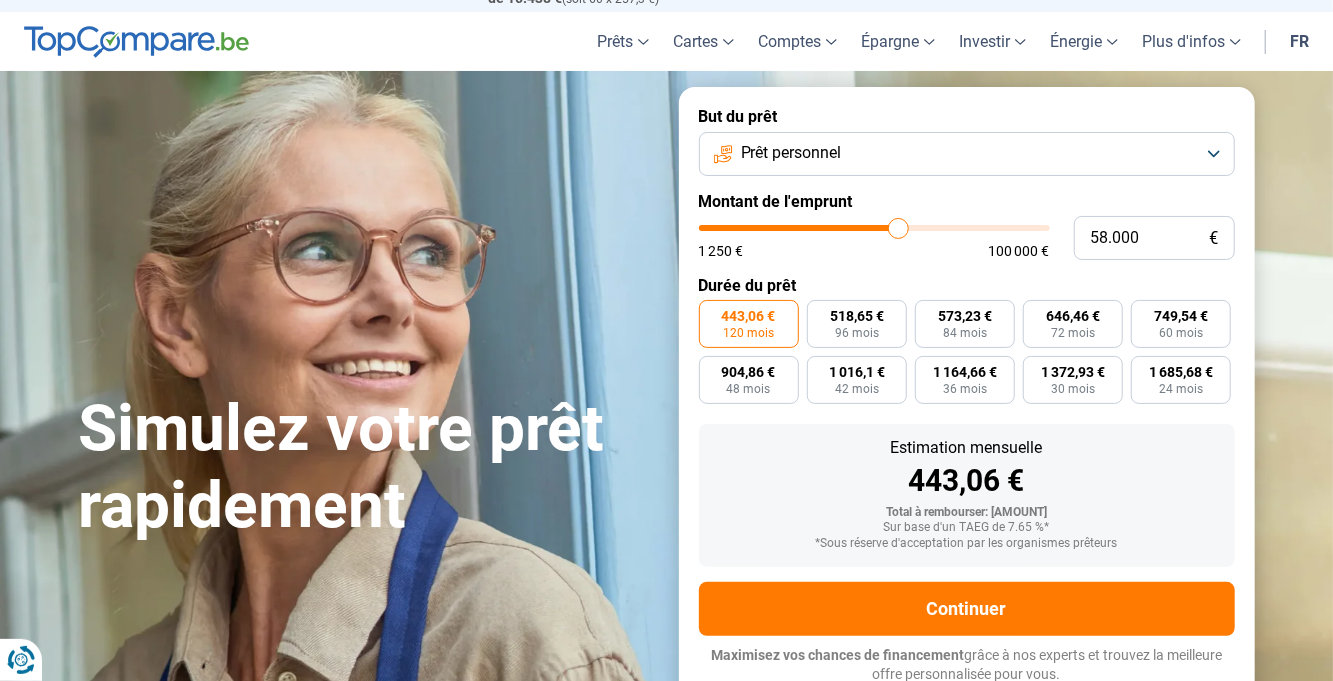 type on "58000" 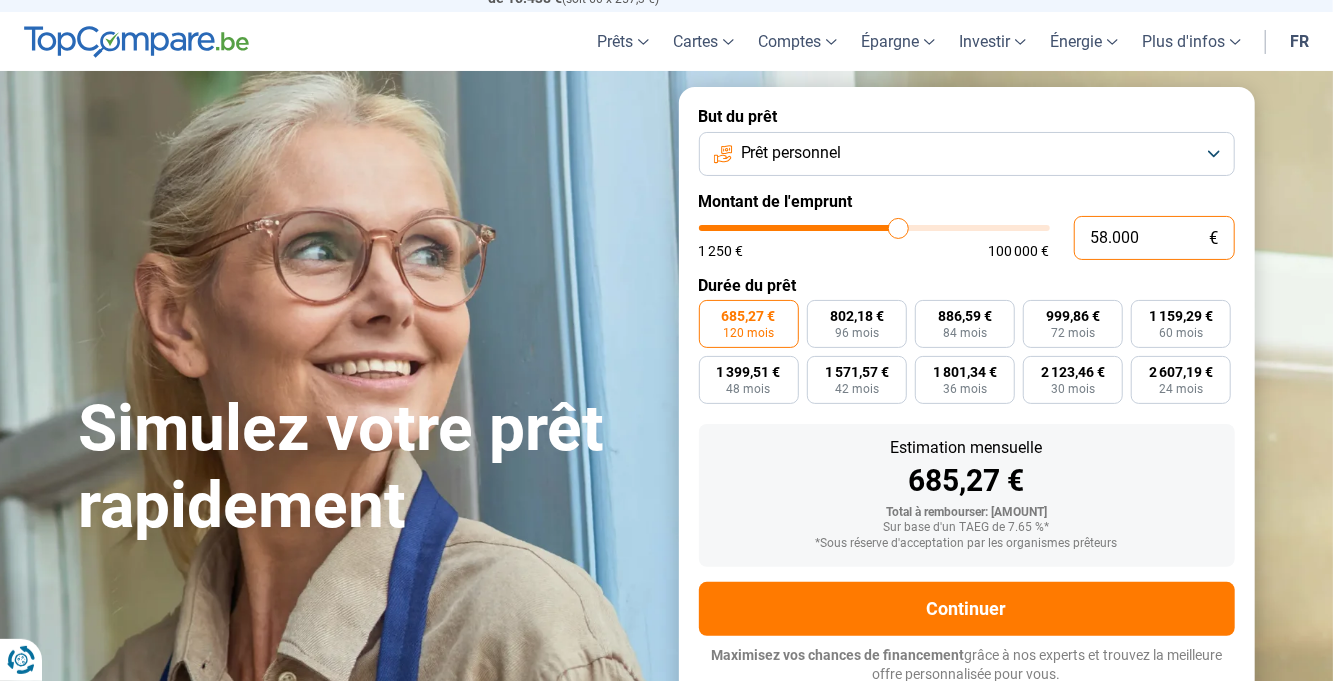 click on "58.000" at bounding box center [1154, 238] 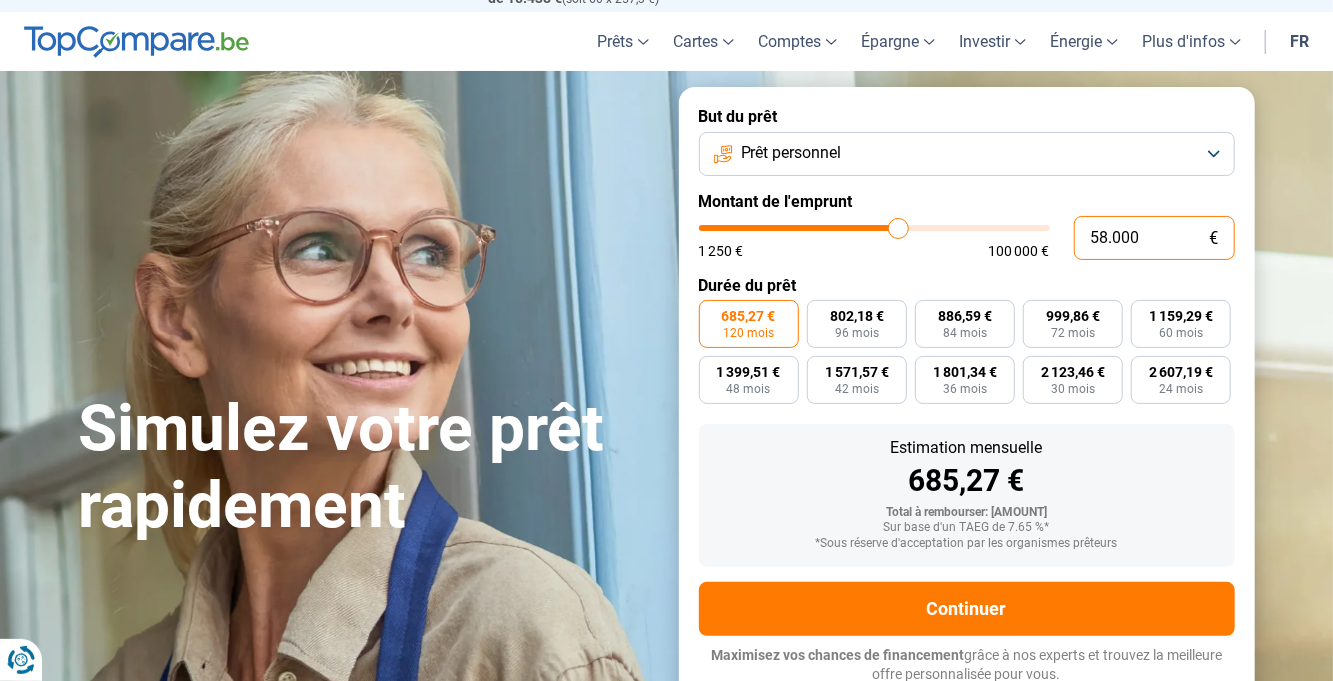 click on "58.000" at bounding box center (1154, 238) 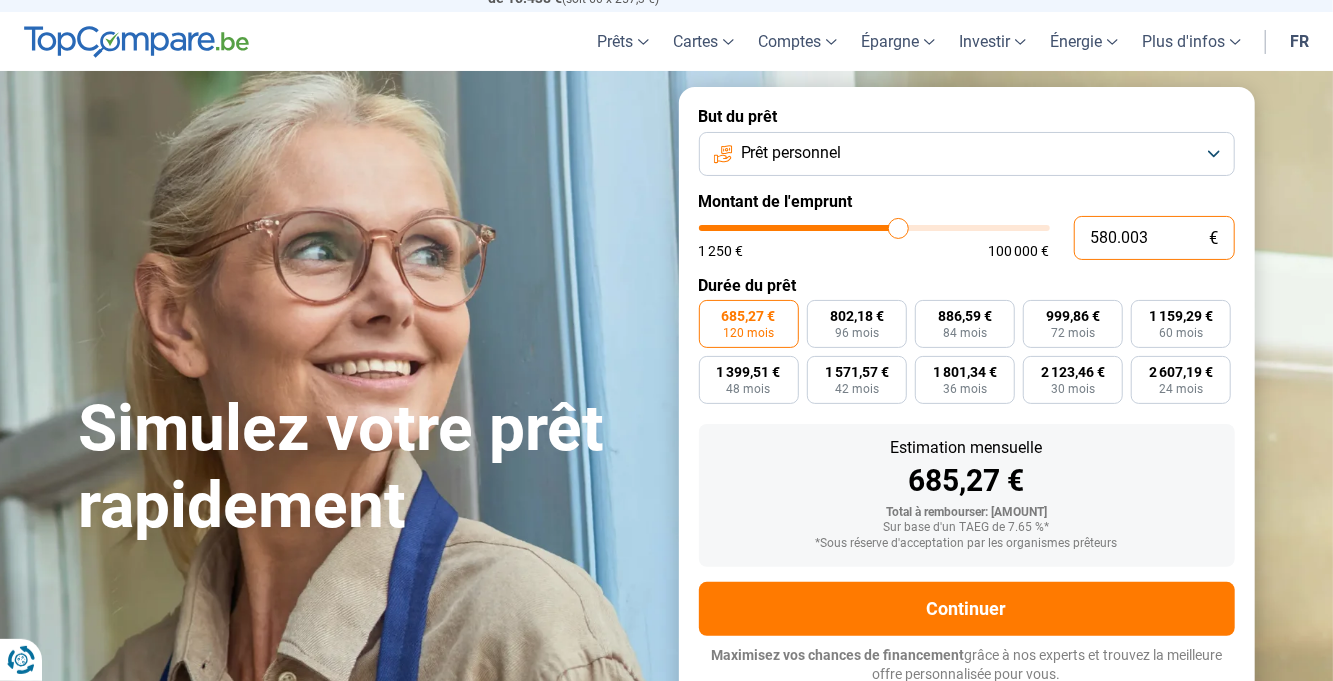 type on "100000" 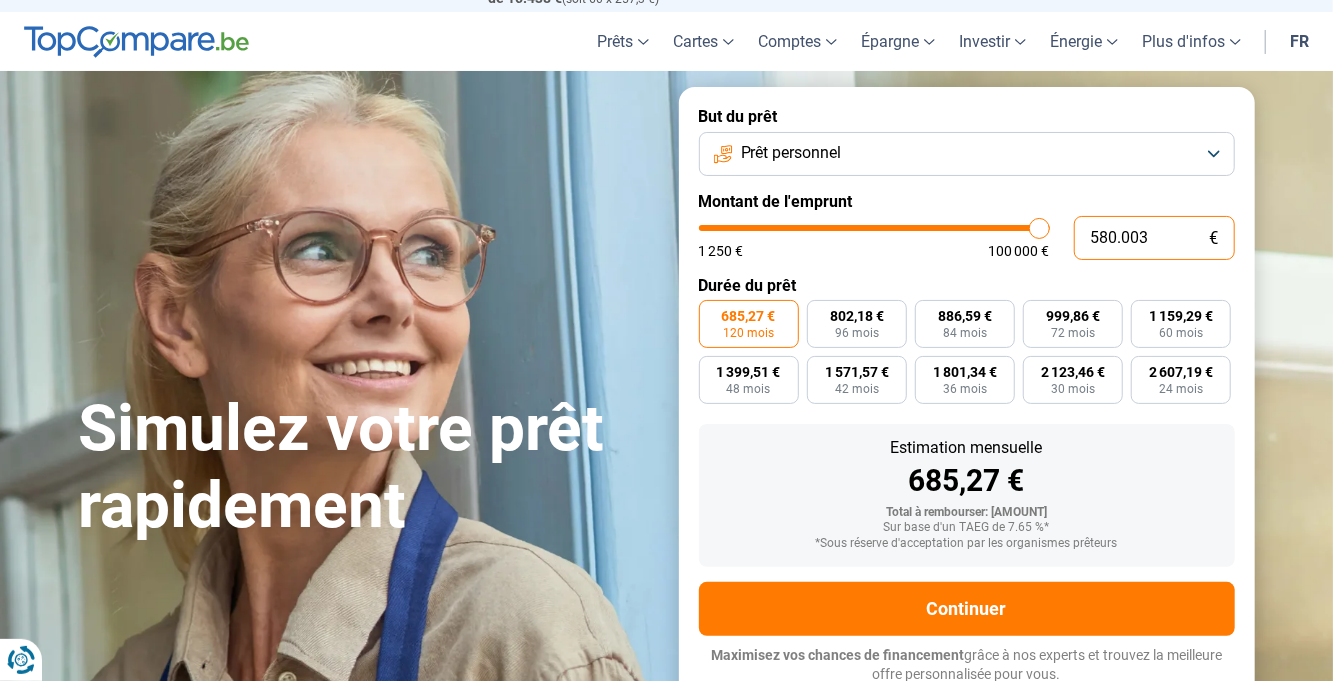 type on "100.000" 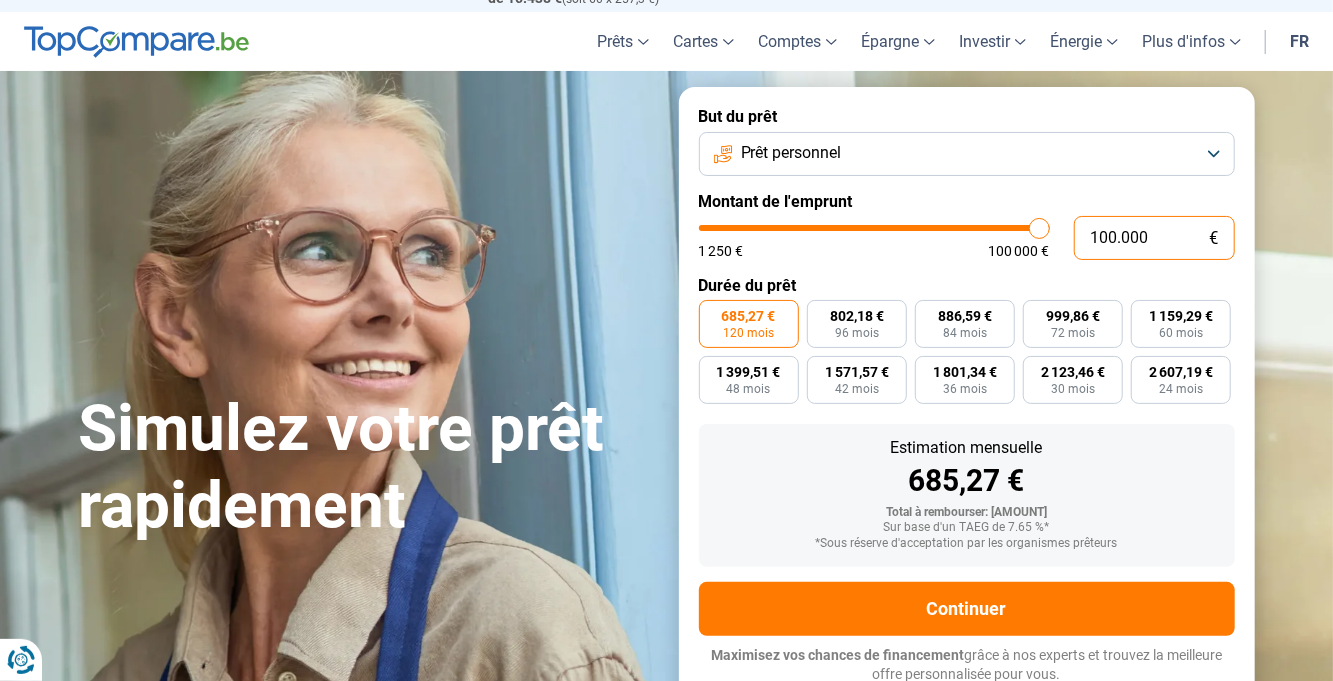 type on "100000" 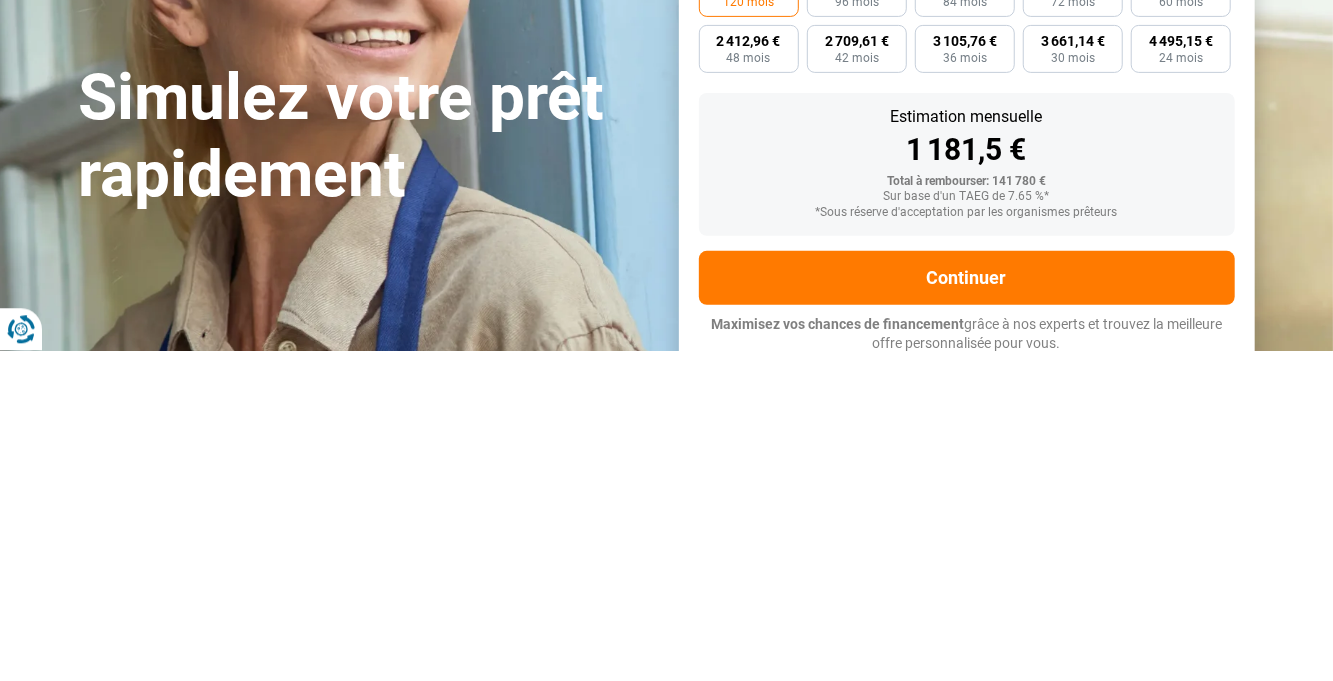 click on "But du prêt Prêt personnel Montant de l'emprunt [AMOUNT] € [AMOUNT] € [AMOUNT] € Durée du prêt [AMOUNT] € [MONTHS] mois [AMOUNT] € [MONTHS] mois [AMOUNT] € [MONTHS] mois [AMOUNT] € [MONTHS] mois [AMOUNT] € [MONTHS] mois [AMOUNT] € [MONTHS] mois [AMOUNT] € [MONTHS] mois [AMOUNT] € [MONTHS] mois [AMOUNT] € [MONTHS] mois [AMOUNT] € [MONTHS] mois Estimation mensuelle [AMOUNT] € Total à rembourser: [AMOUNT] € Sur base d'un TAEG de [PERCENT]%* *Sous réserve d'acceptation par les organismes prêteurs Continuer Maximisez vos chances de financement grâce à nos experts et trouvez la meilleure offre personnalisée pour vous. [NUMBER]+ simulations mensuelles réussies Maximisez vos chances de financement grâce à nos experts Trouvez la meilleure offre personnalisée" at bounding box center (967, 395) 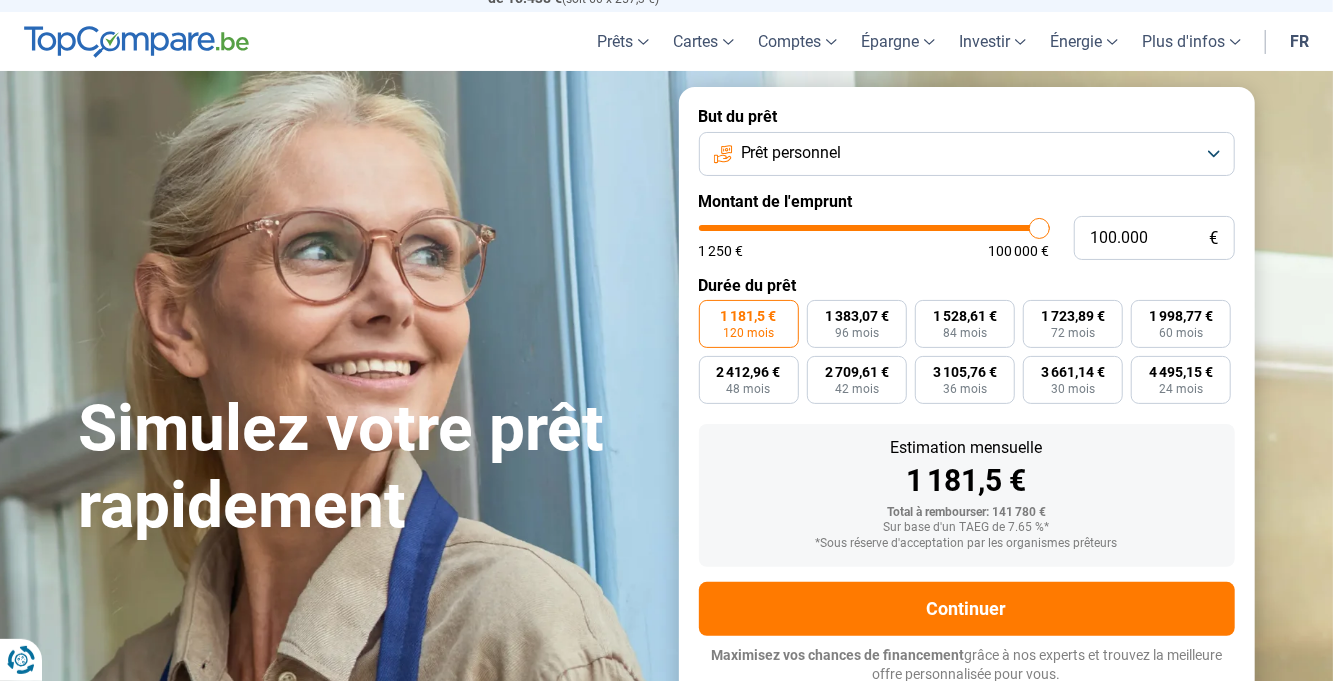 type on "63.000" 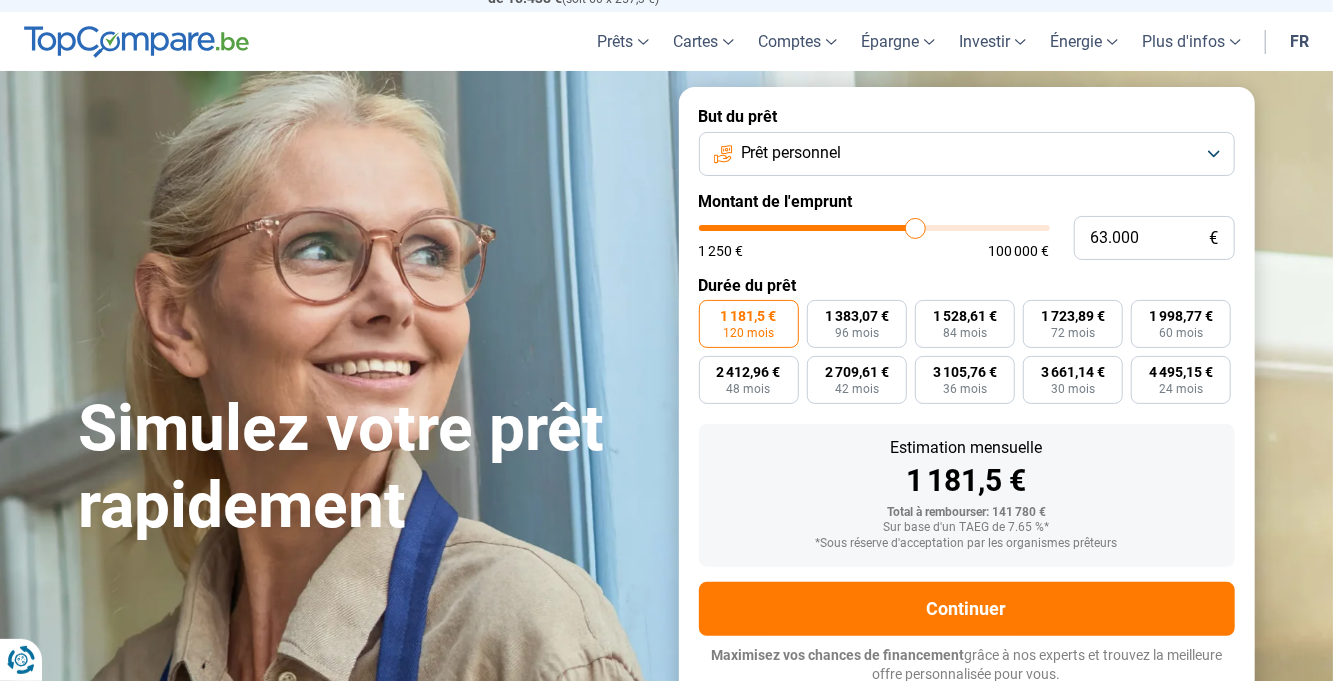 type on "63000" 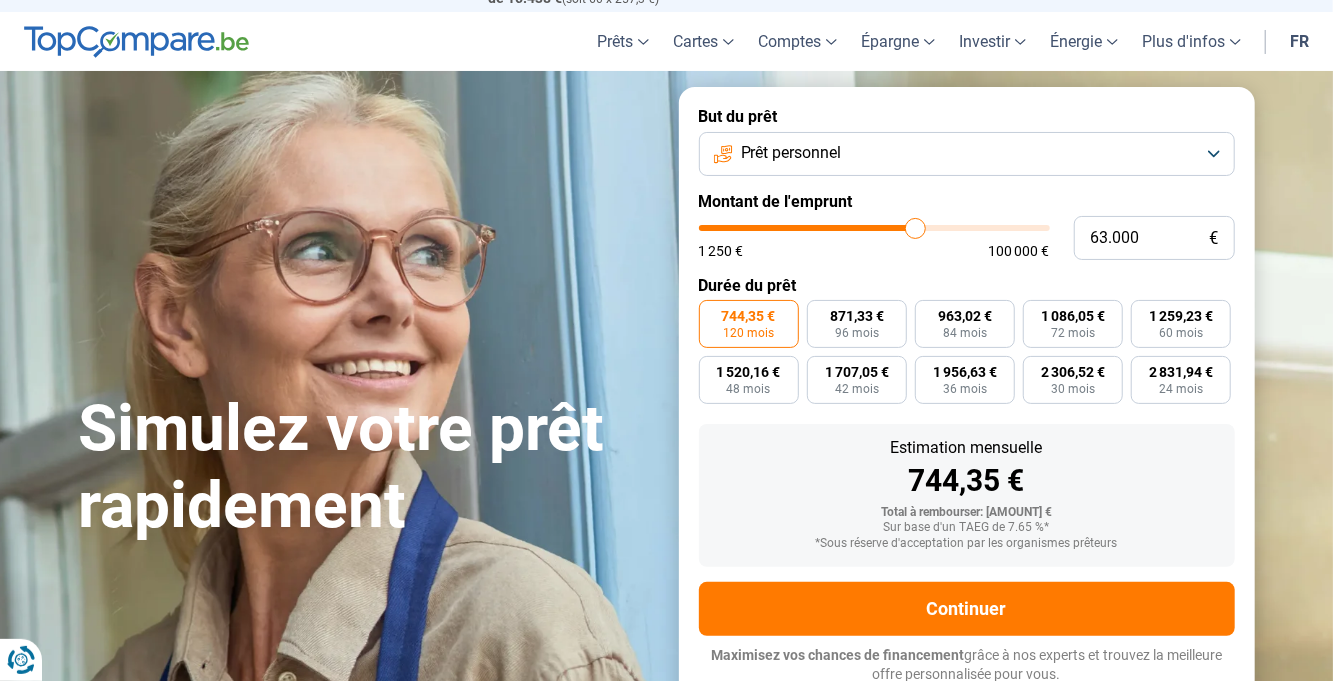 type on "60.500" 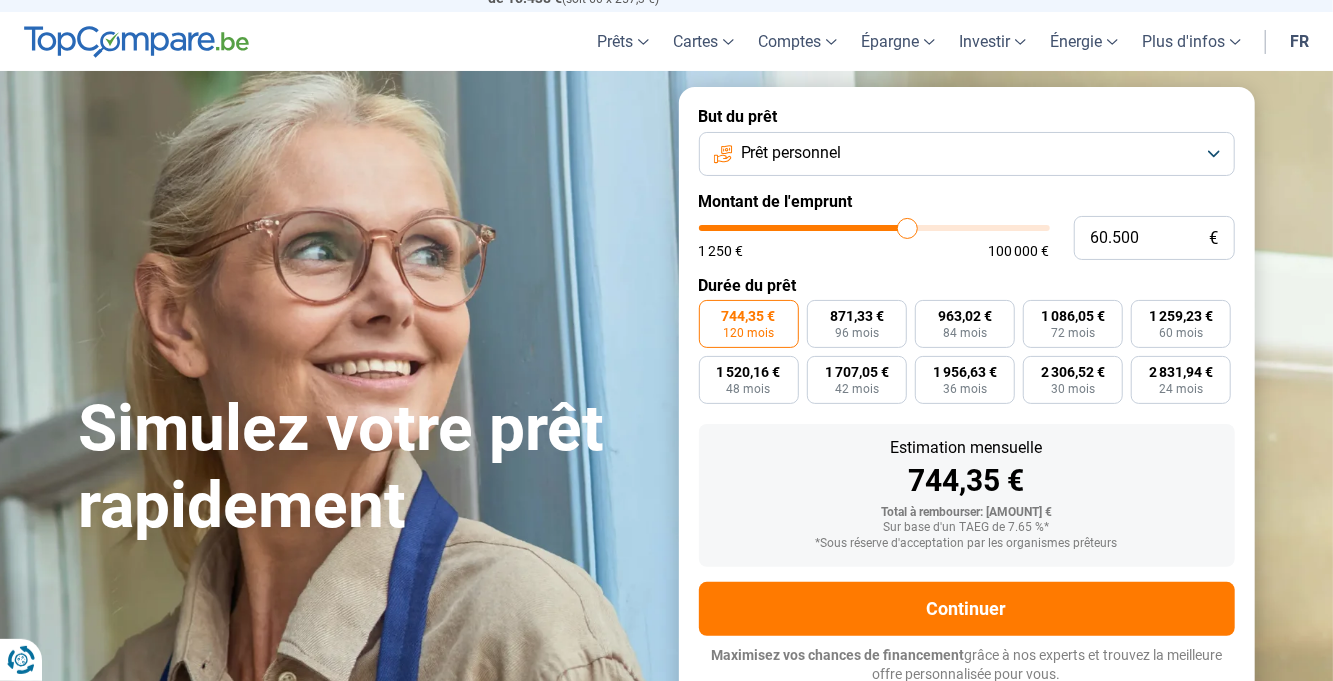 type on "58.000" 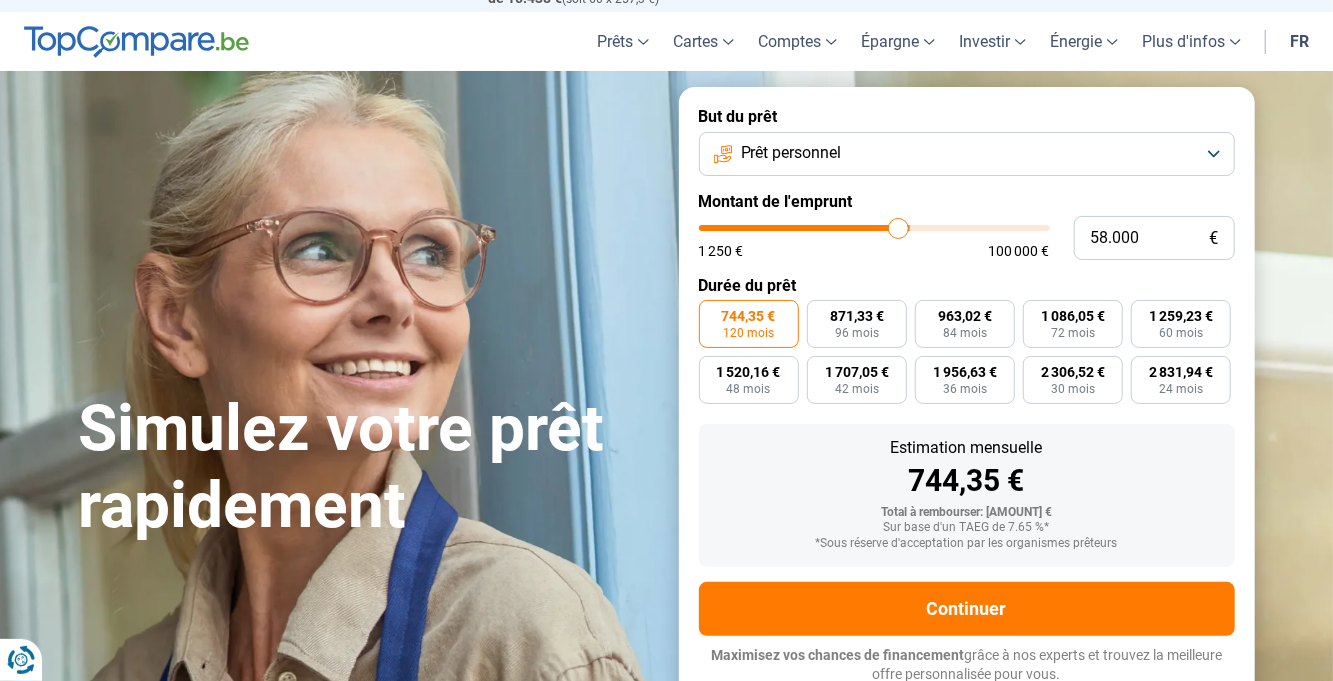 type on "55.750" 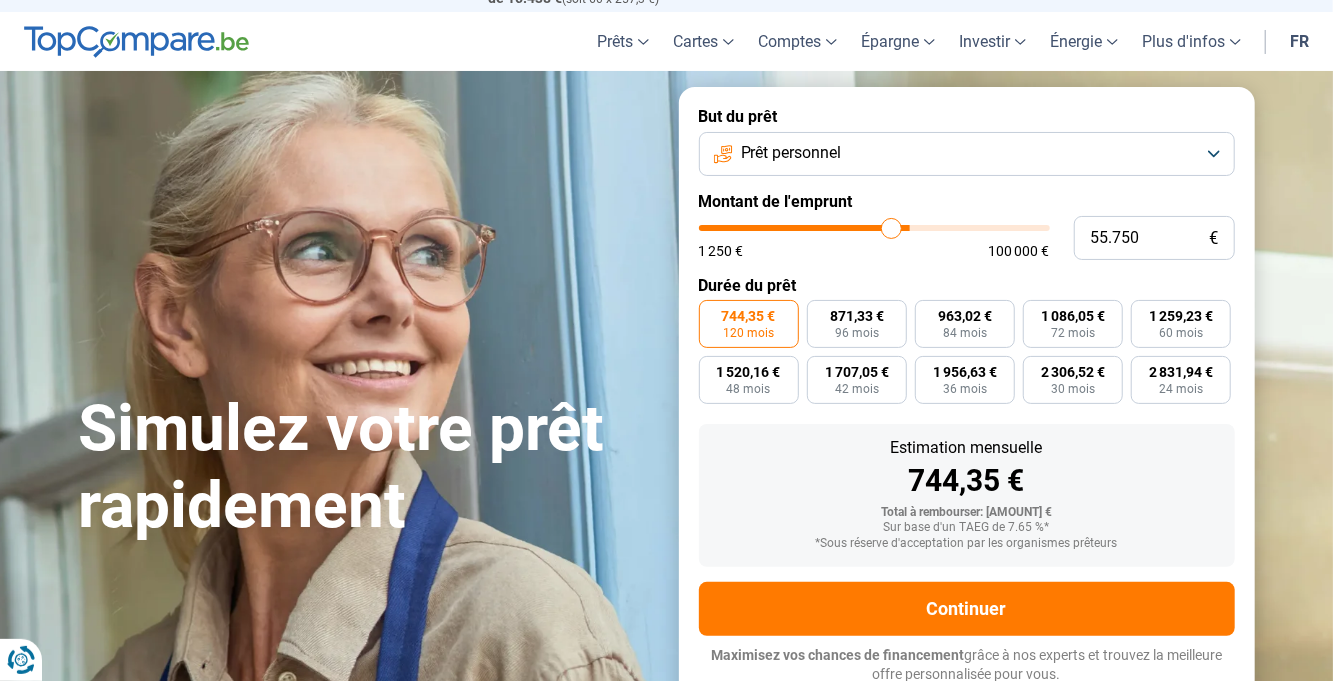 type on "52.000" 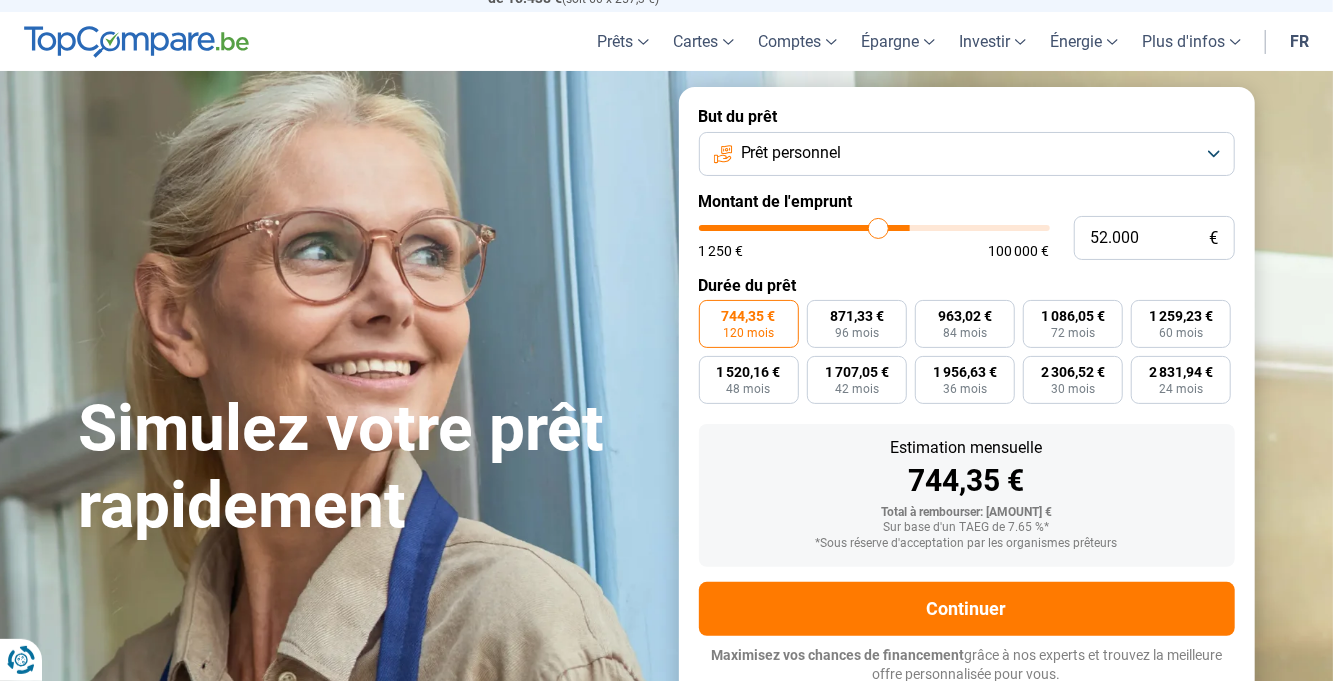 type on "50.750" 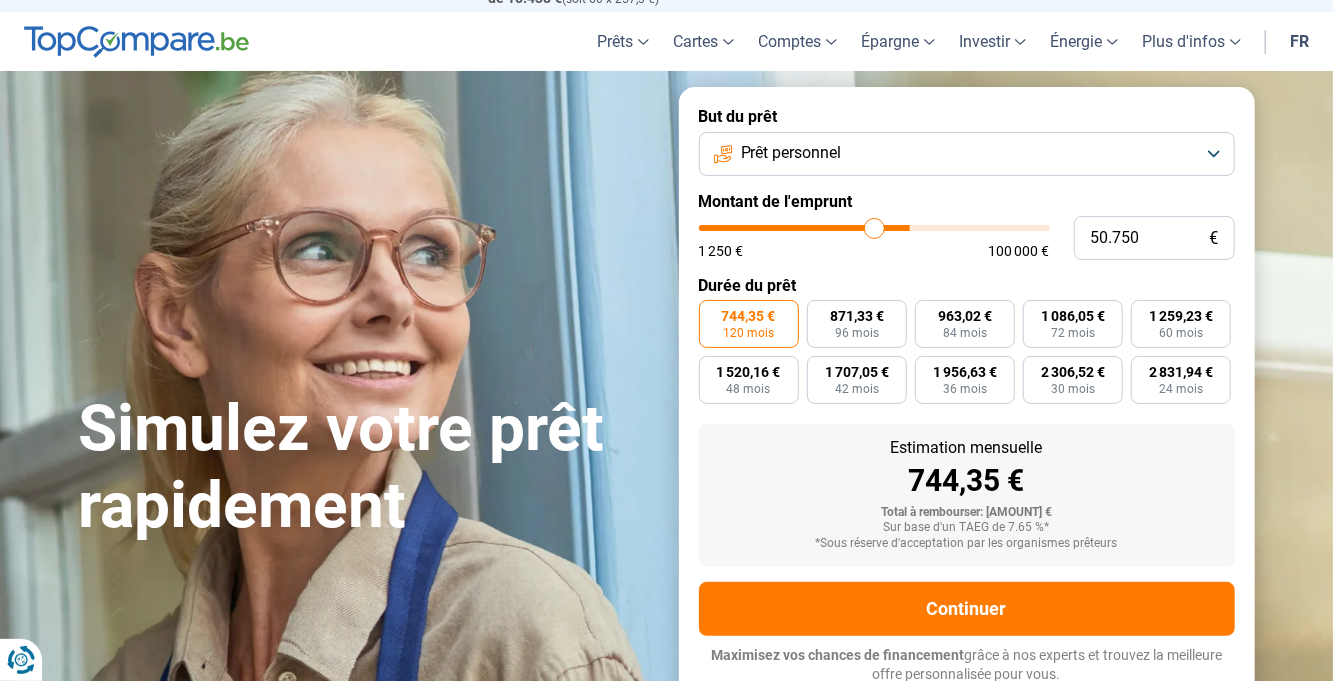 type on "49.000" 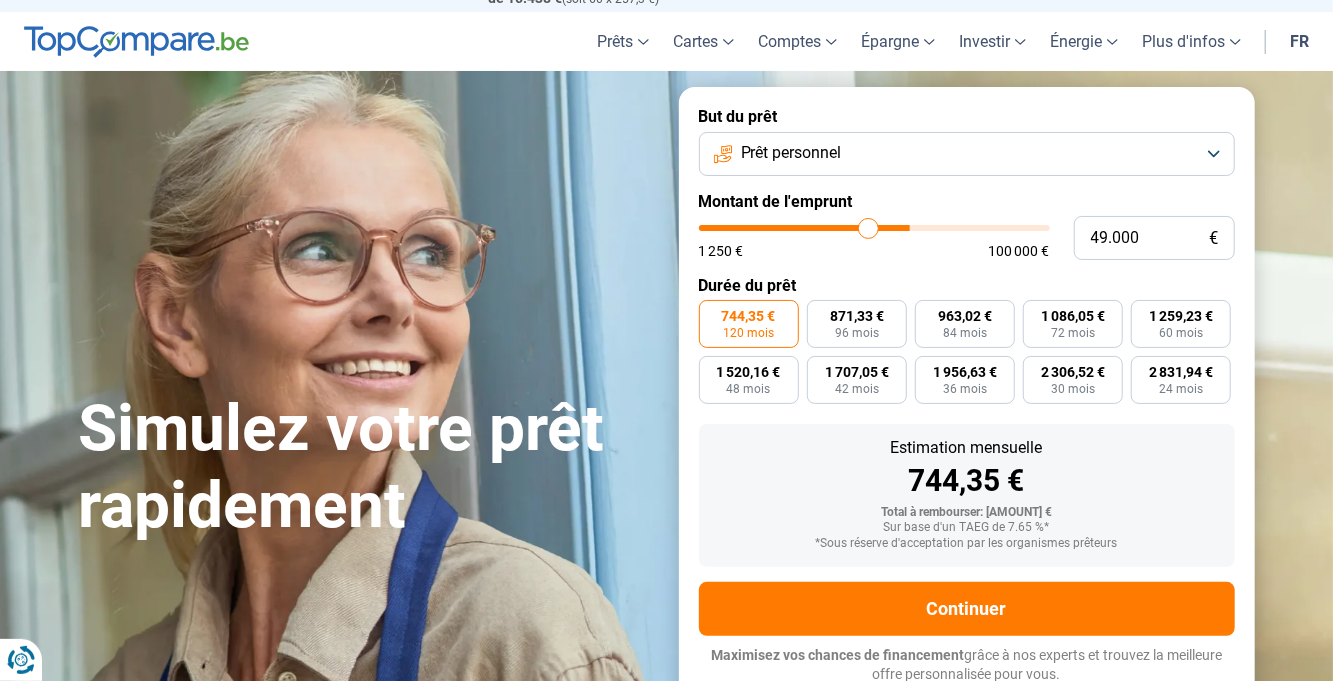 type on "47.500" 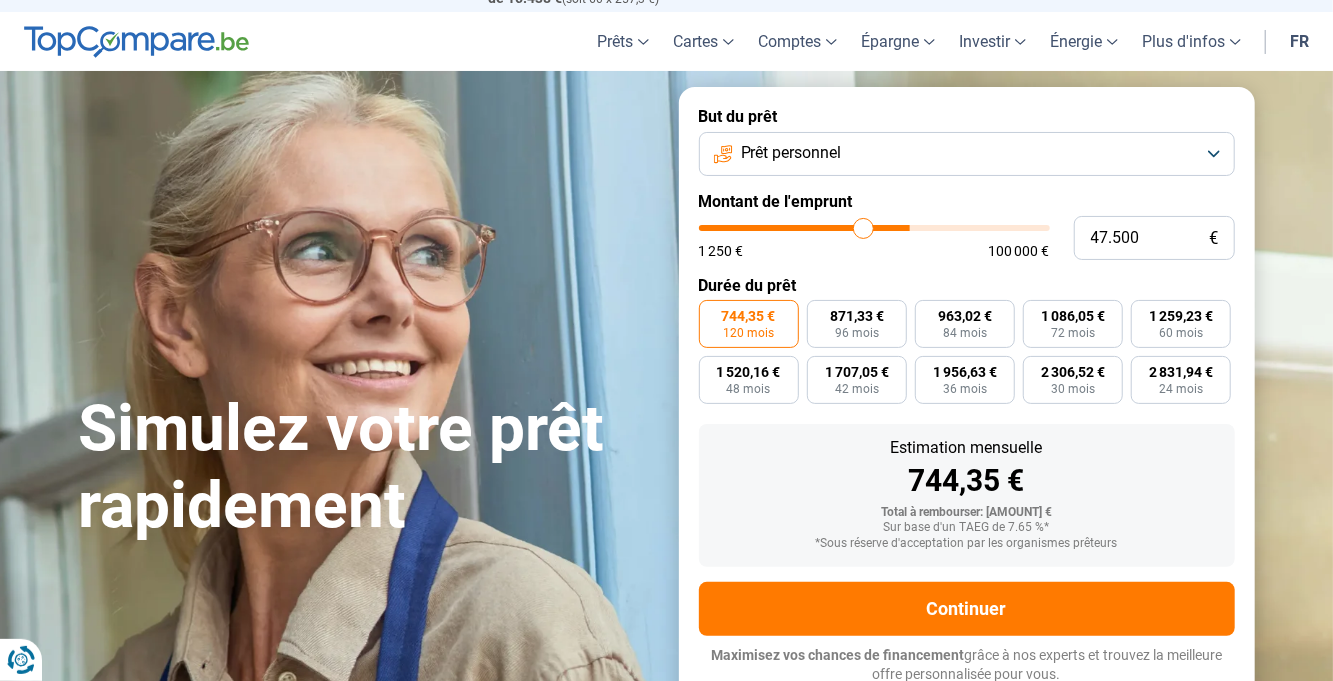 type on "46.250" 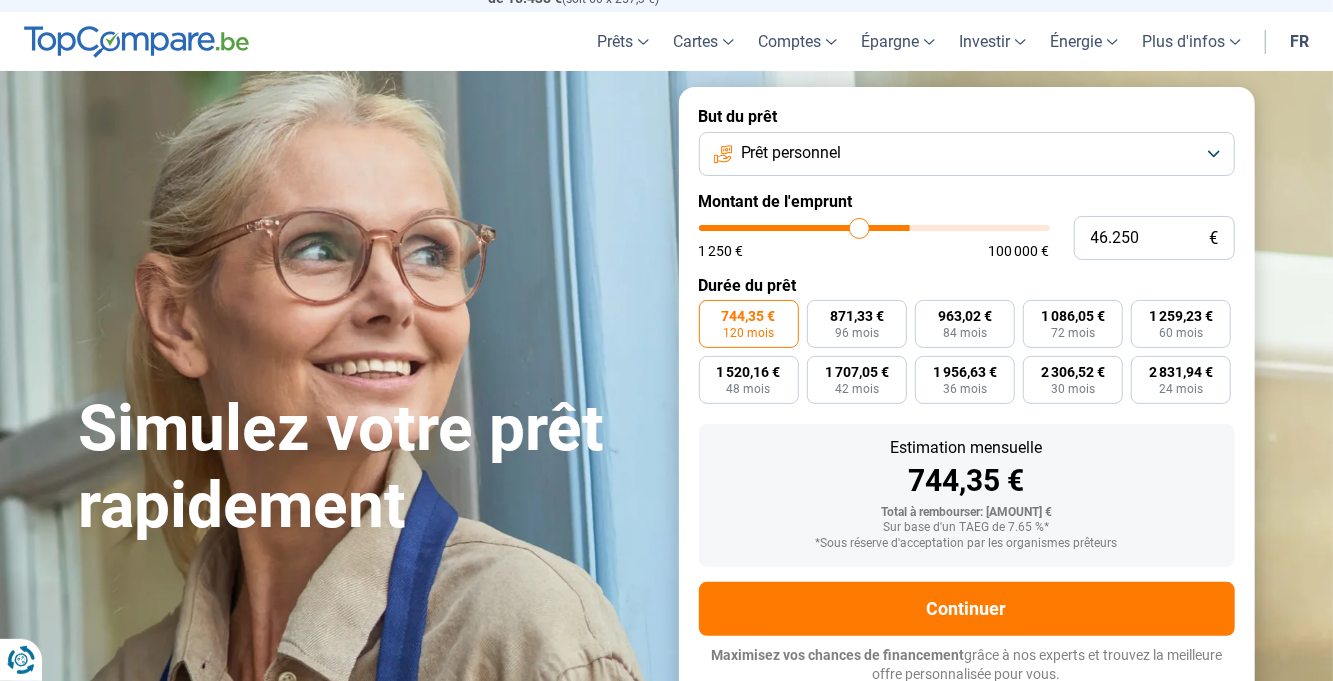 type on "44.750" 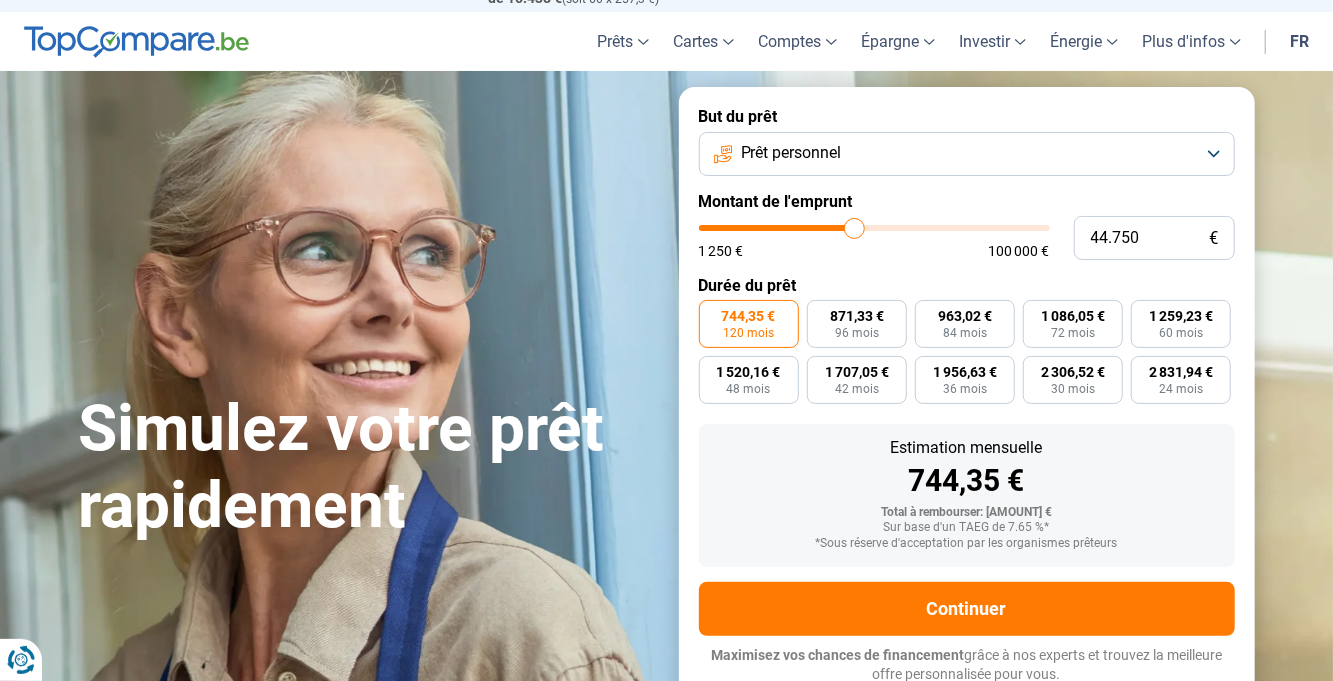 type on "43.000" 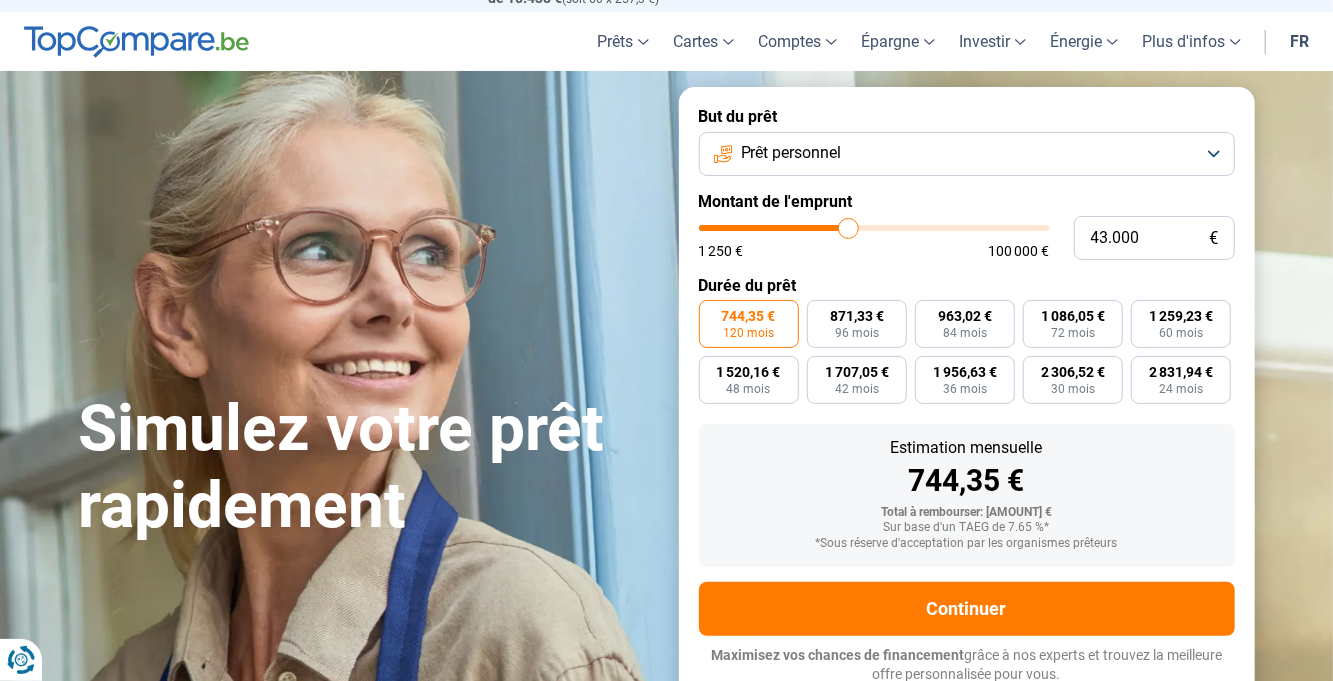 type on "41.500" 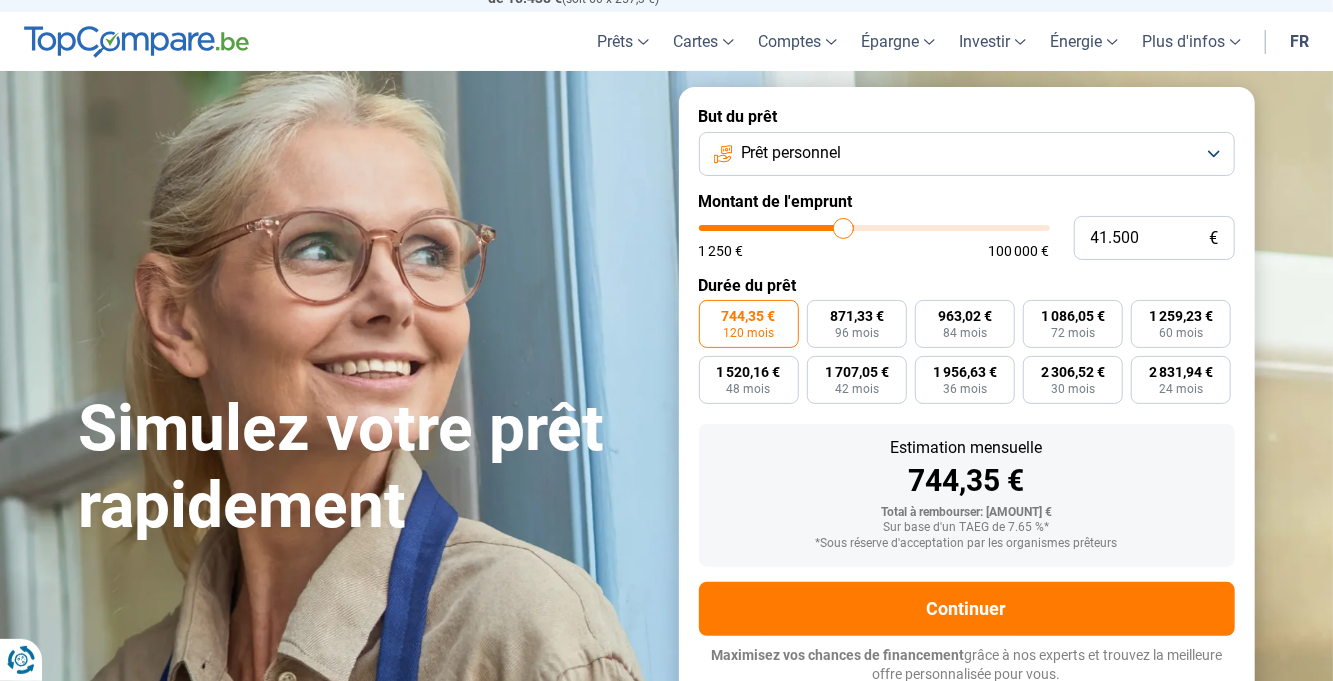 type on "39.750" 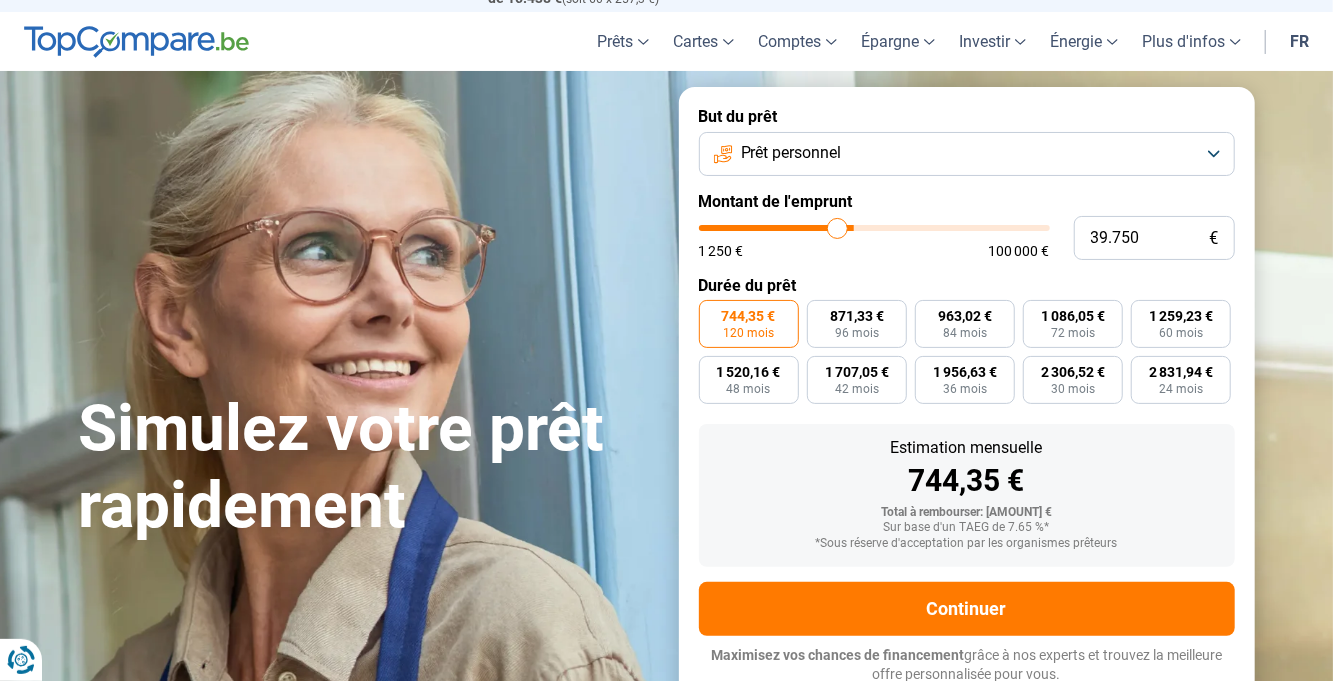 type on "38.250" 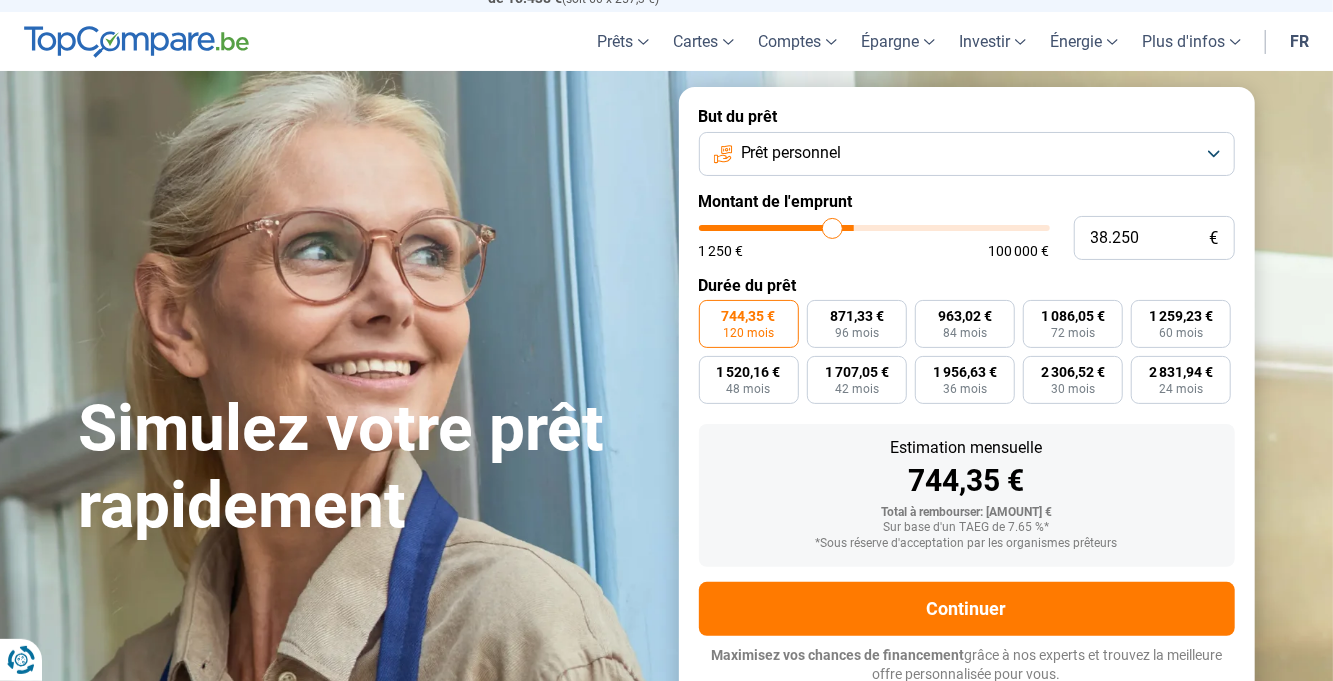 type on "36.250" 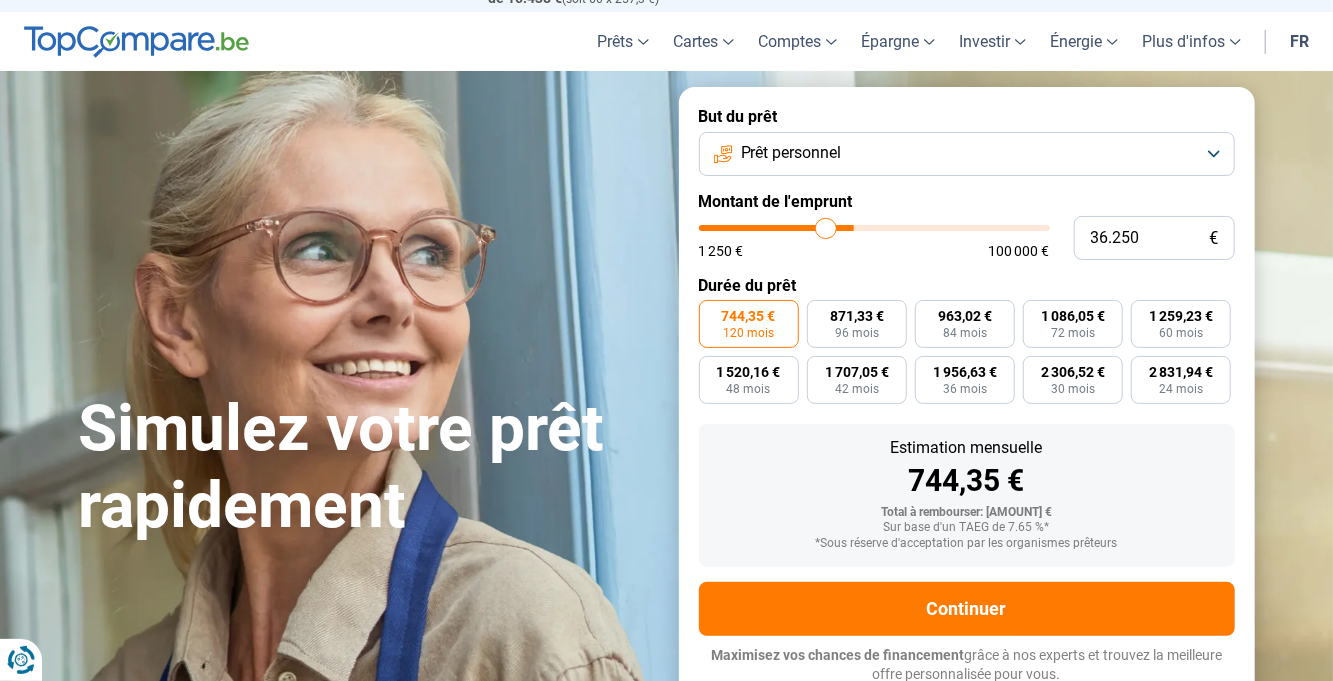 type on "34.500" 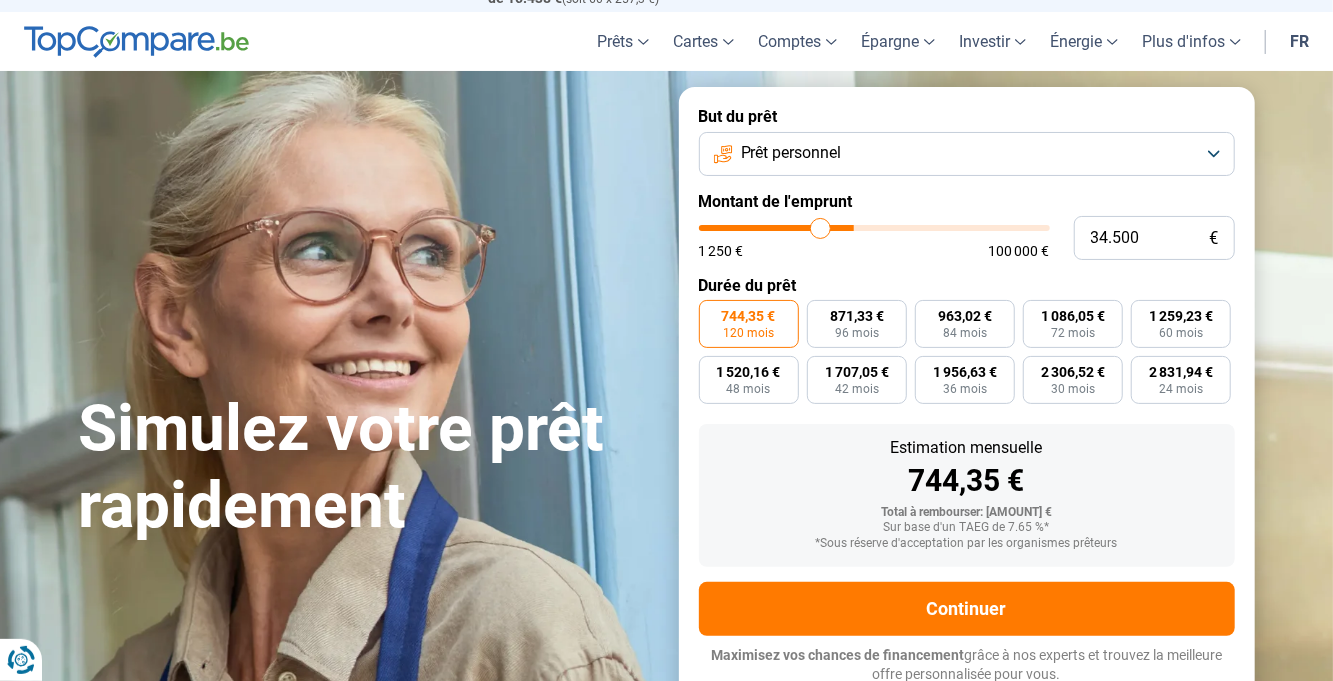 type on "32.750" 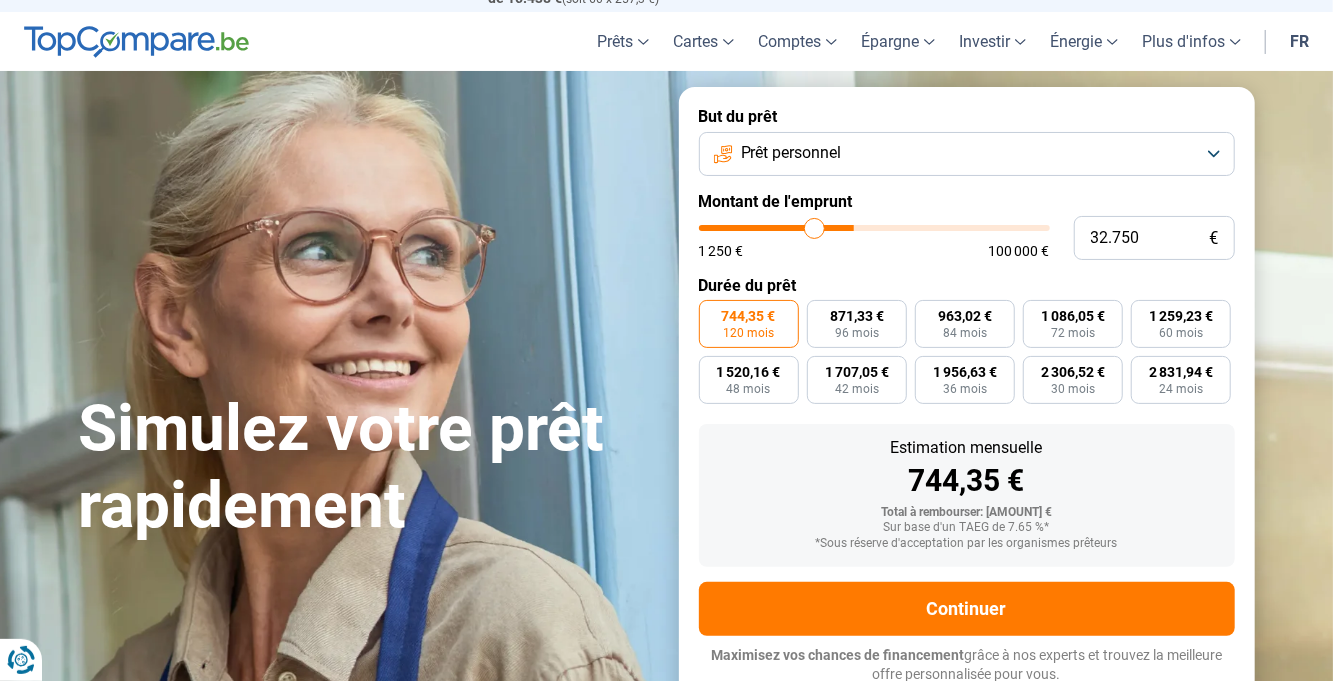 type on "31.000" 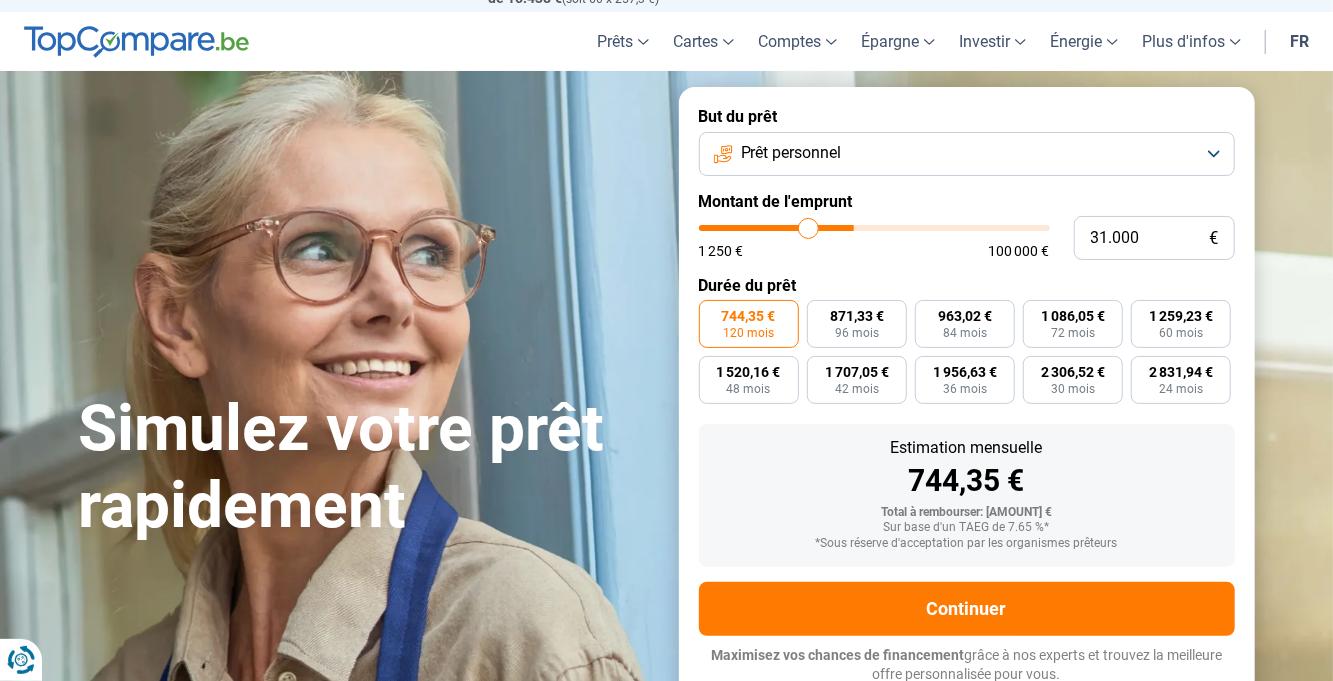 type on "29.500" 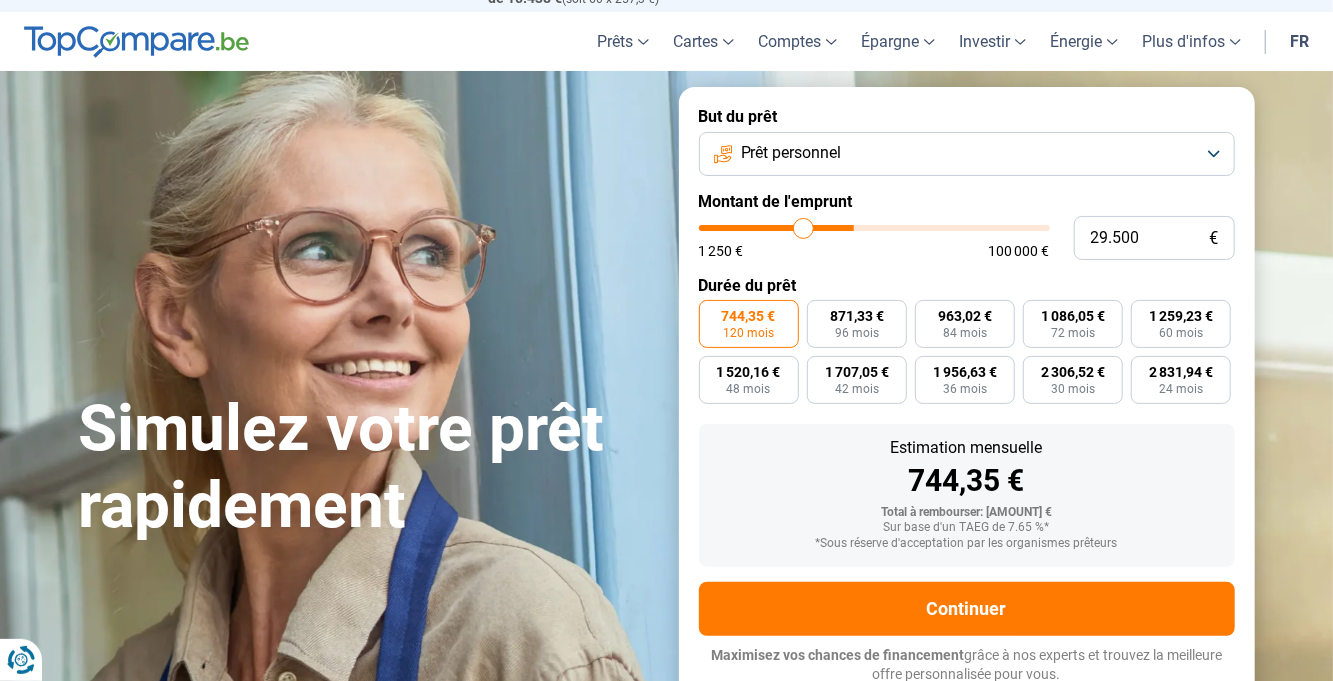 type on "28.000" 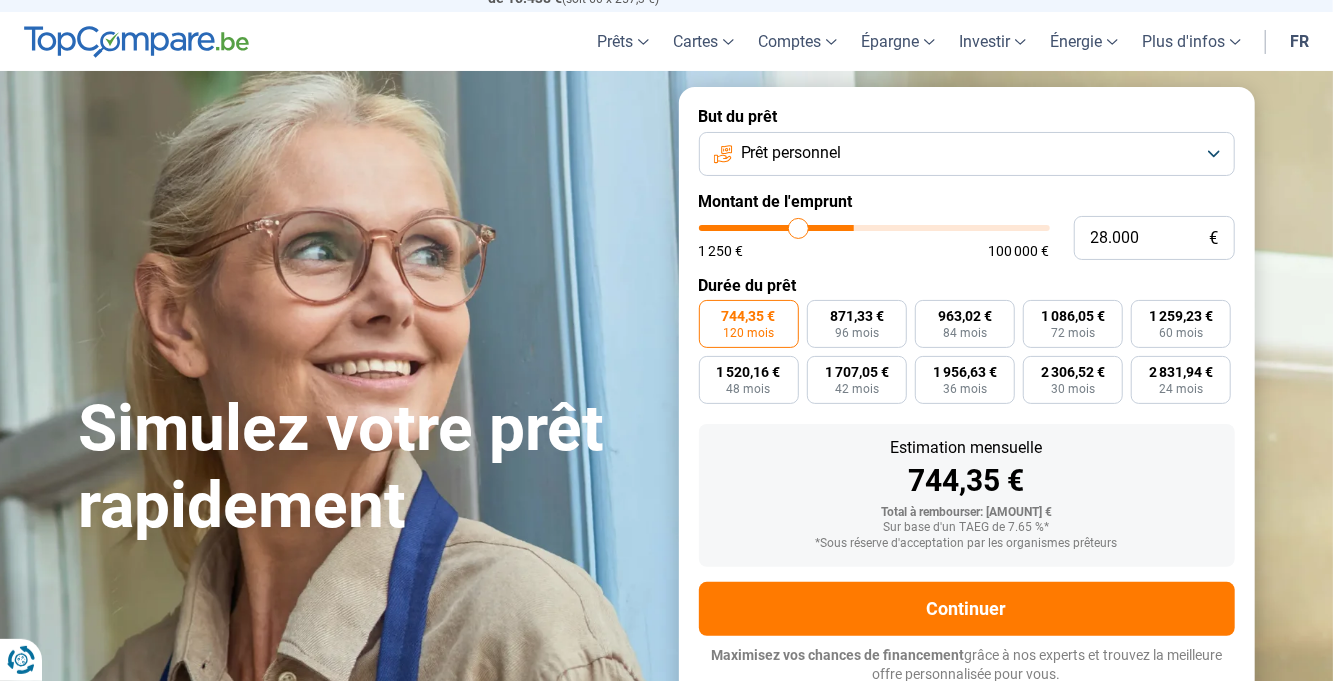 type on "26.250" 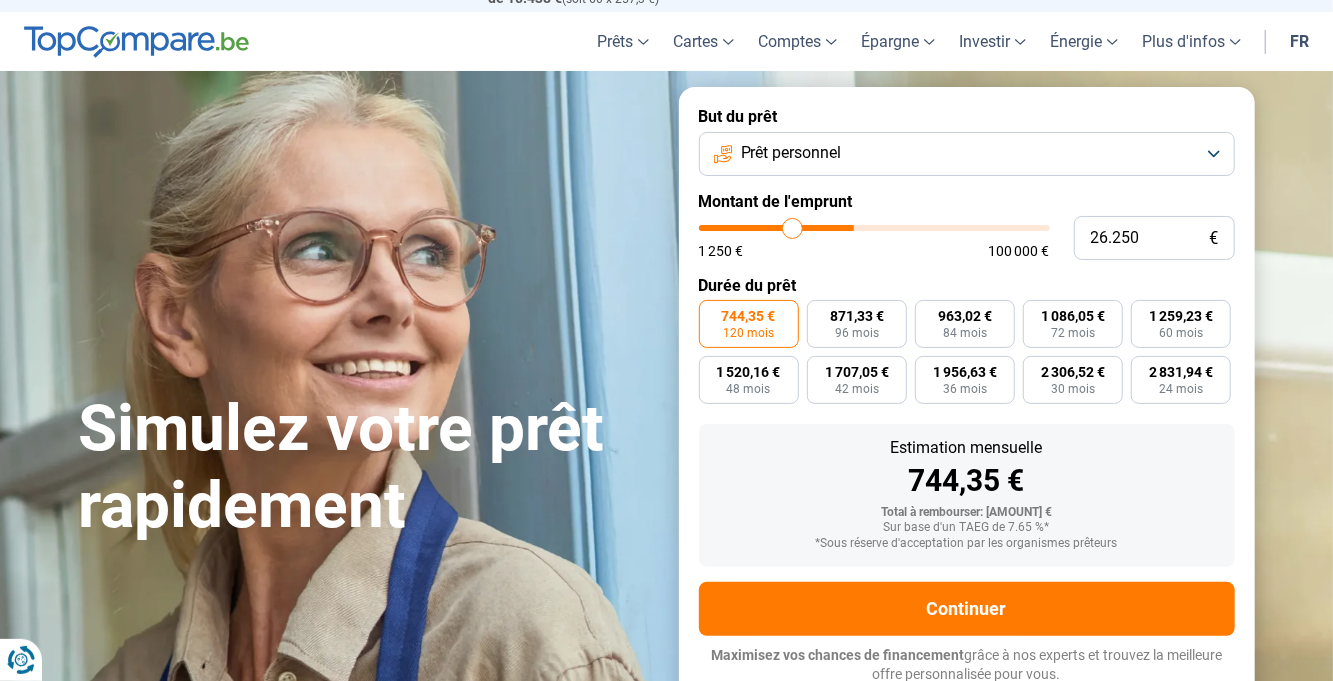 type on "25.000" 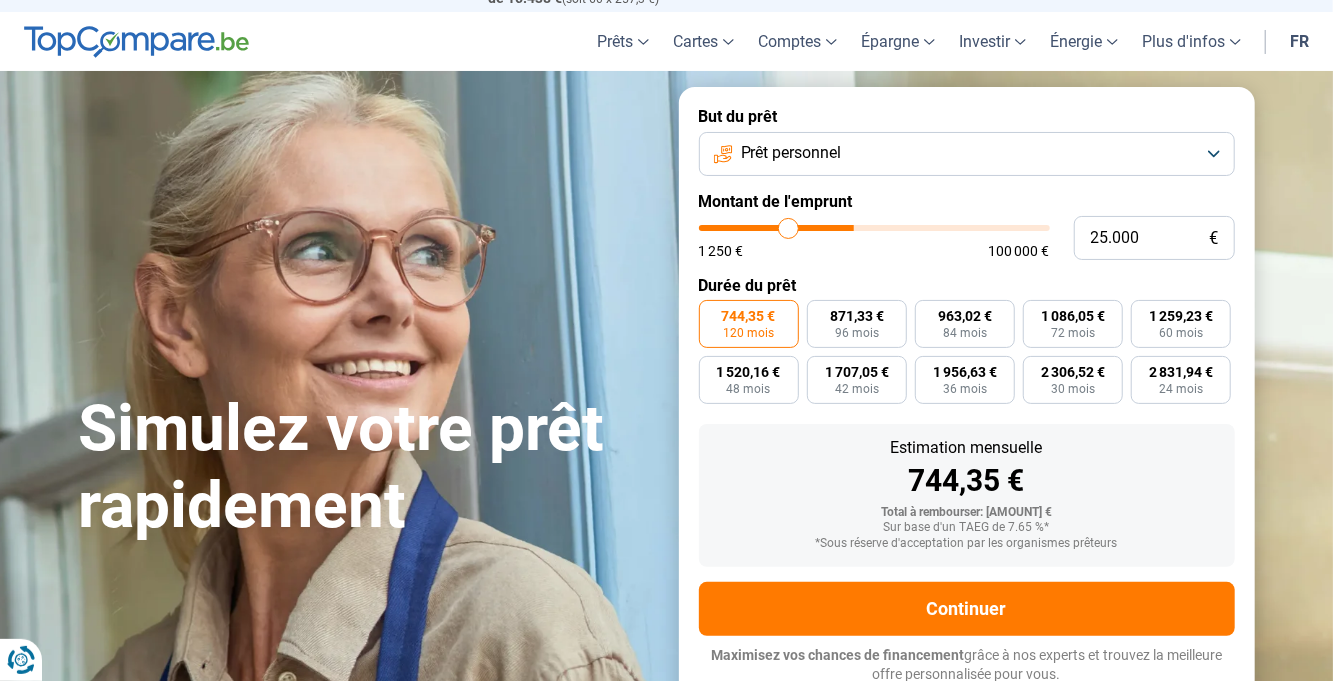 type on "23.750" 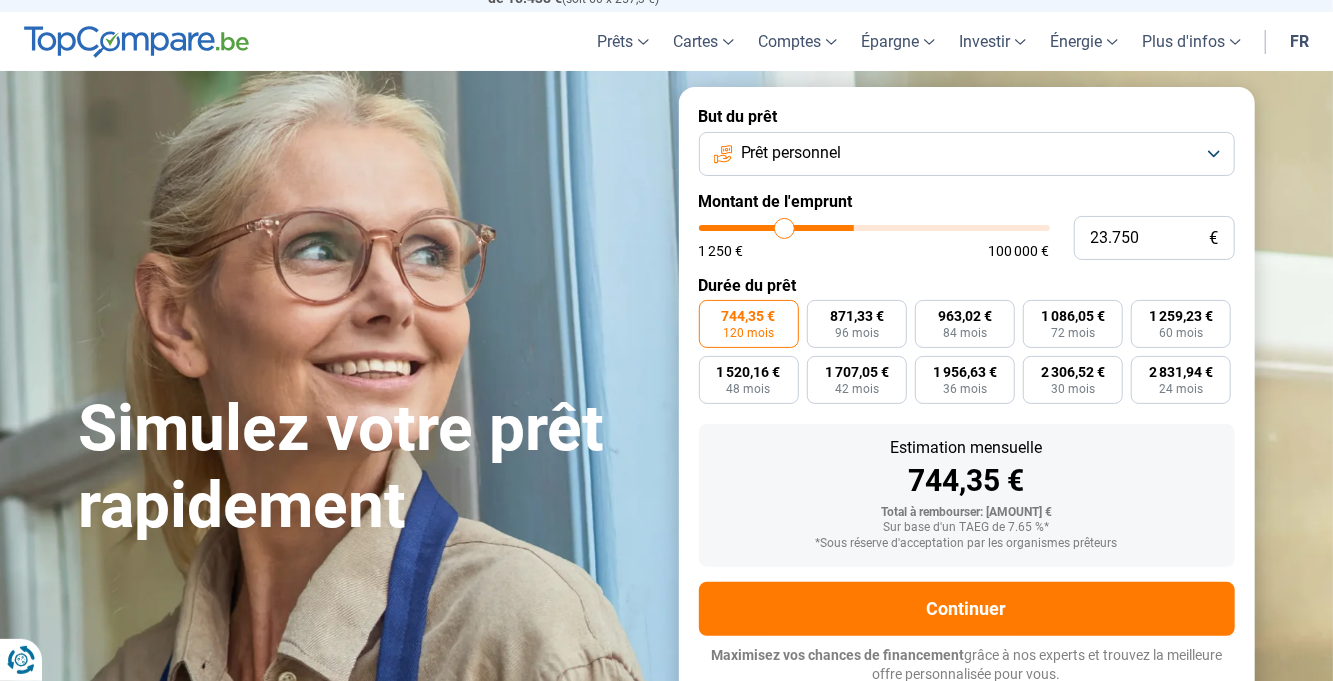 type on "22.500" 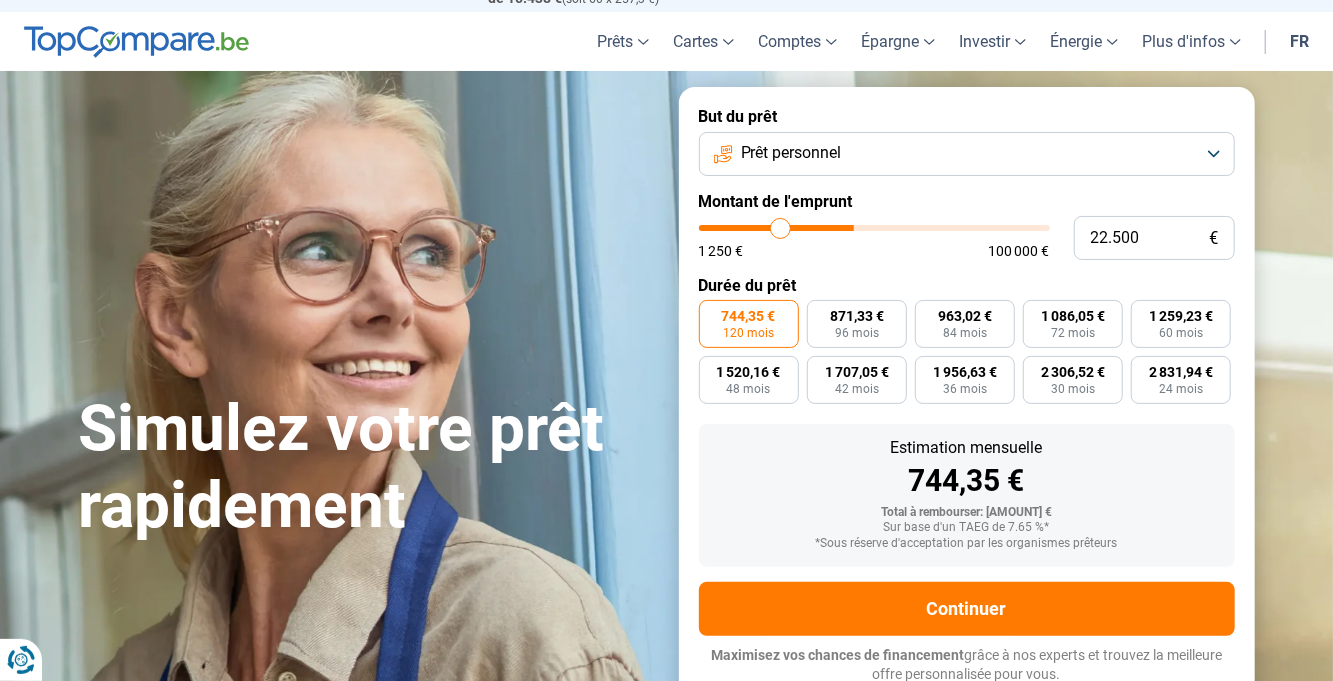 type on "21.500" 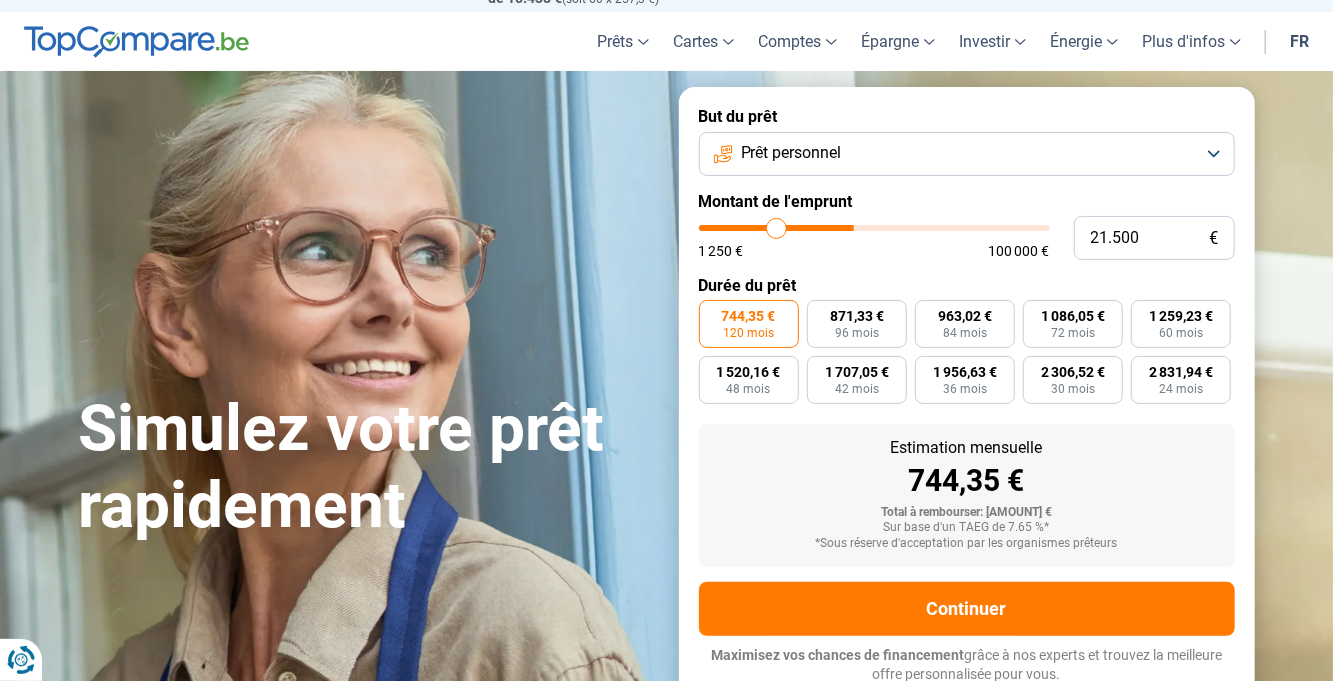 type on "20.500" 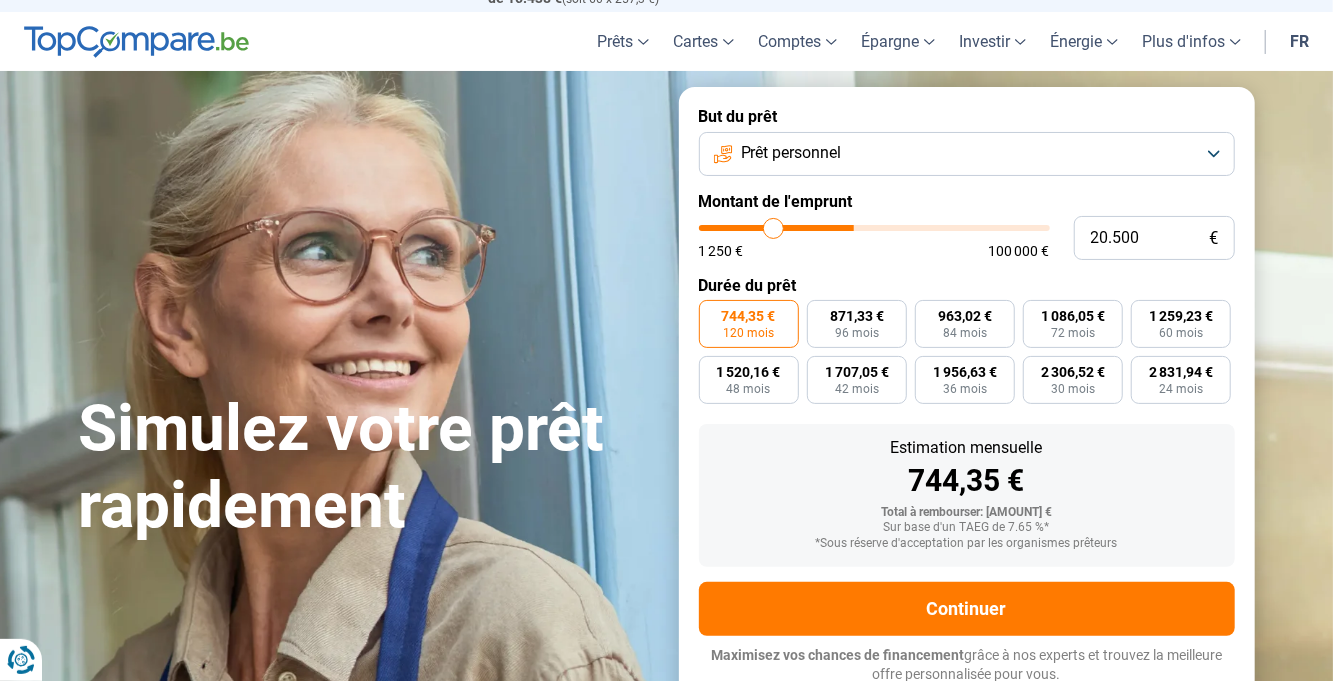 type on "19.750" 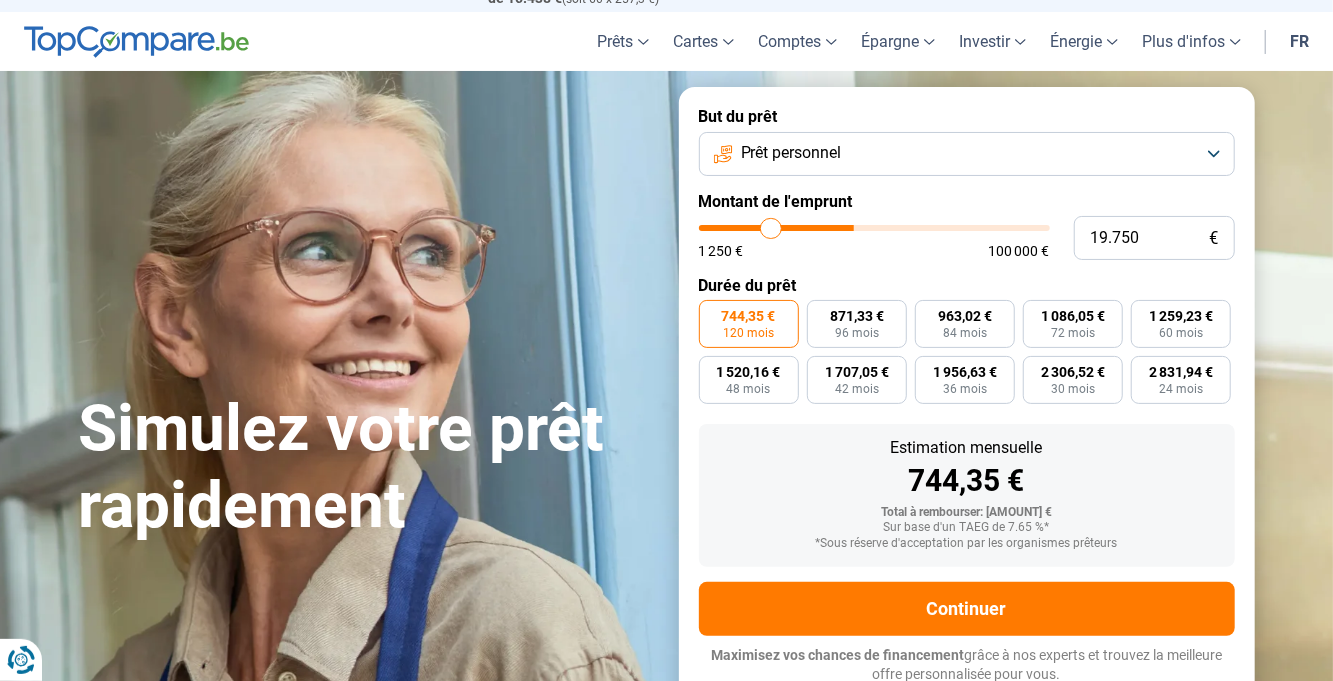 type on "19.000" 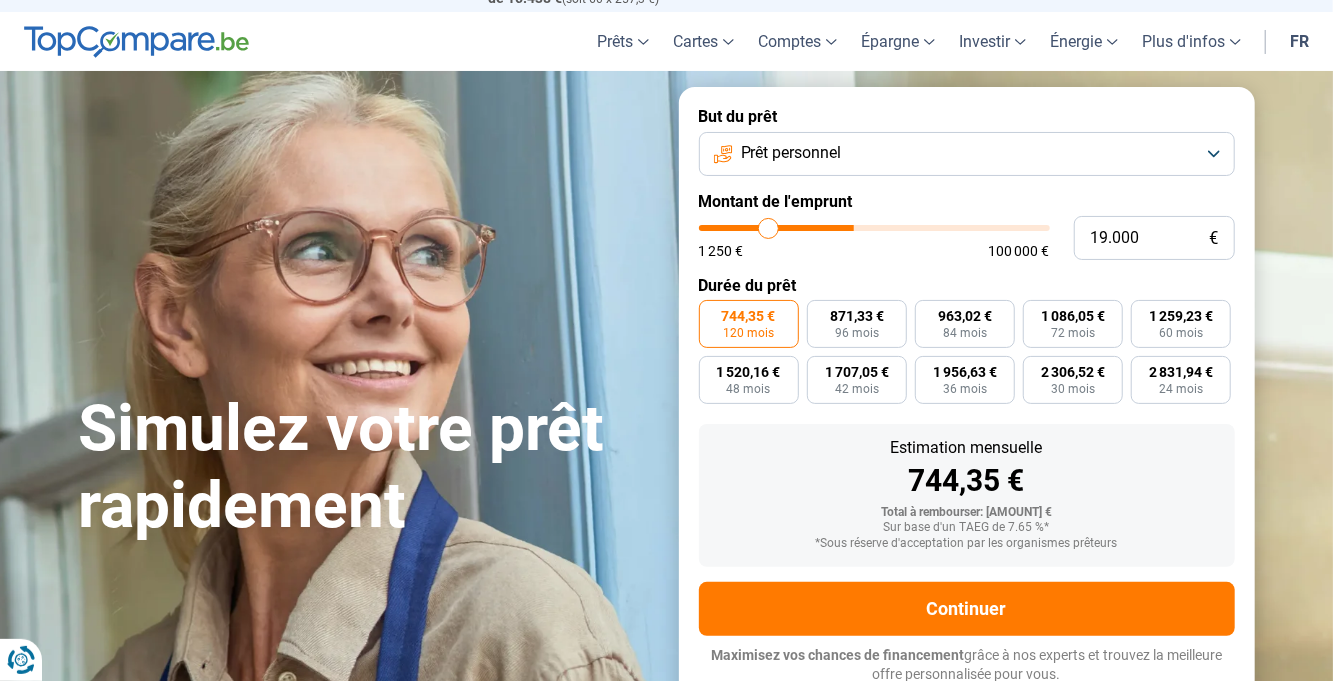 type on "18.000" 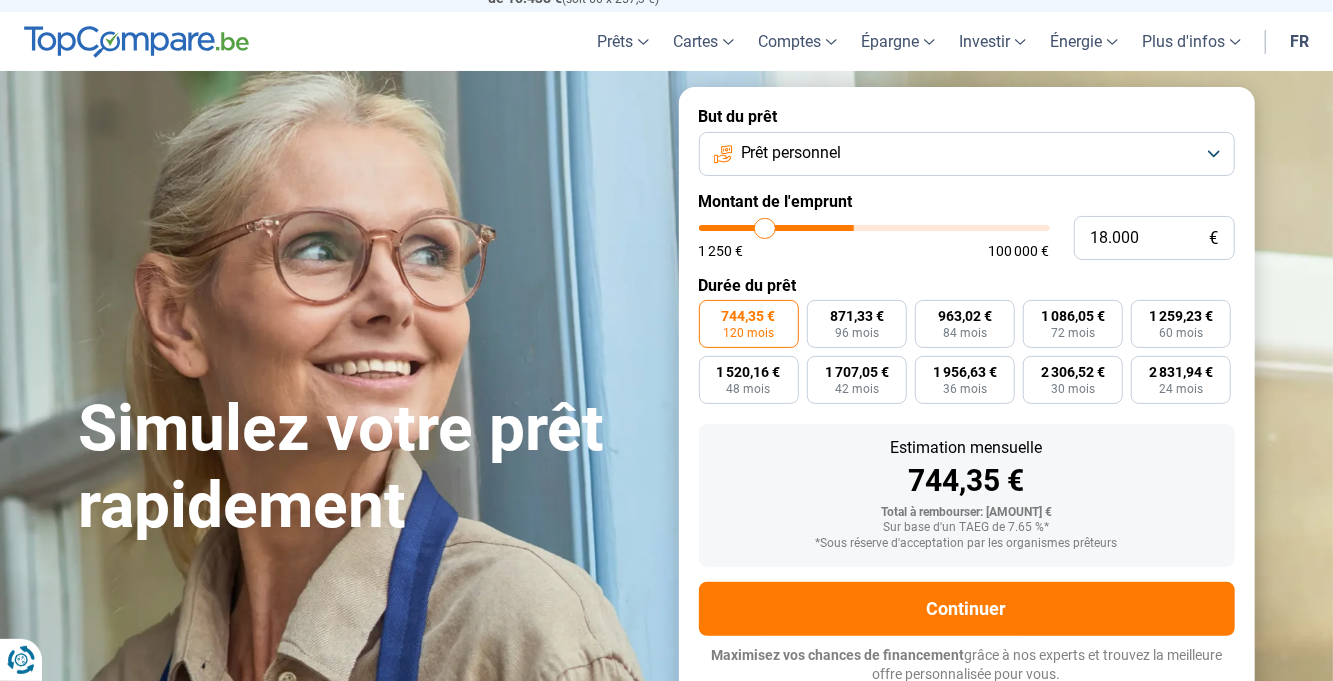 type on "17.500" 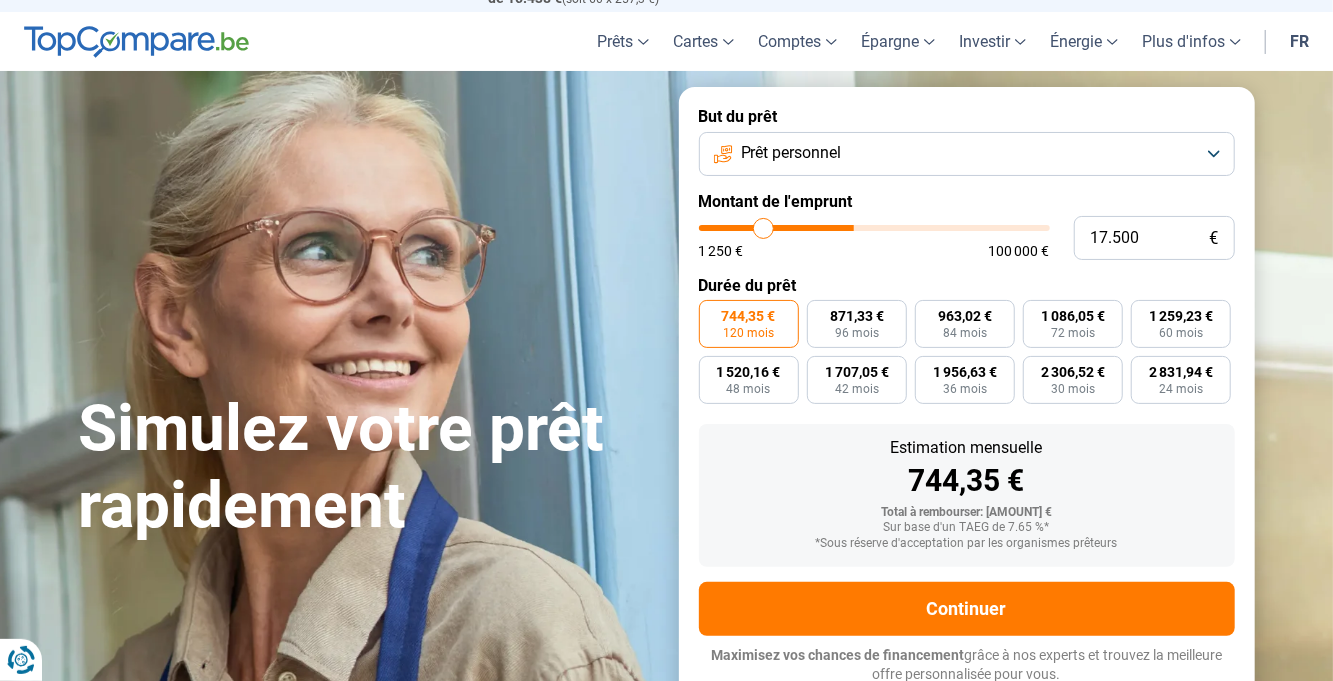 type on "16.750" 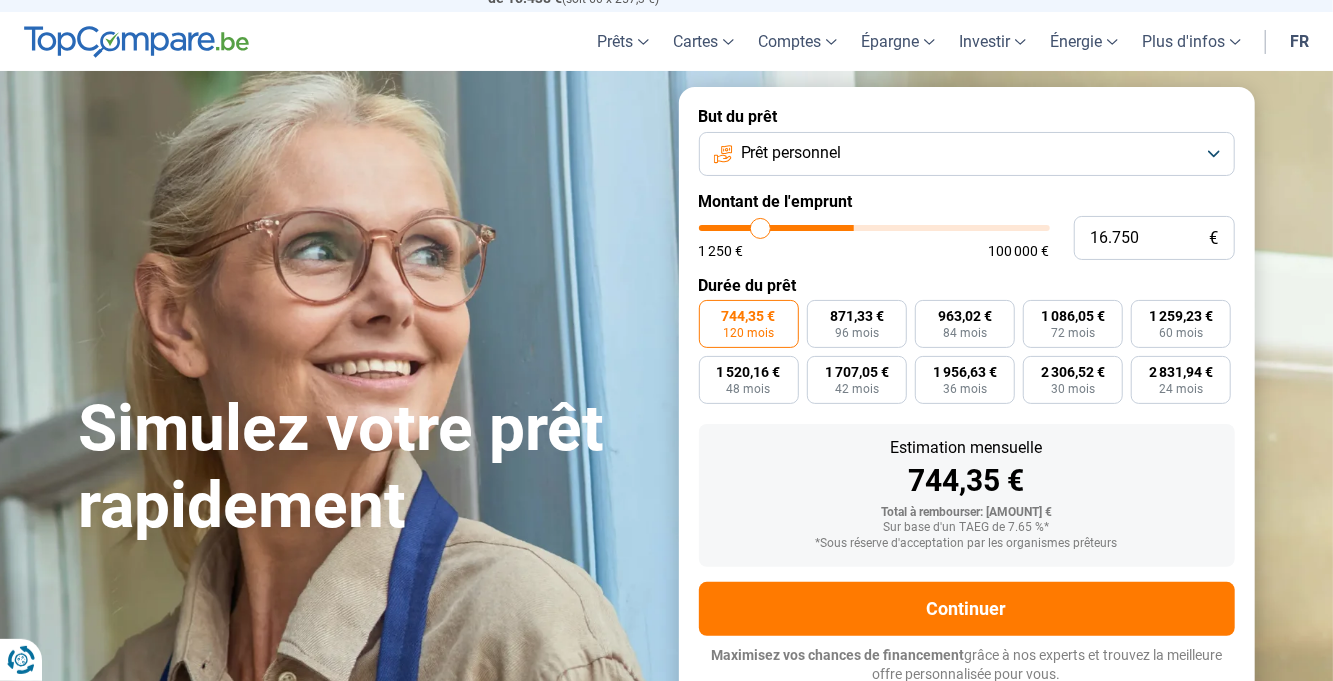 type on "16.250" 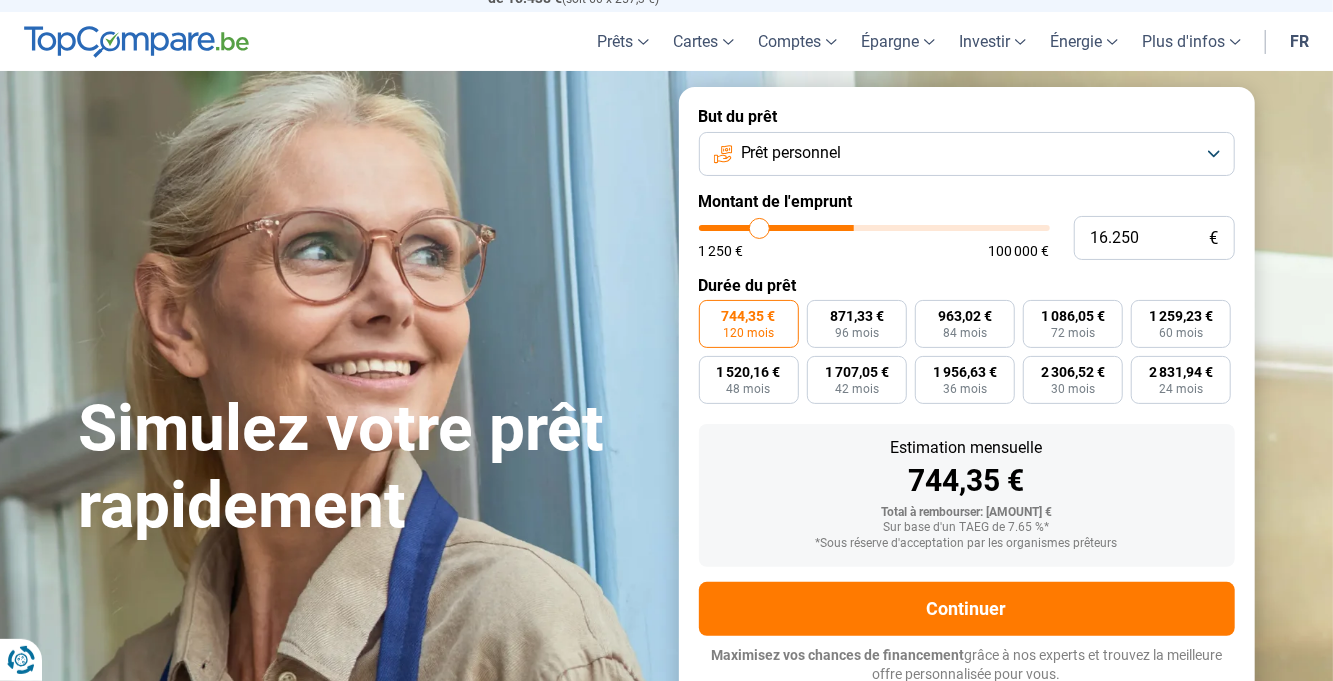 type on "15.750" 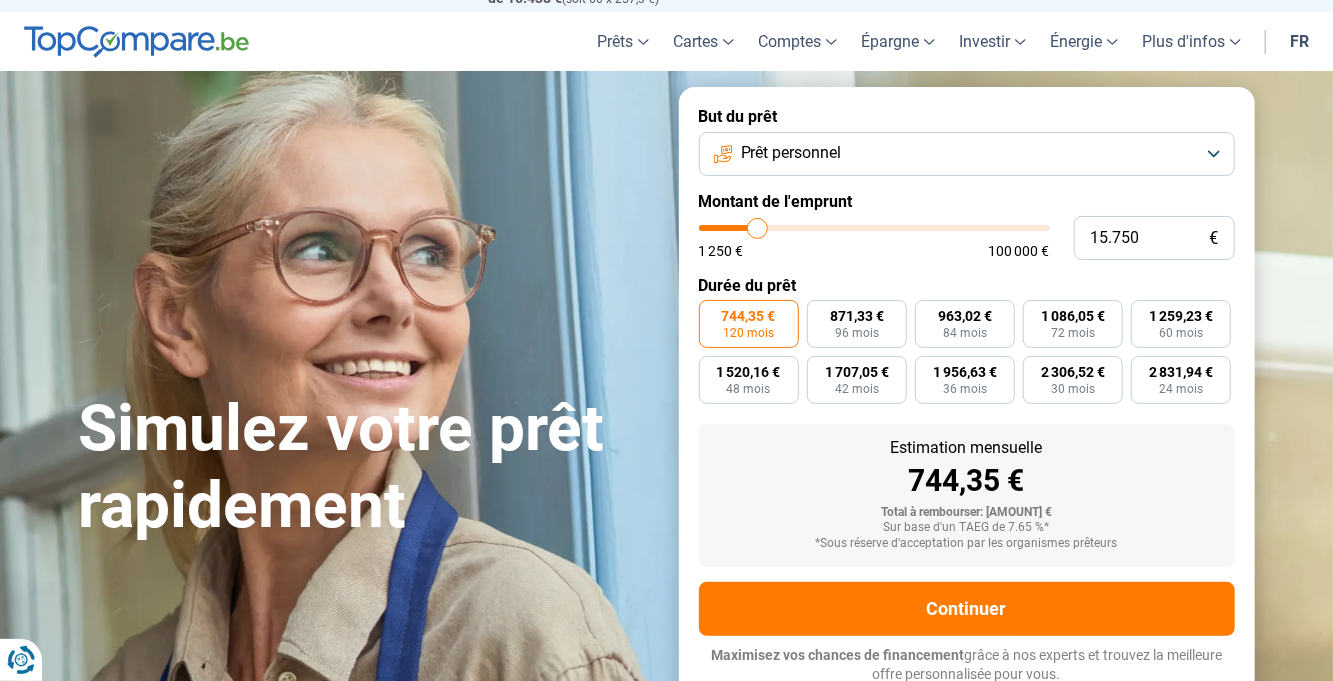 type on "15.250" 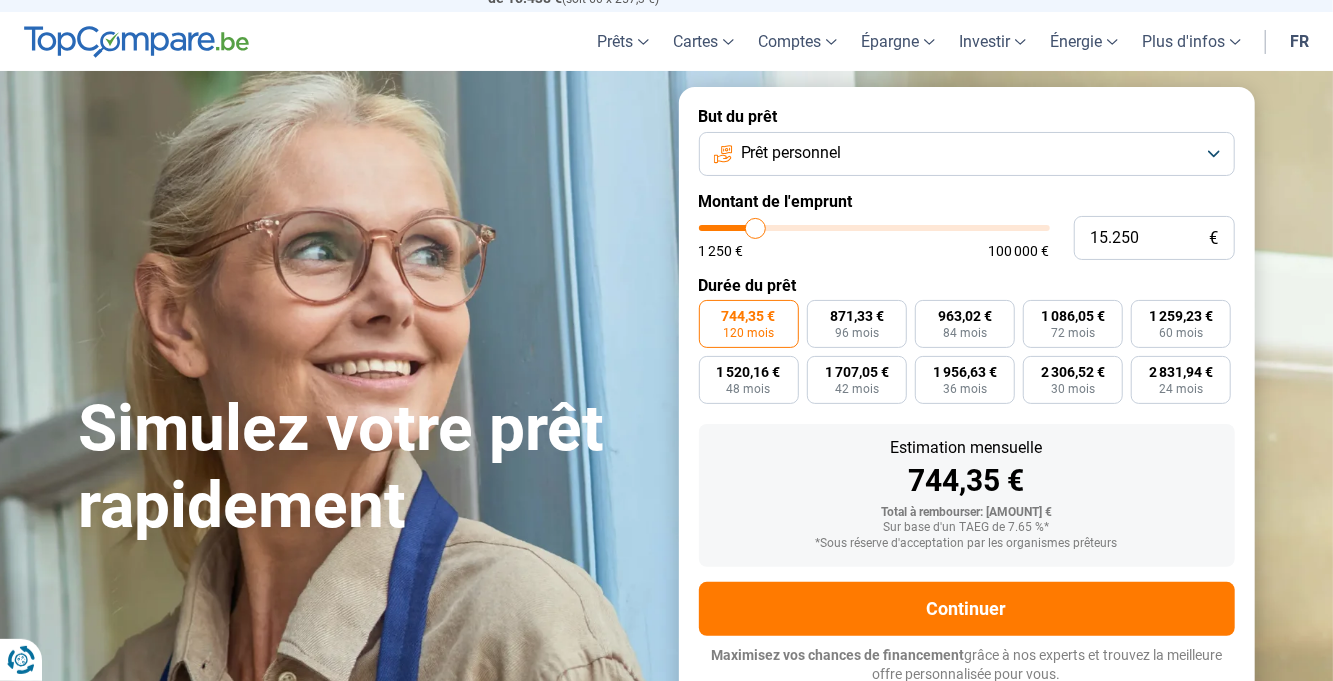 type on "14.750" 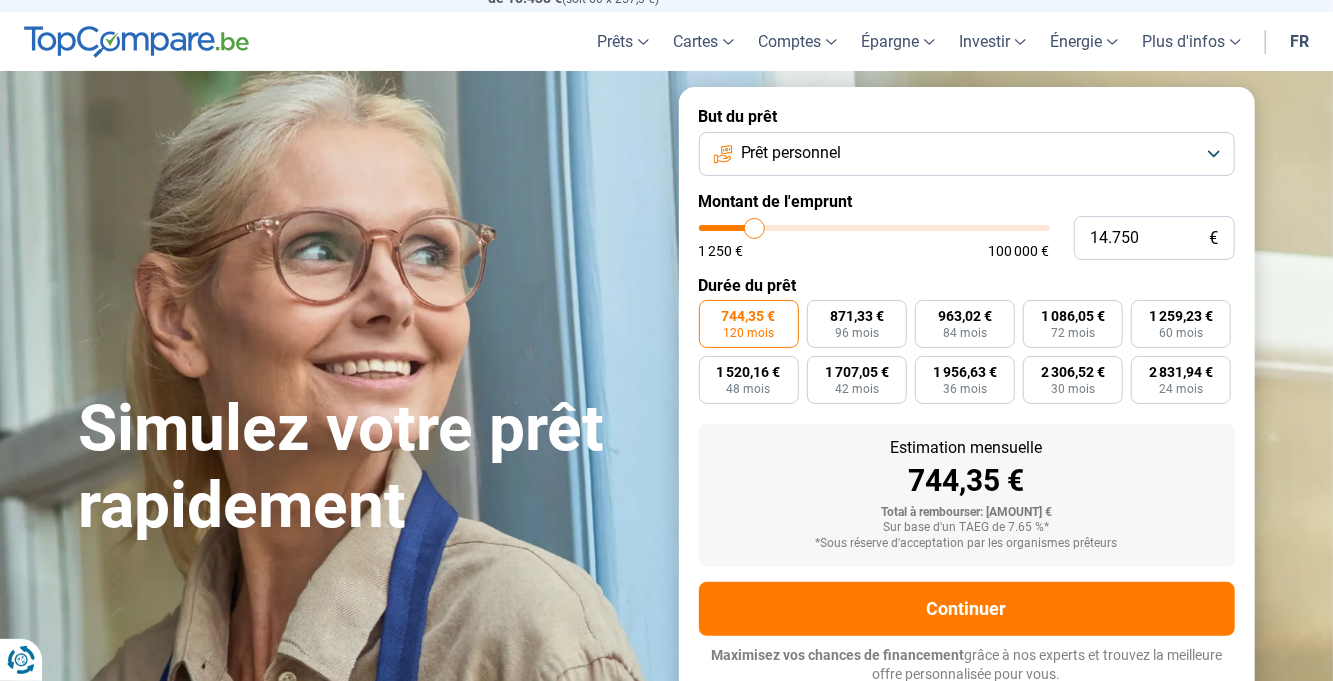 type on "14.250" 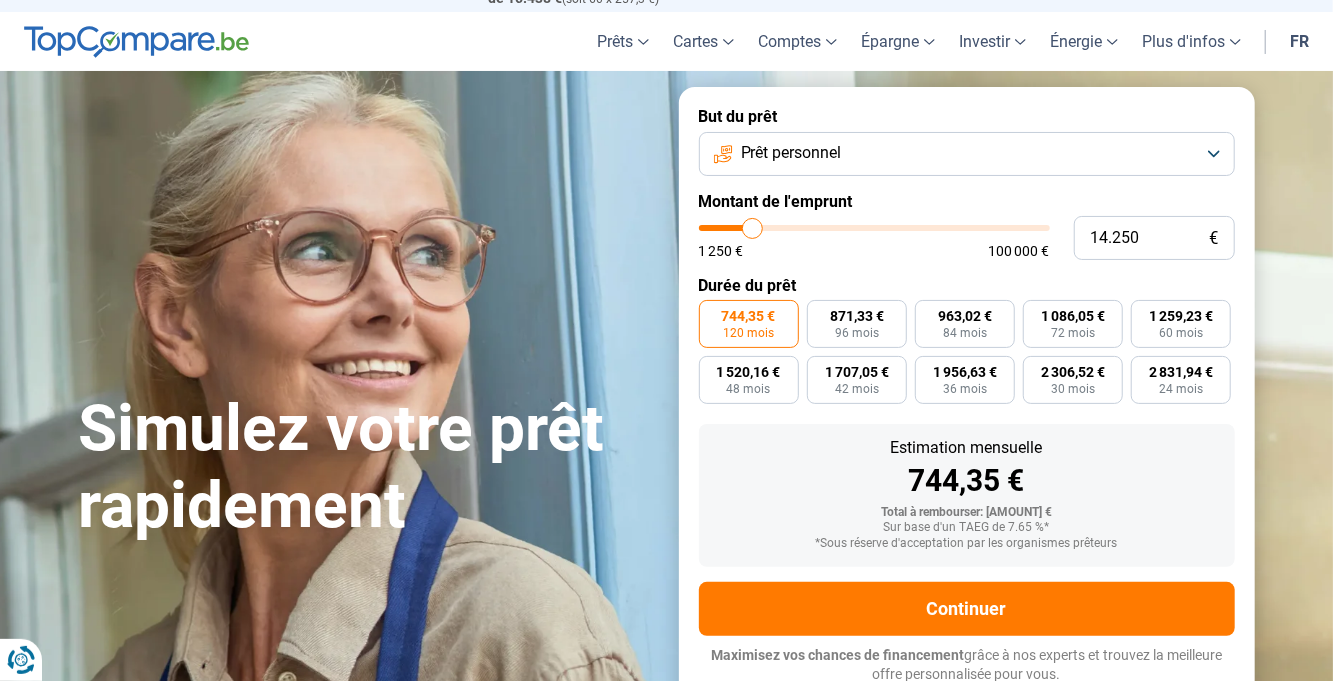 type on "14.000" 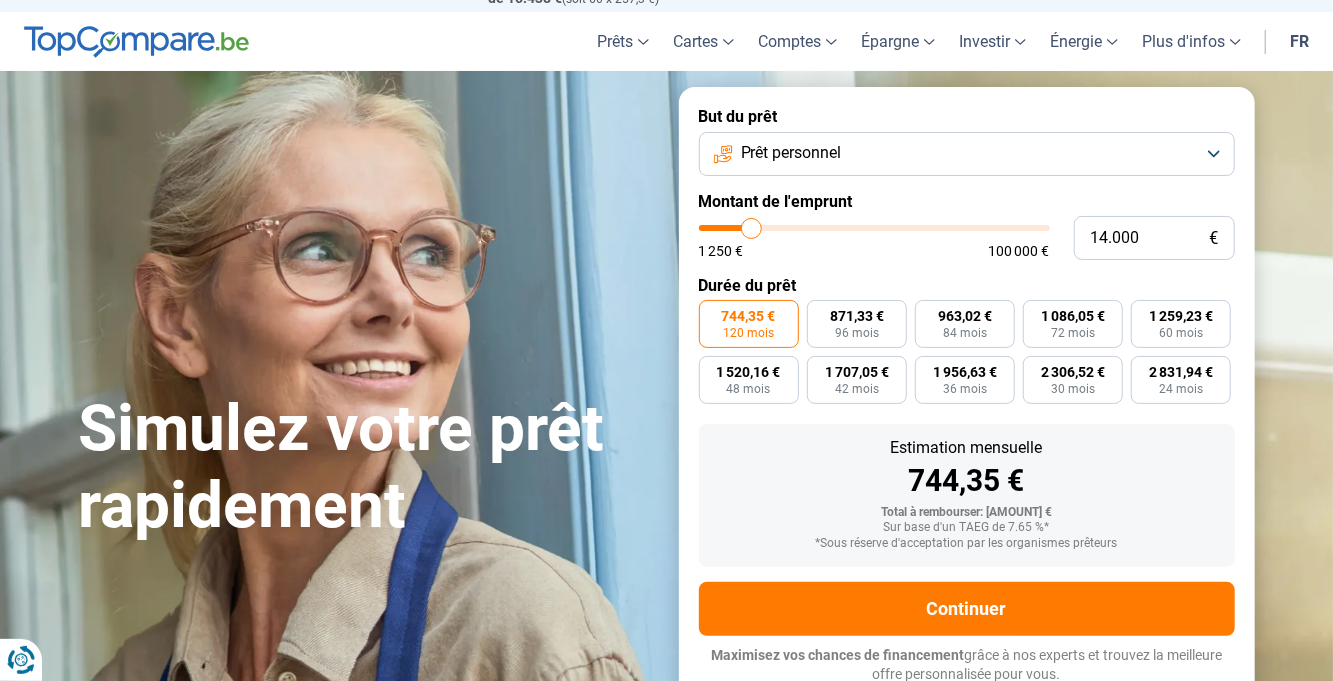 type on "13.750" 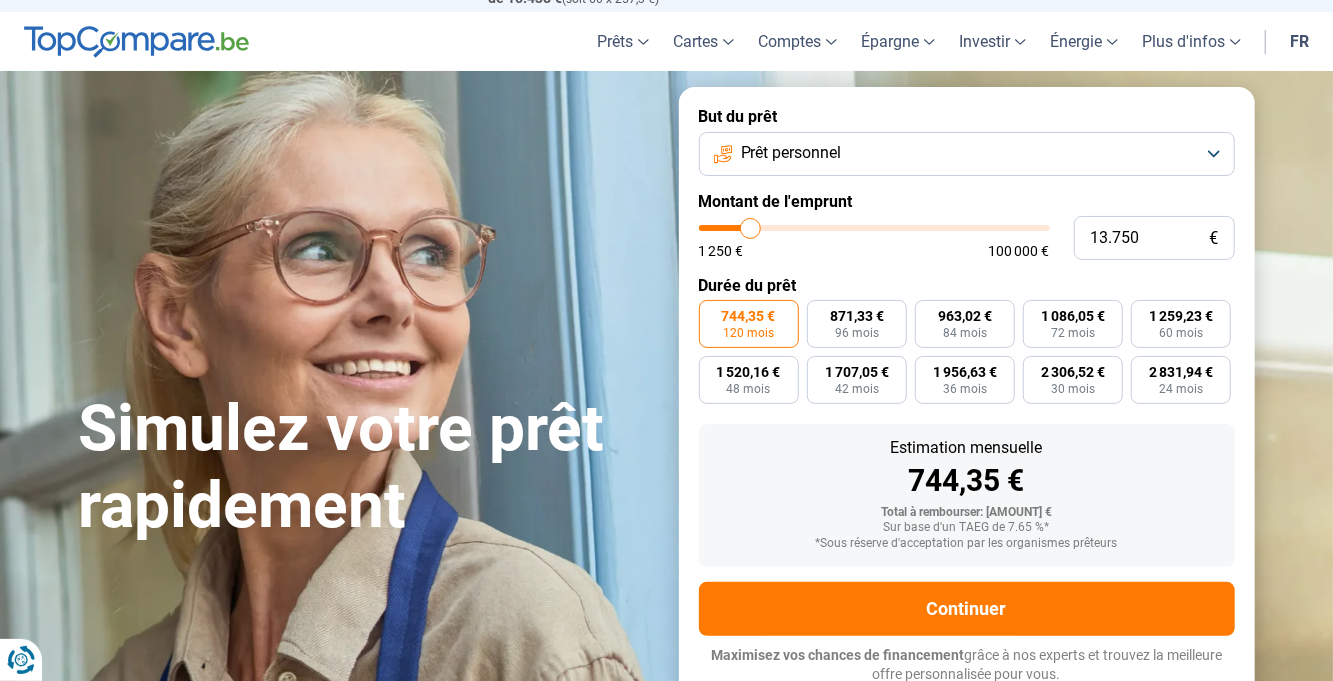 type on "13.250" 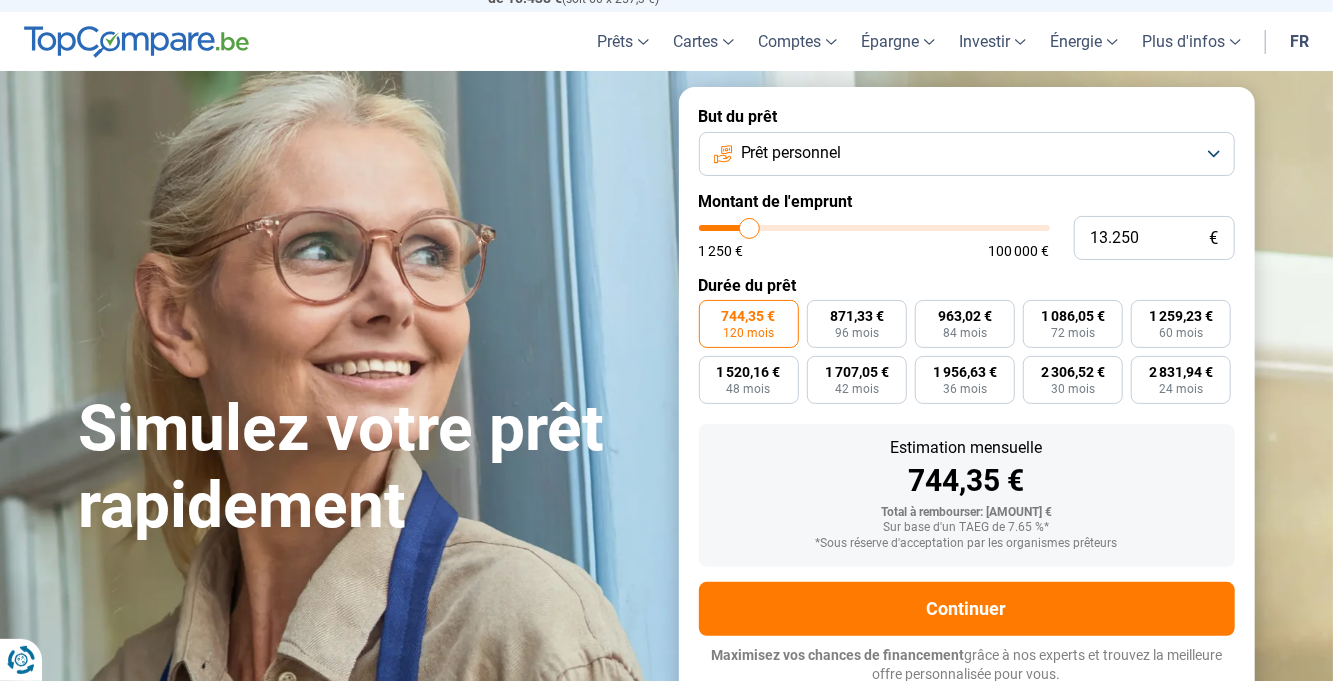 type on "13.000" 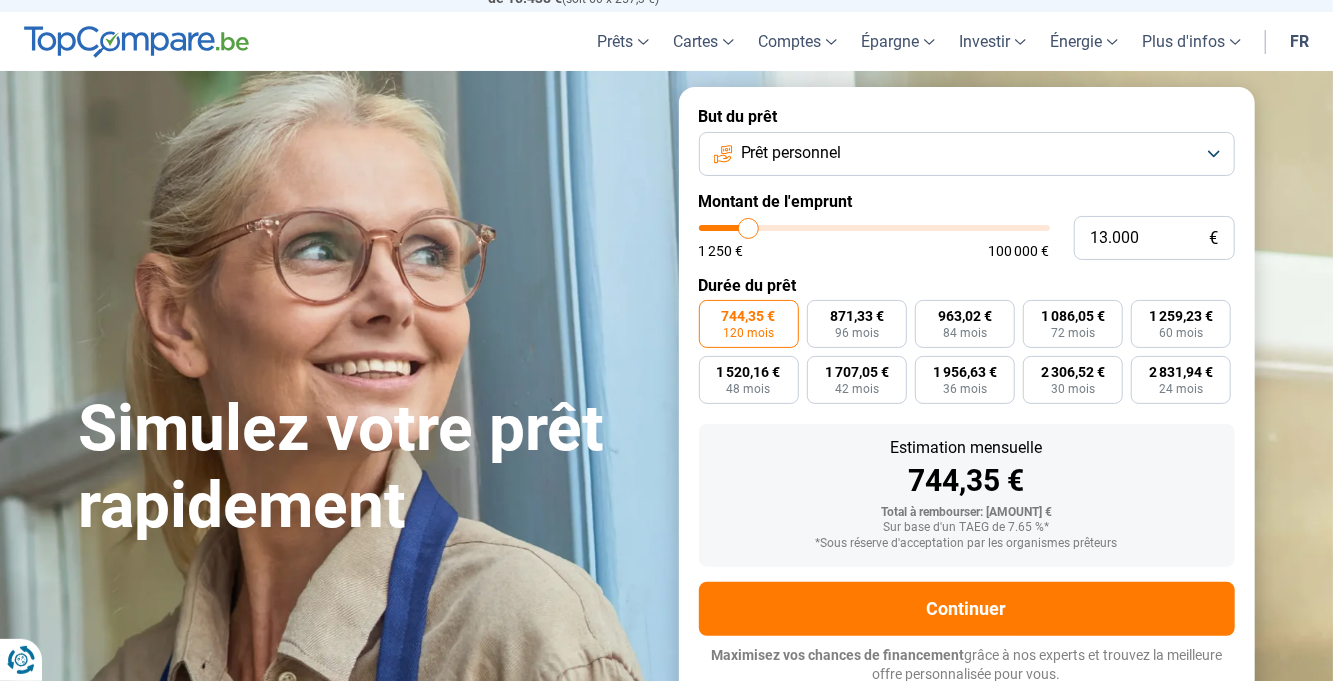 type on "12.750" 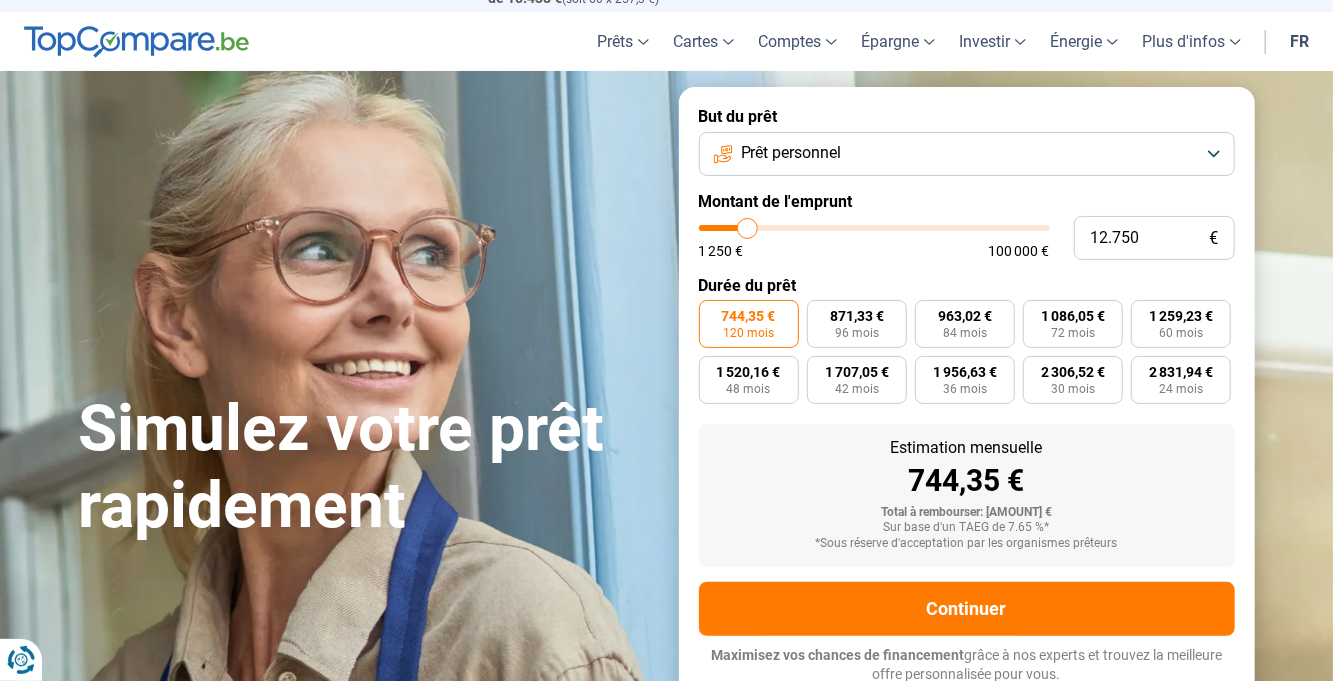 type on "12.500" 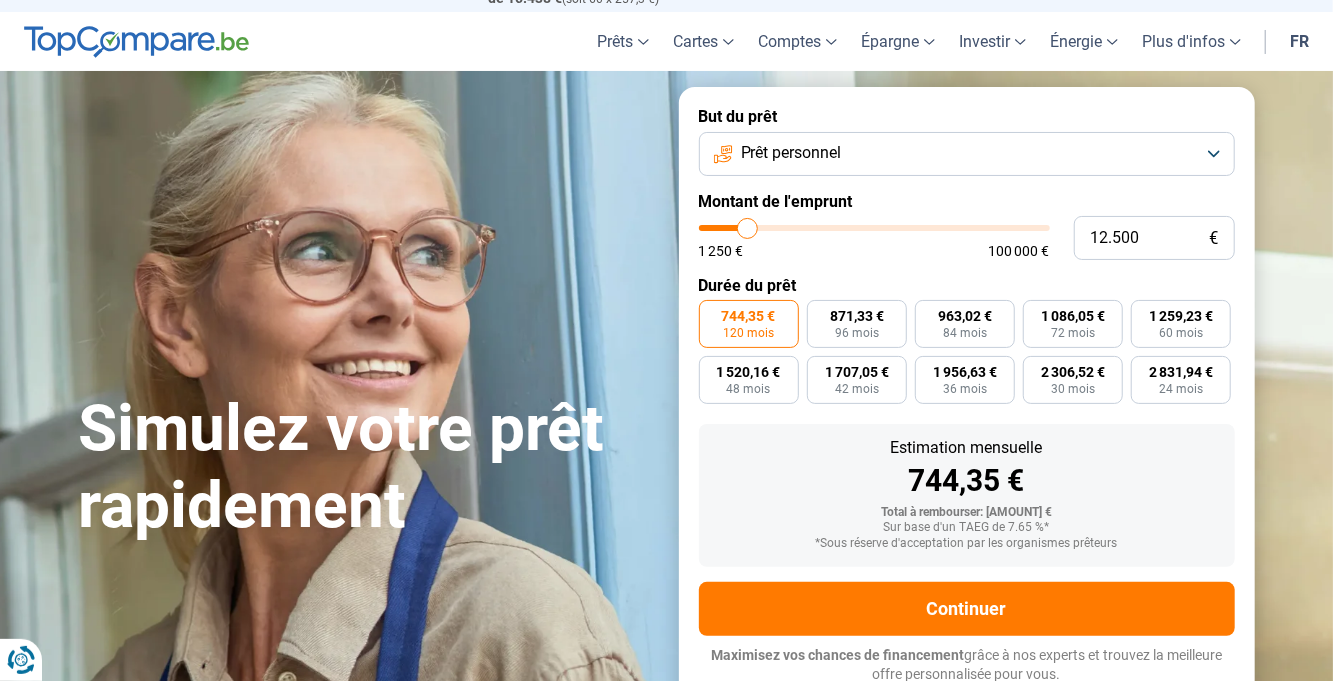 type on "12500" 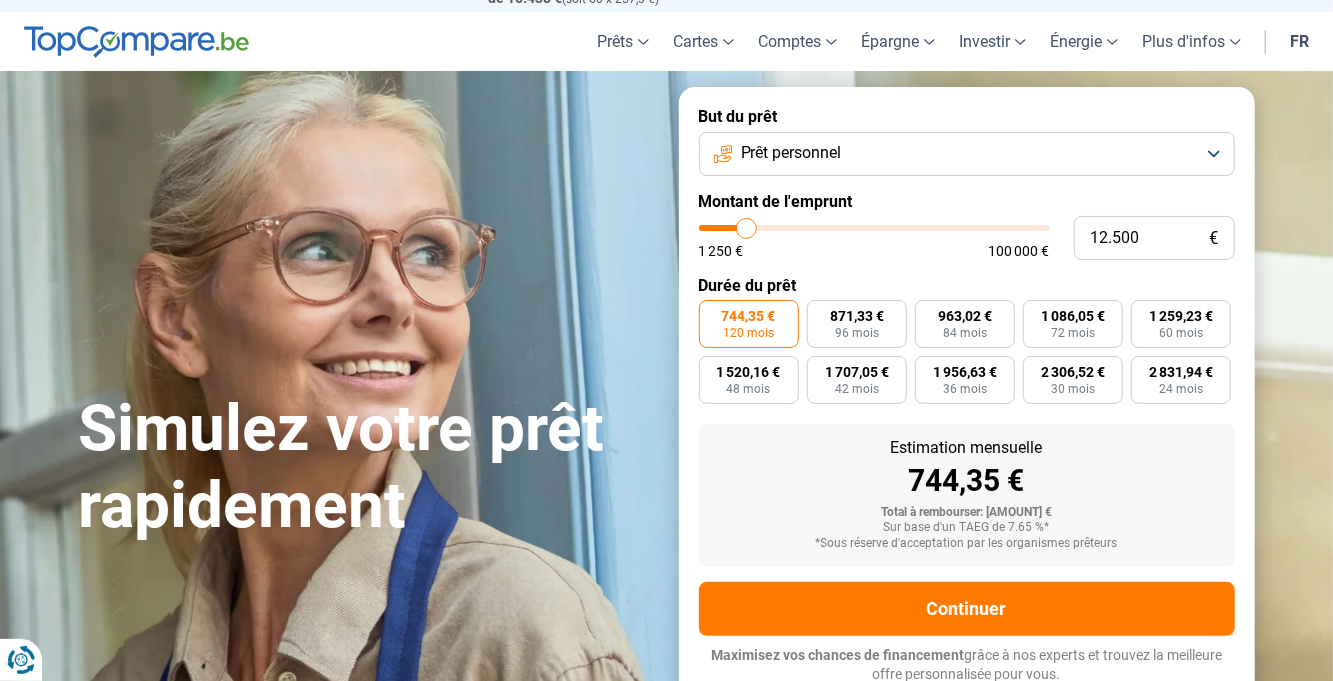 type on "12.250" 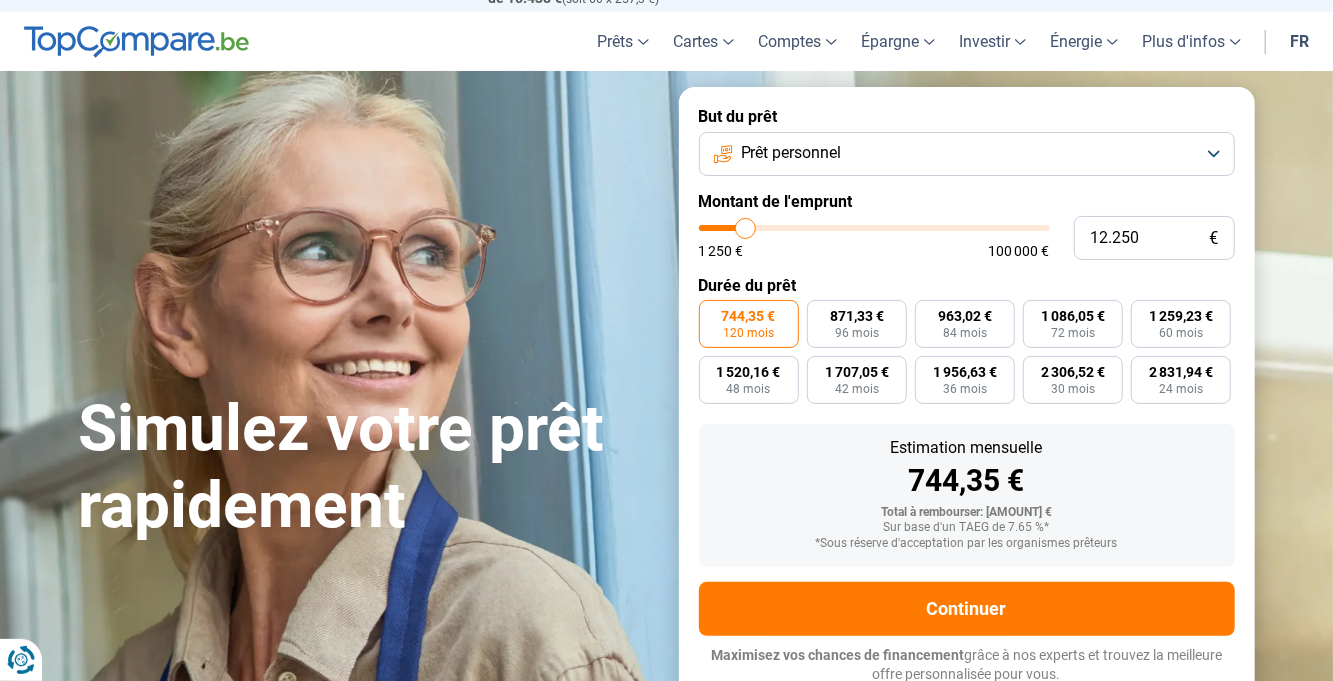 type on "12.000" 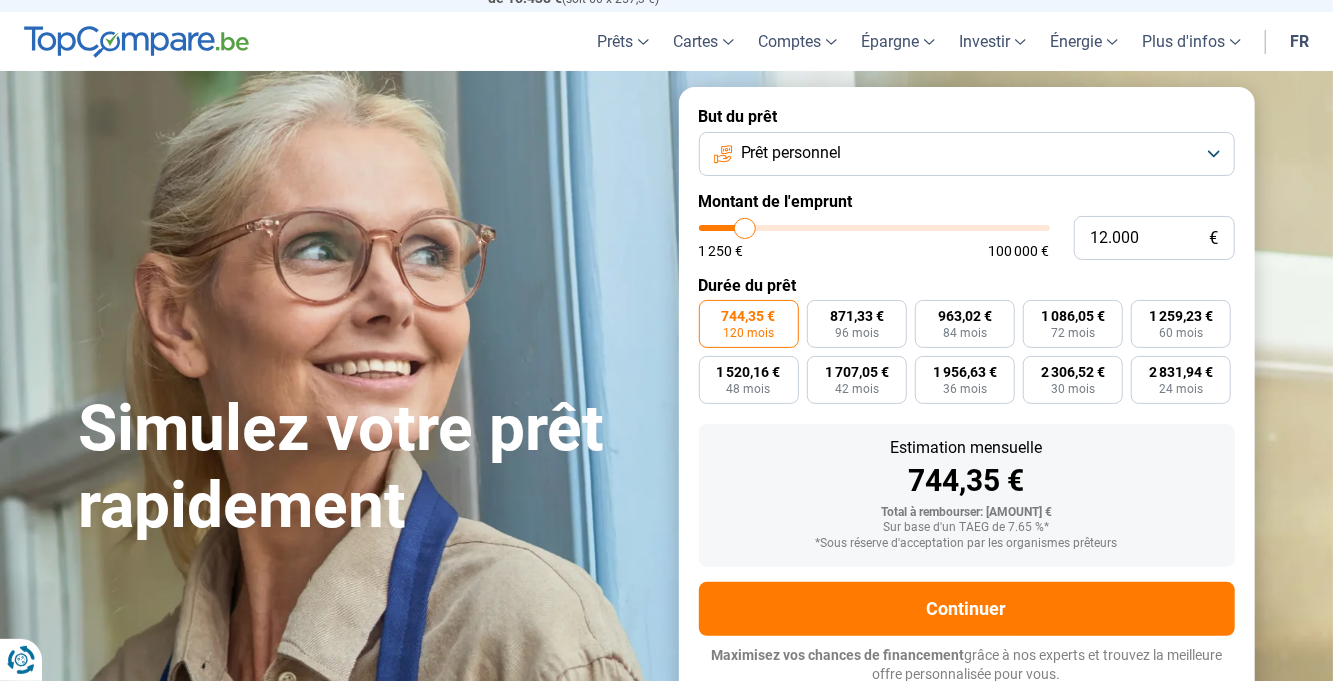 type on "12000" 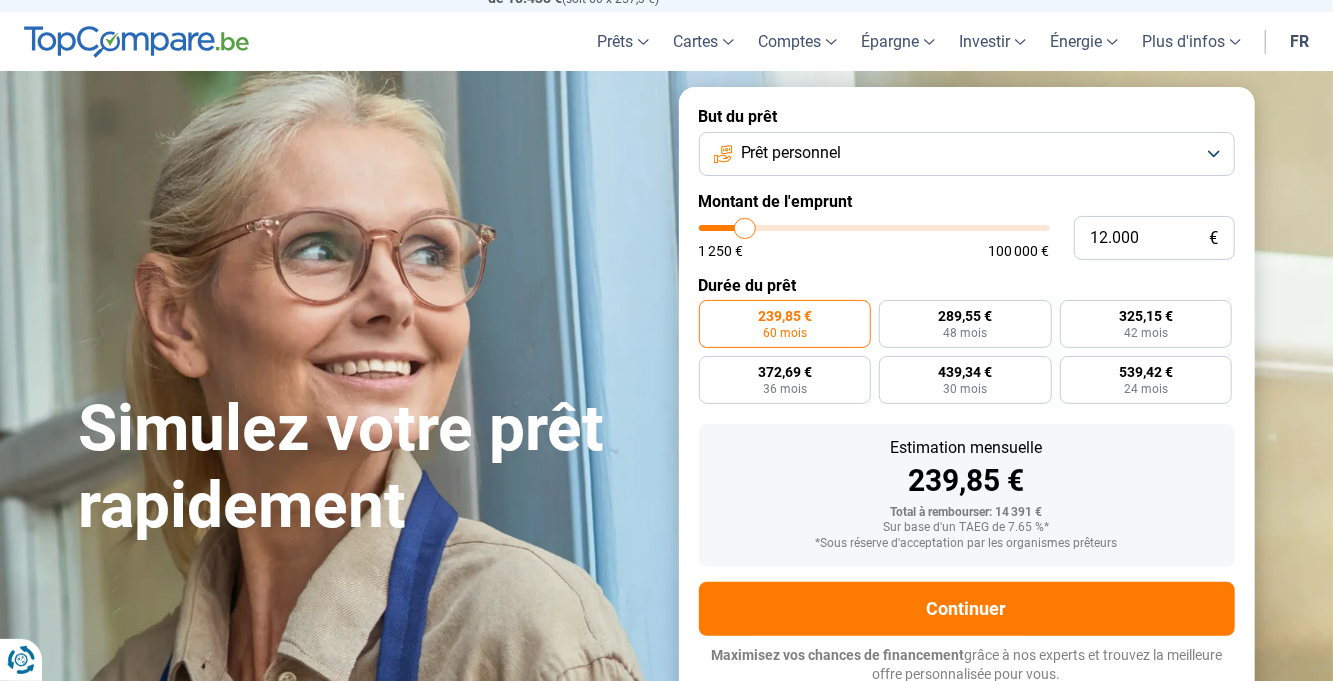 type on "31.000" 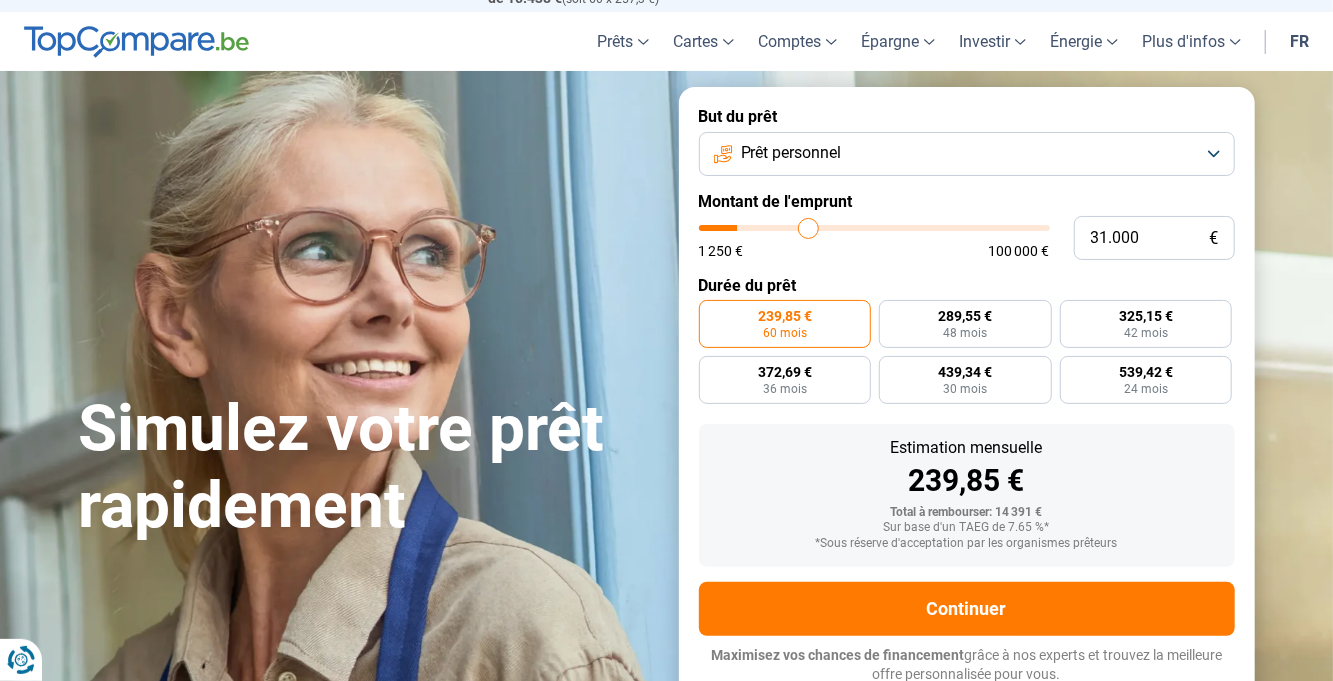 type on "31000" 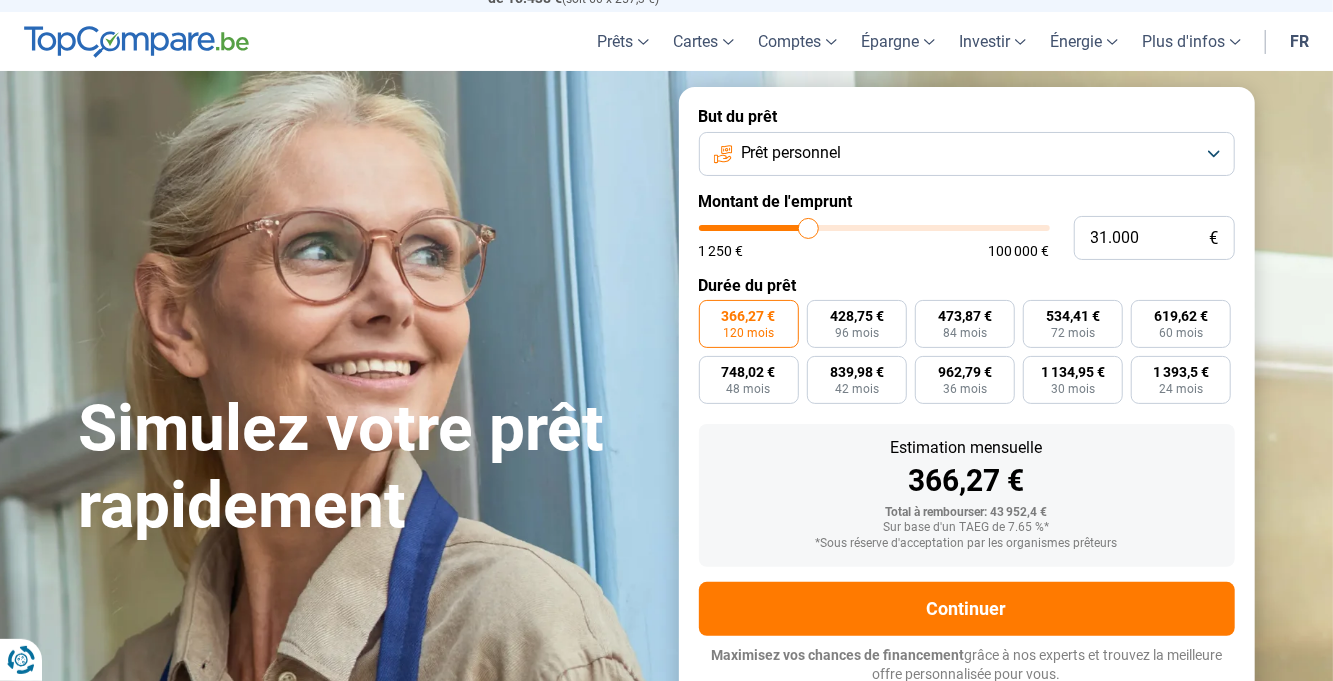 type on "33.750" 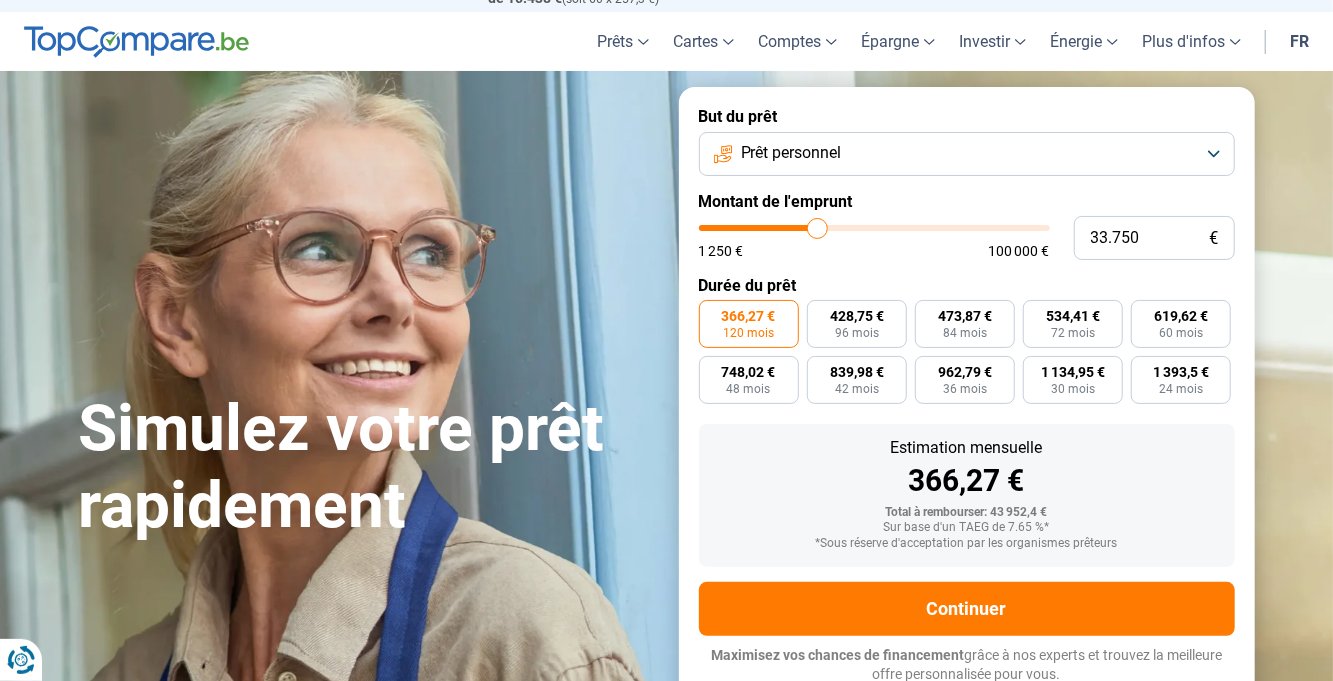 type on "33750" 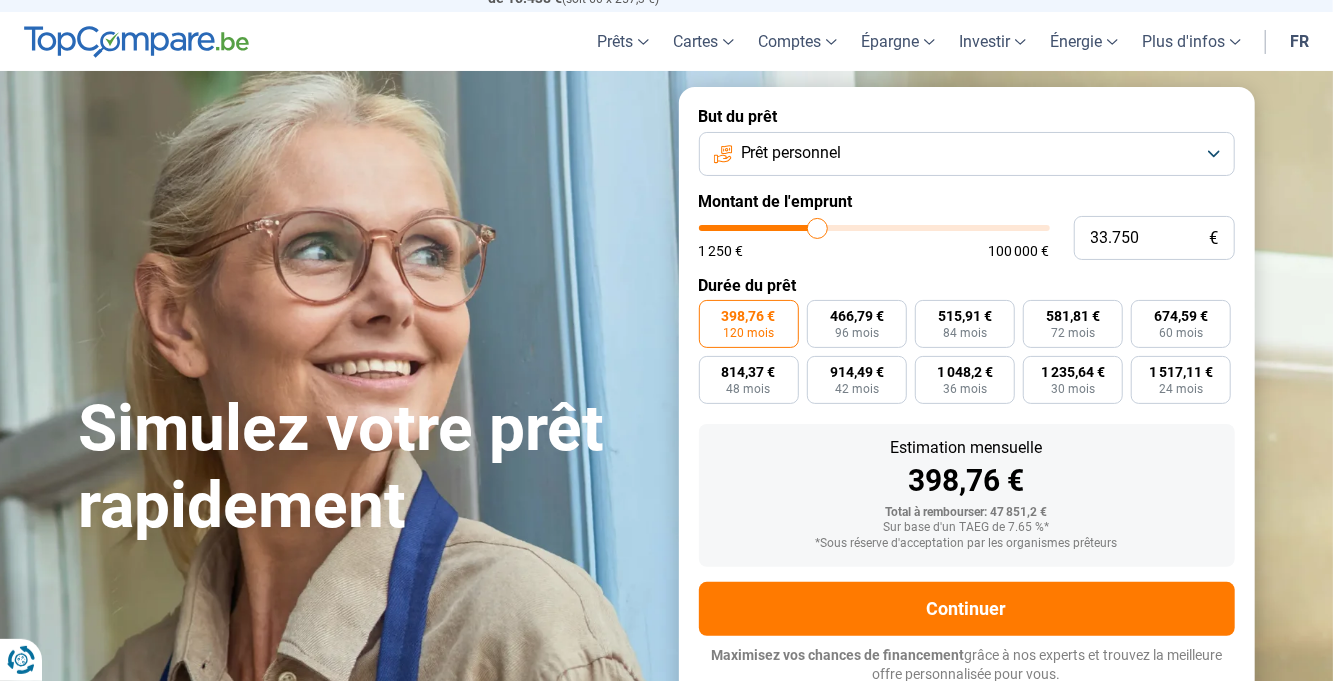 type on "21.500" 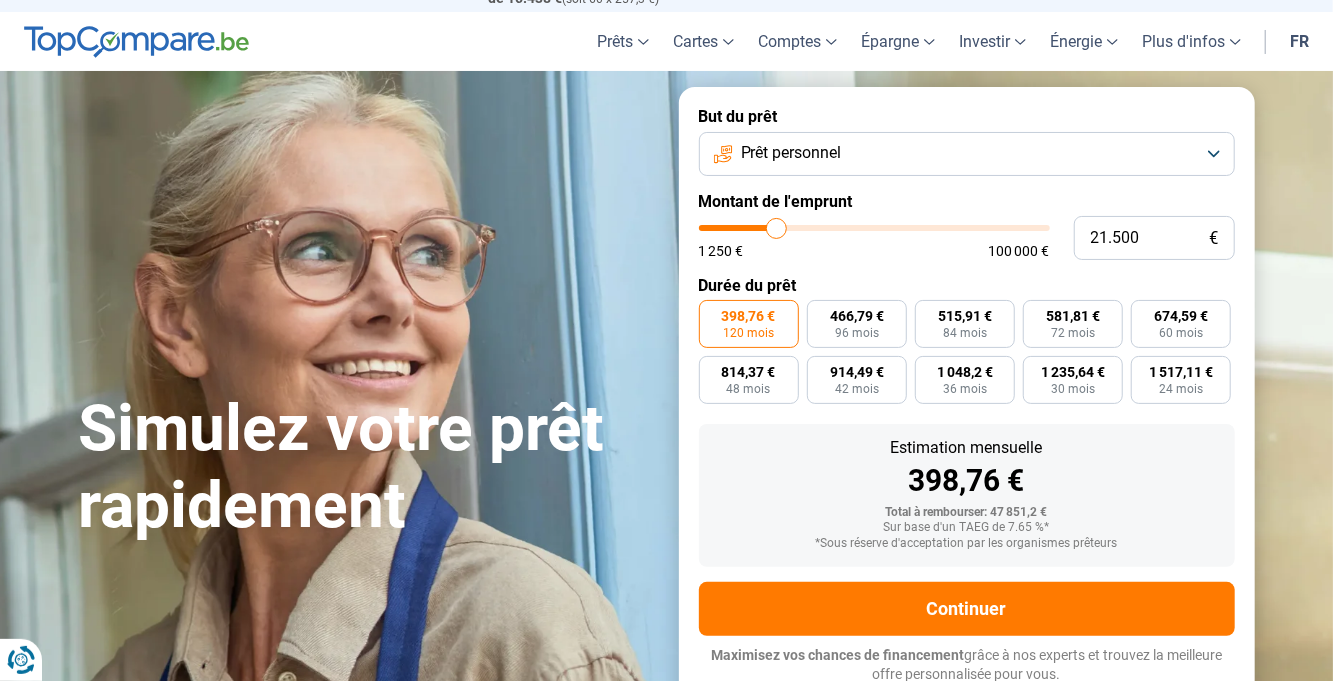type on "21500" 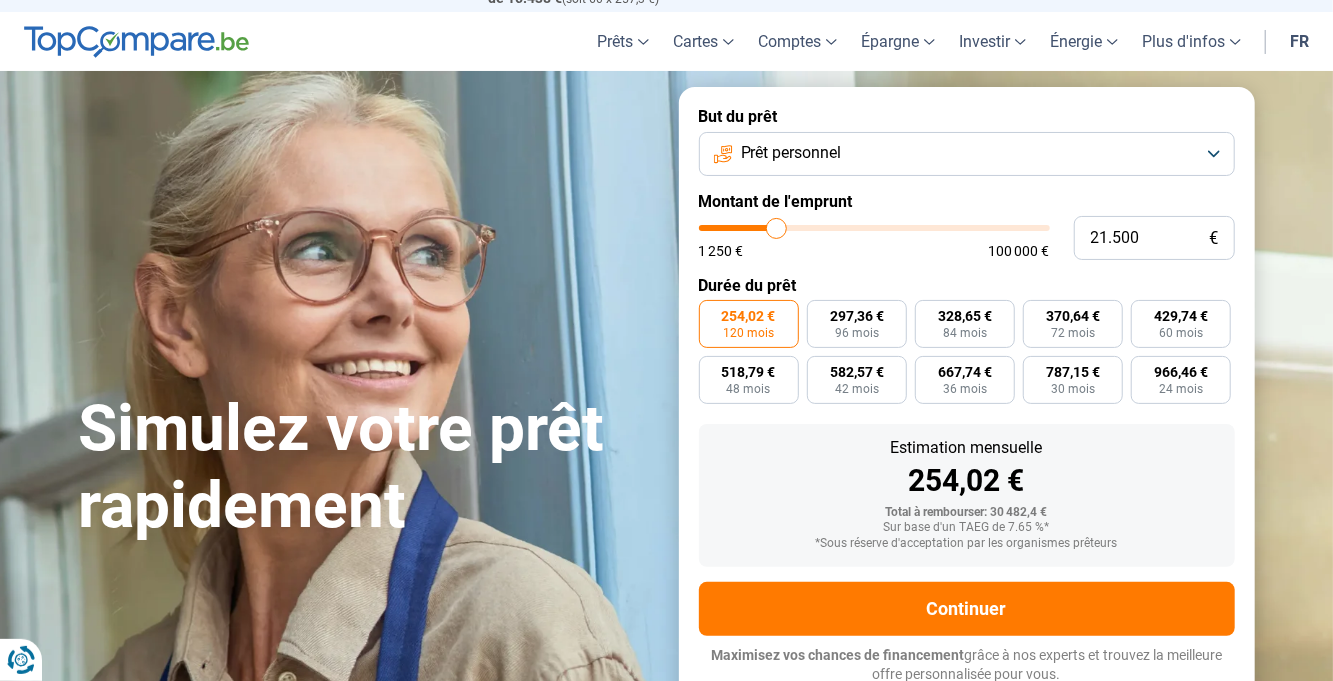 type on "10.250" 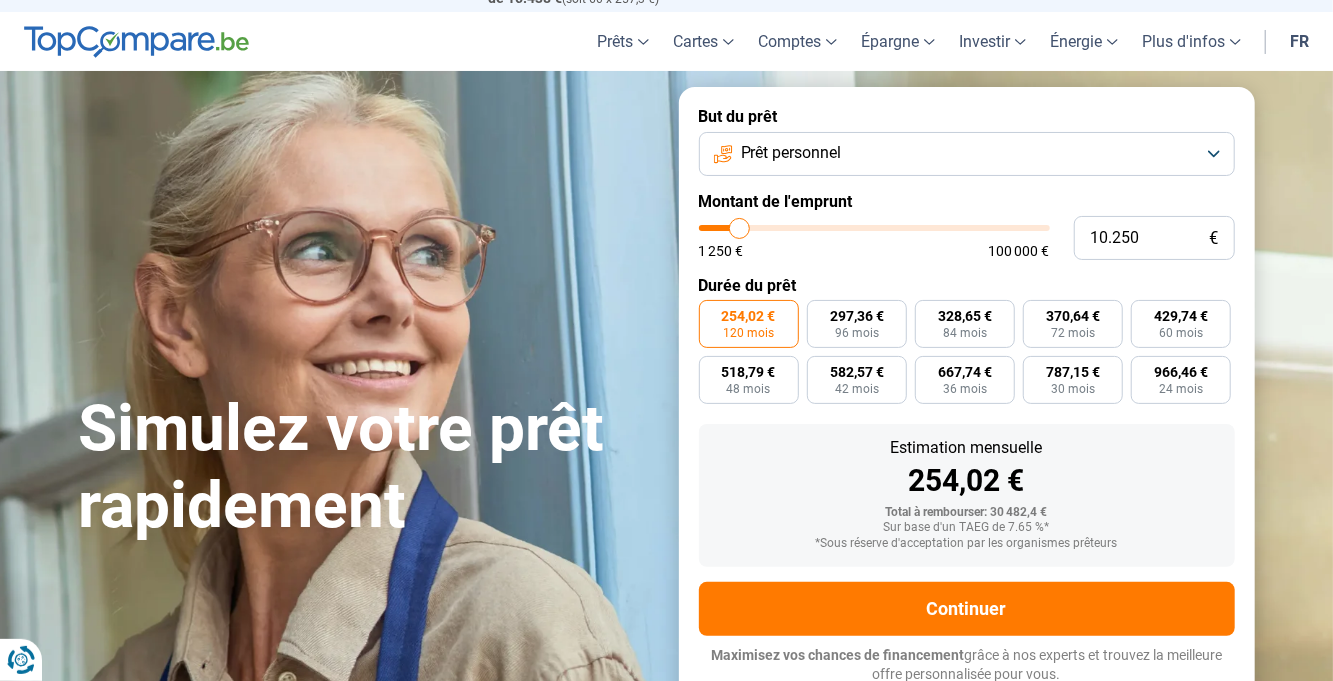 type on "10250" 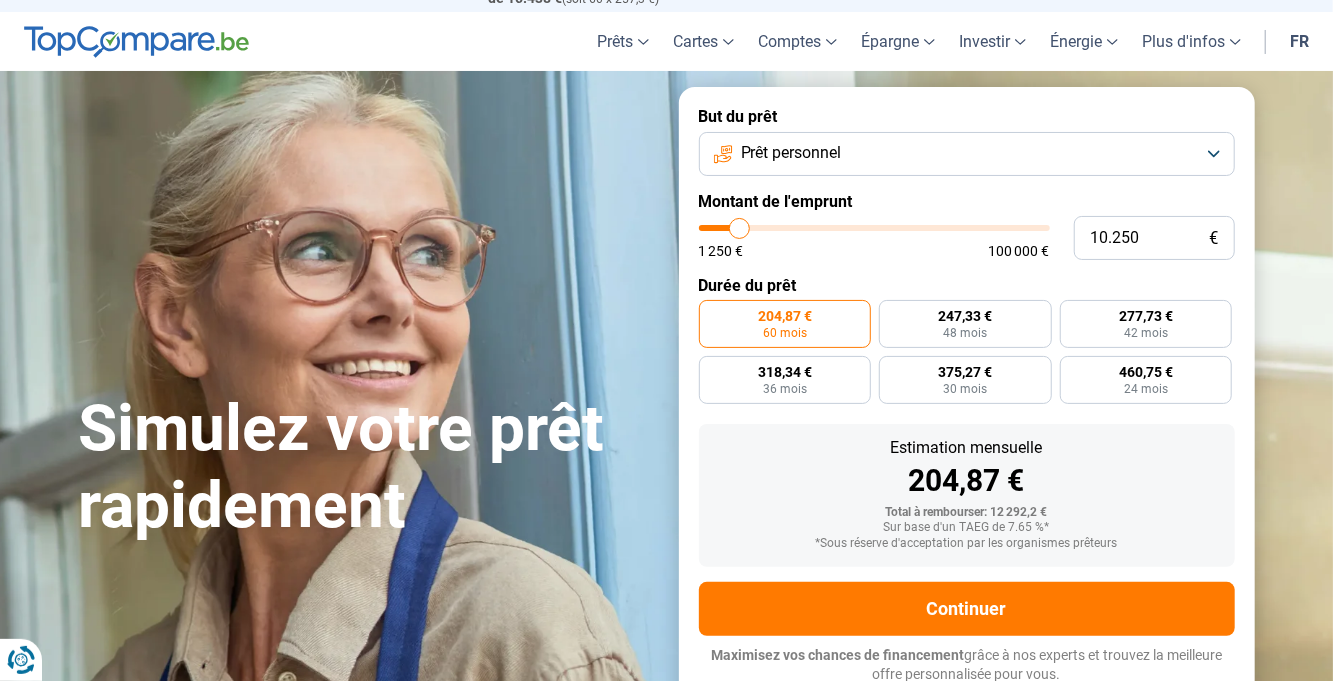 type on "1.250" 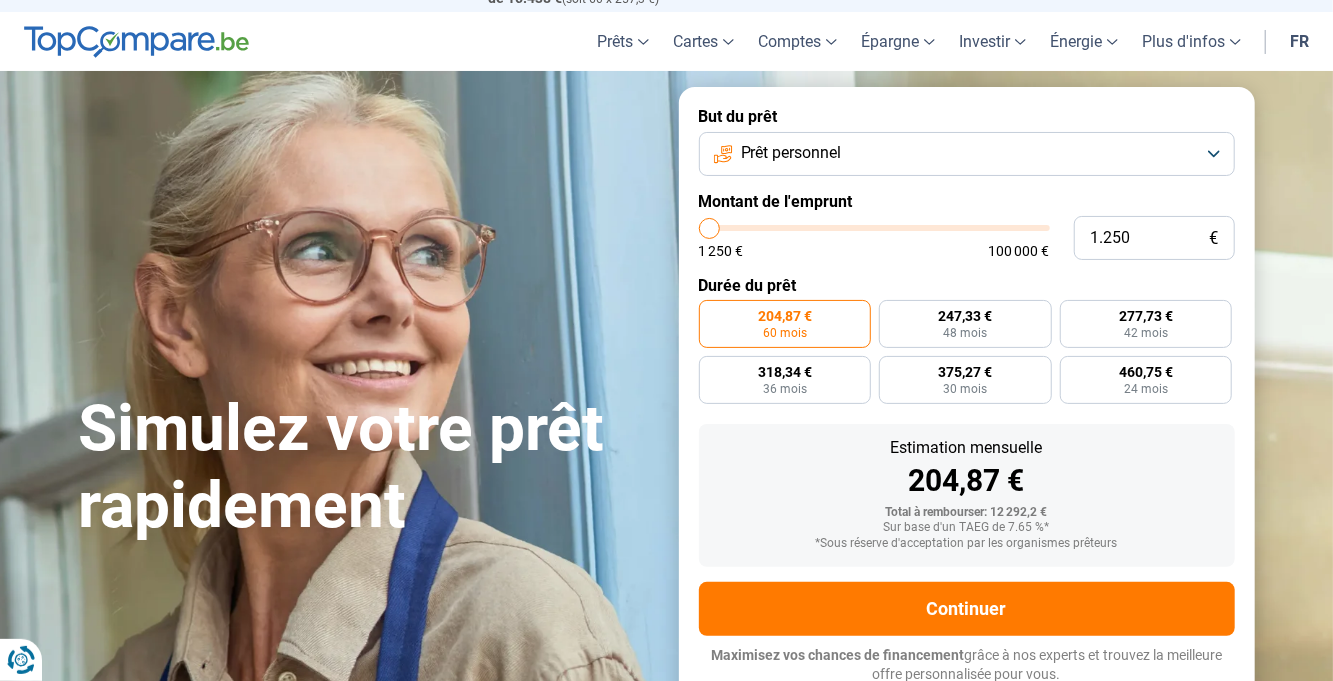 type on "1250" 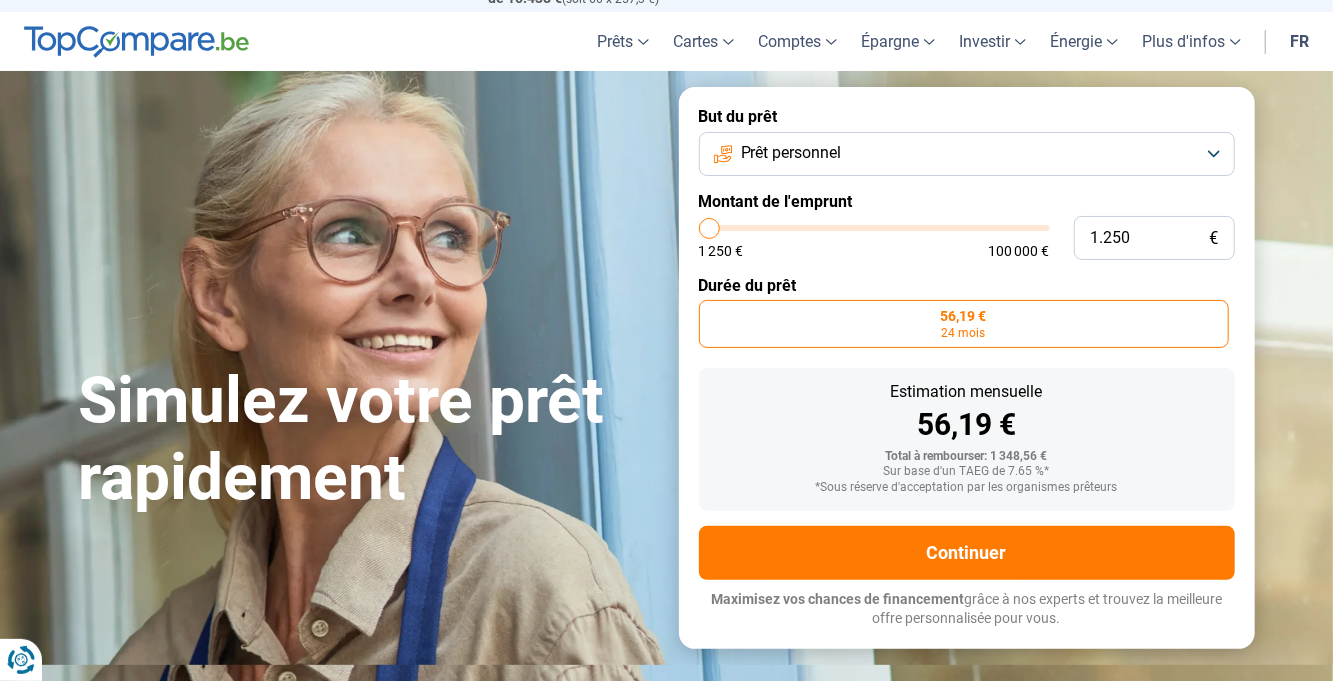 scroll, scrollTop: 0, scrollLeft: 0, axis: both 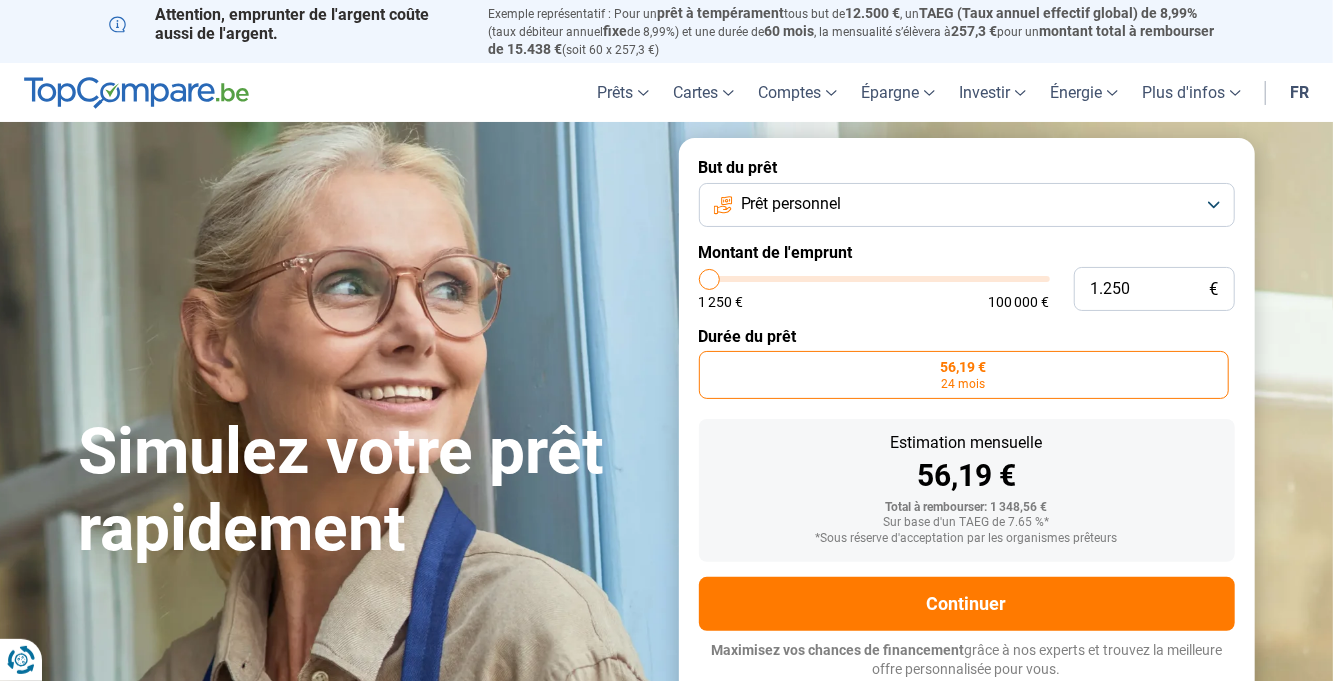 type on "2.250" 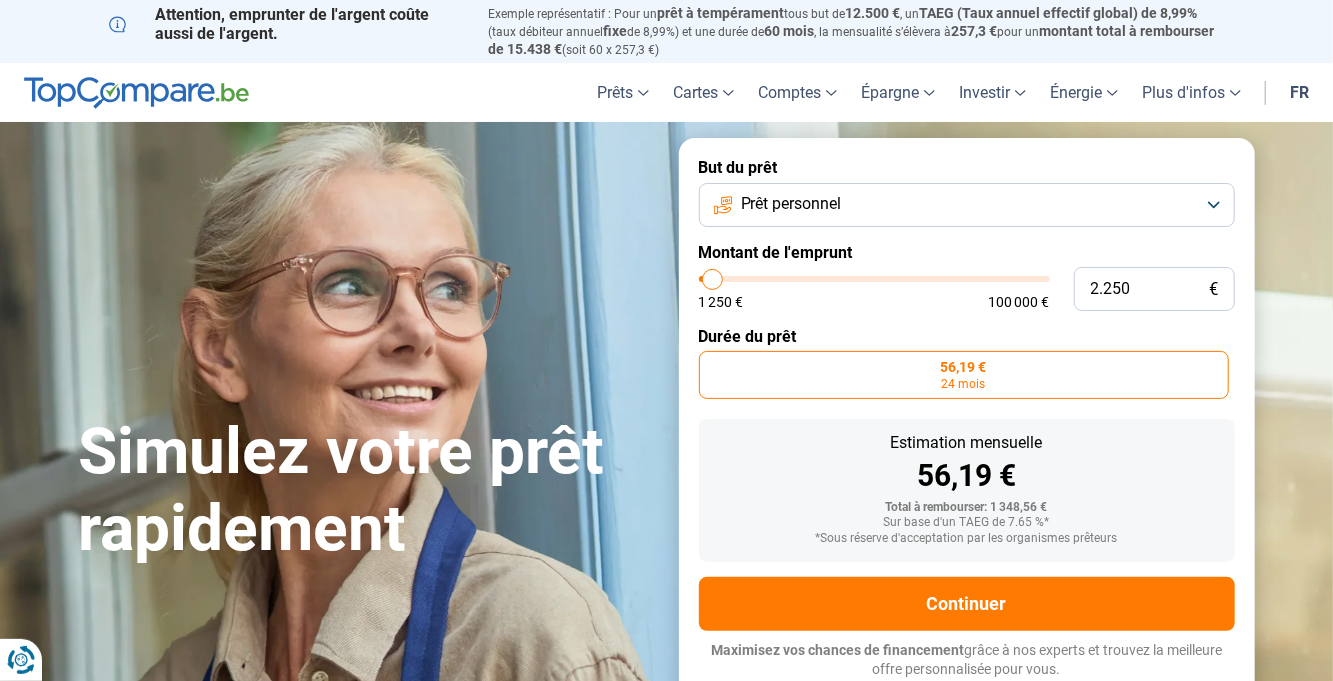 type on "2250" 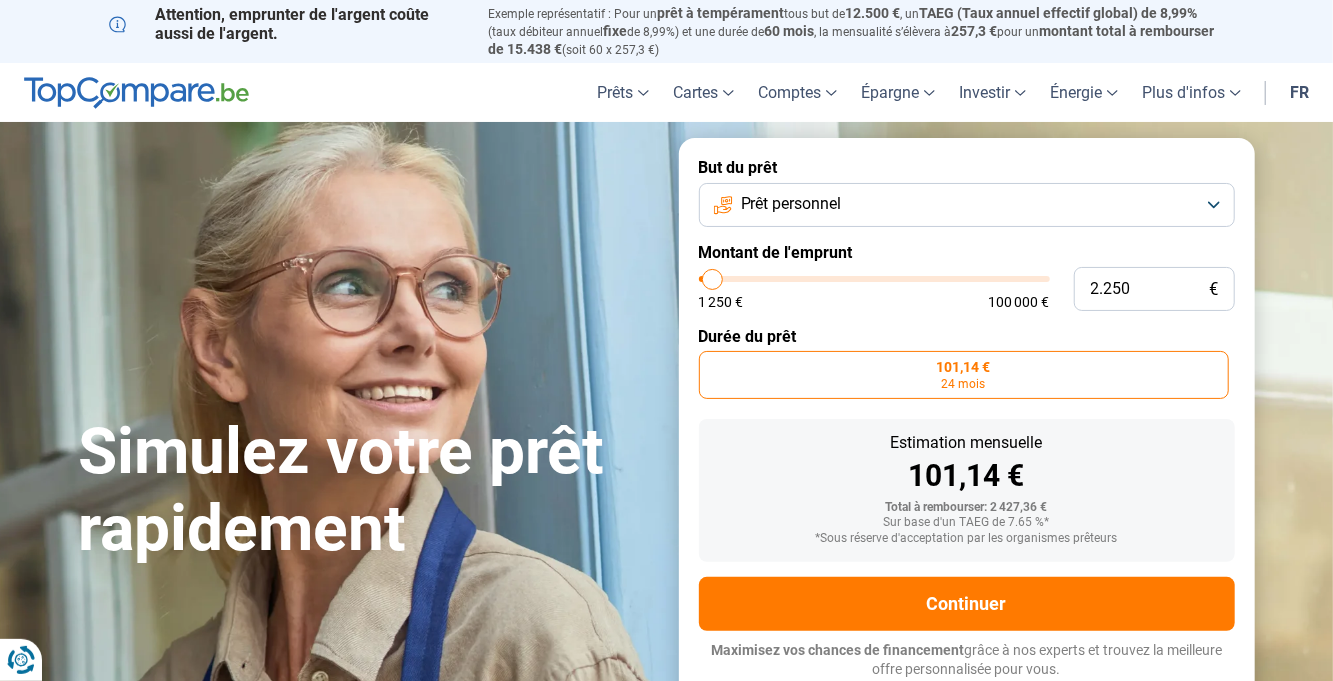type on "8.250" 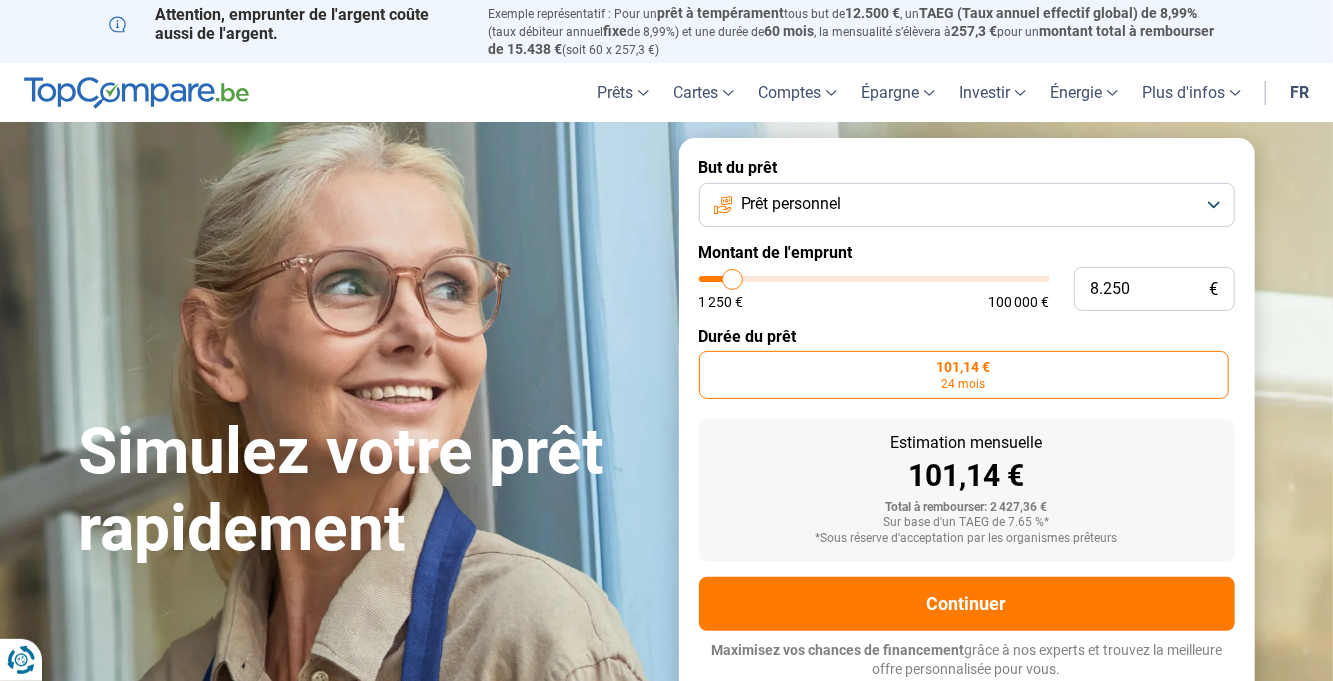 type on "8250" 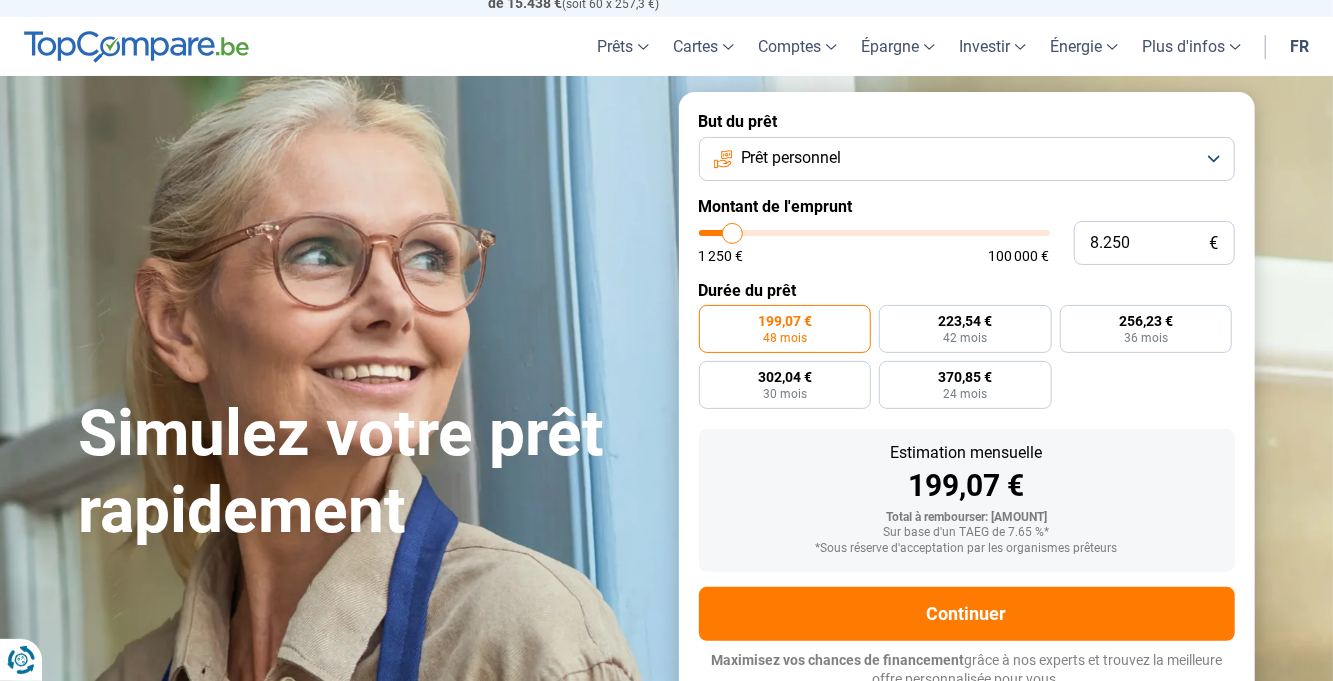 scroll, scrollTop: 51, scrollLeft: 0, axis: vertical 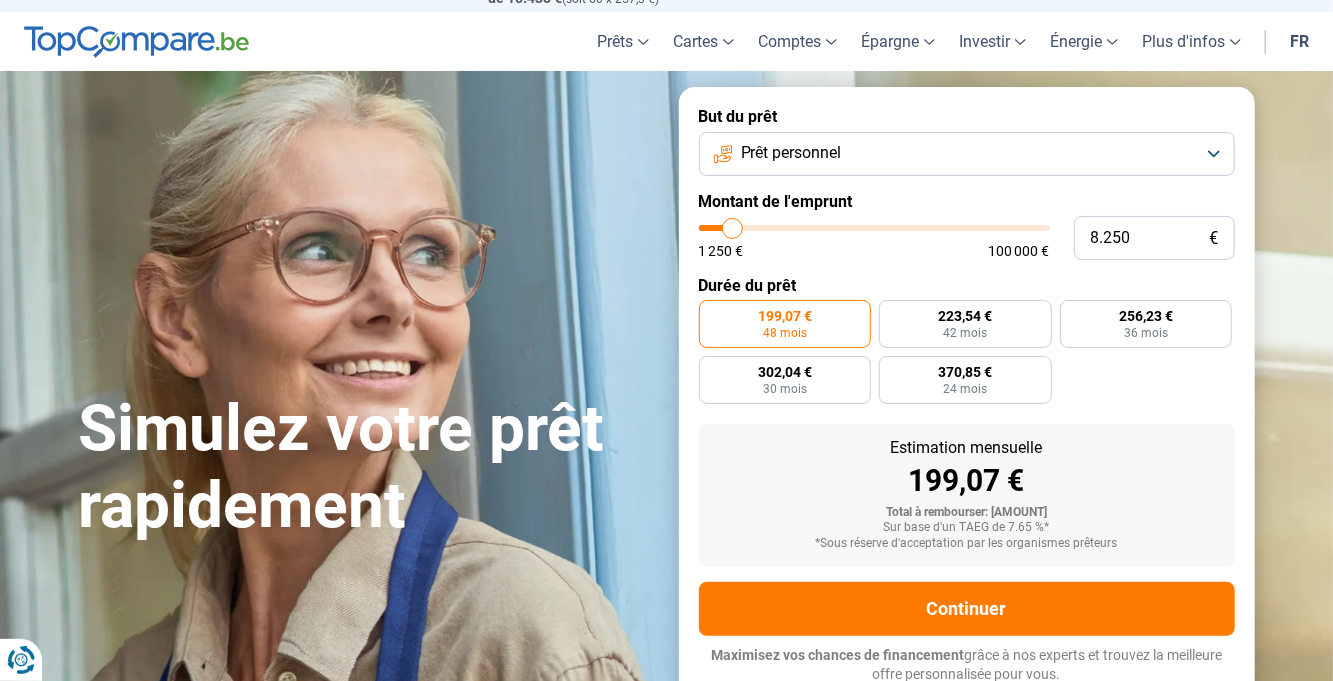type on "4.000" 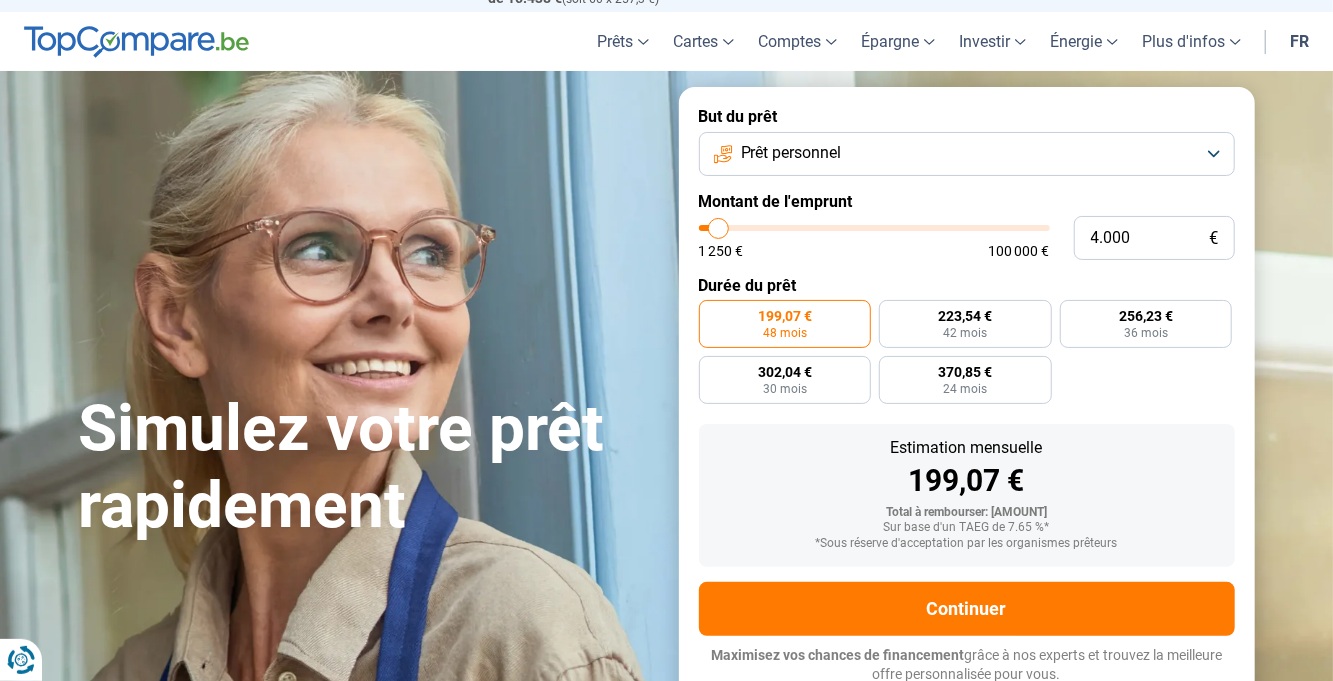 type on "4000" 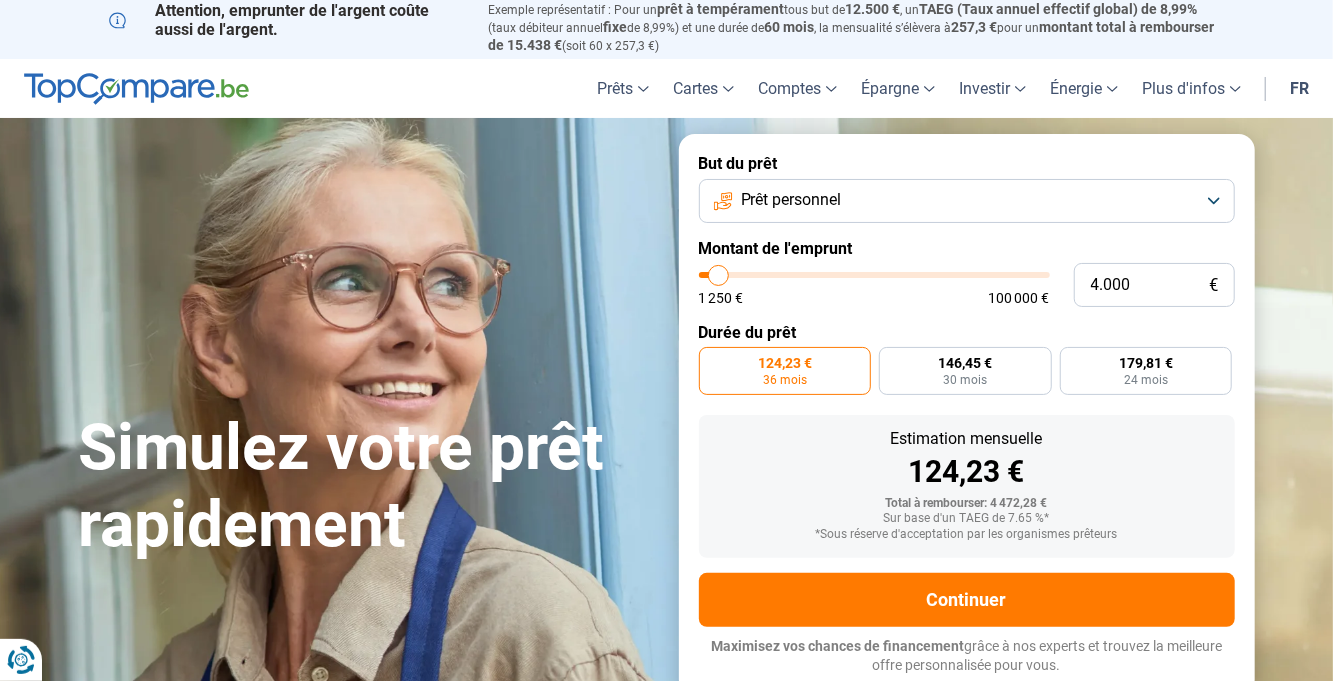 scroll, scrollTop: 0, scrollLeft: 0, axis: both 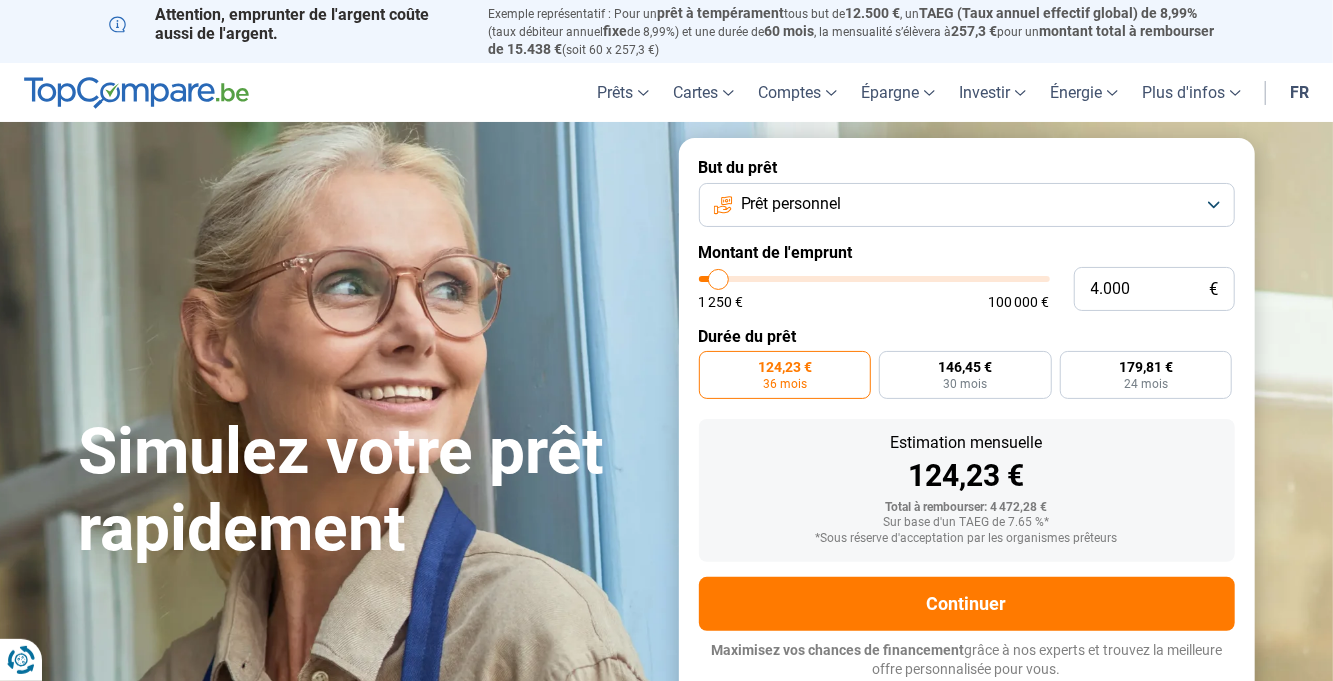 type on "1.250" 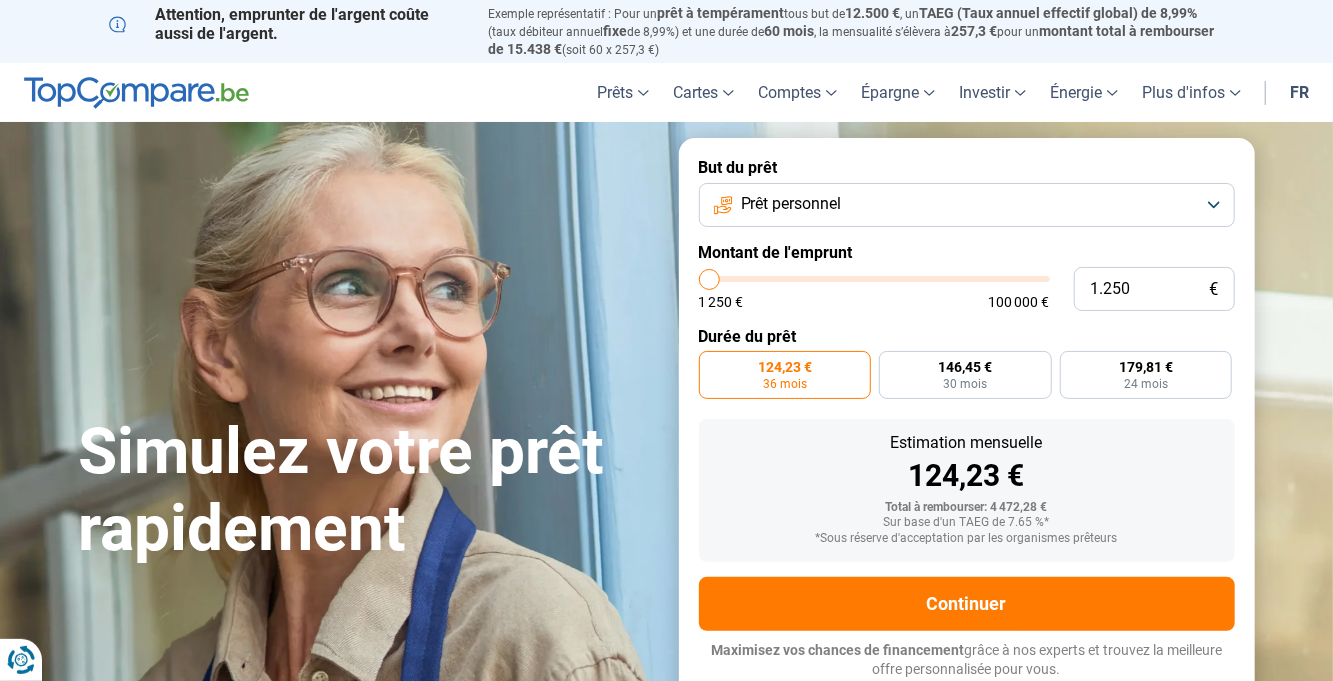 type on "1250" 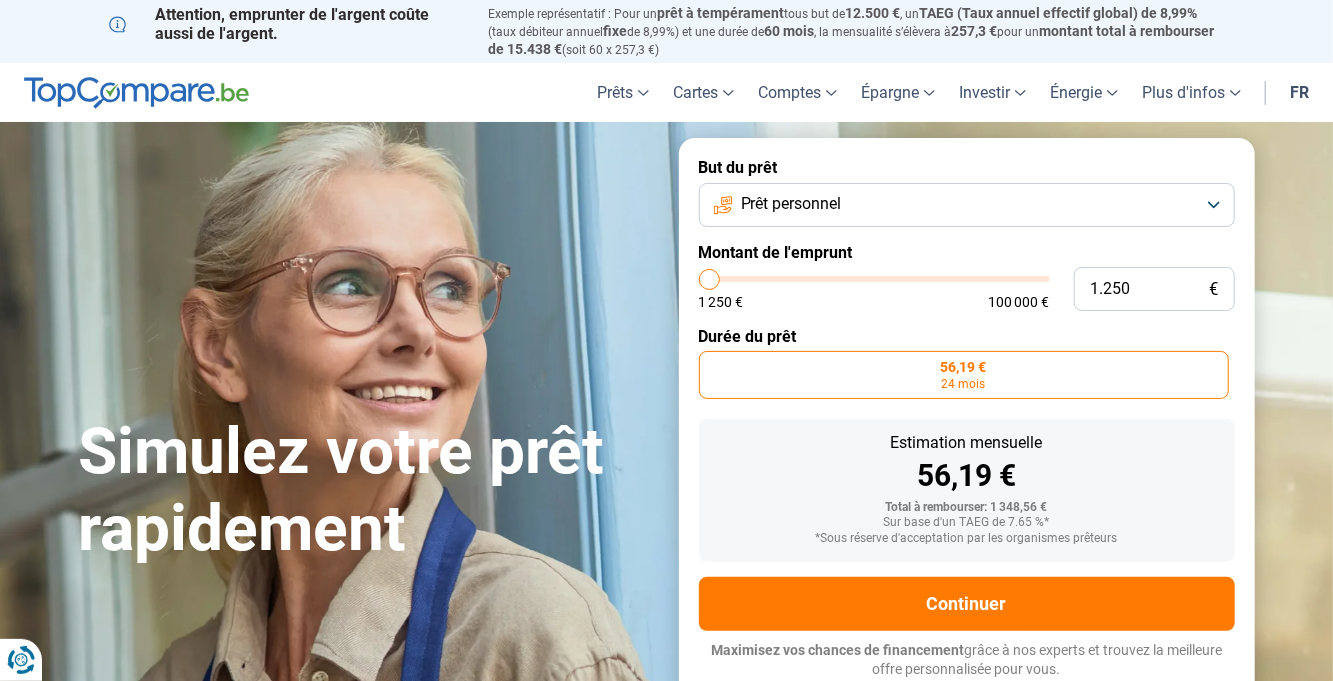 type on "8.000" 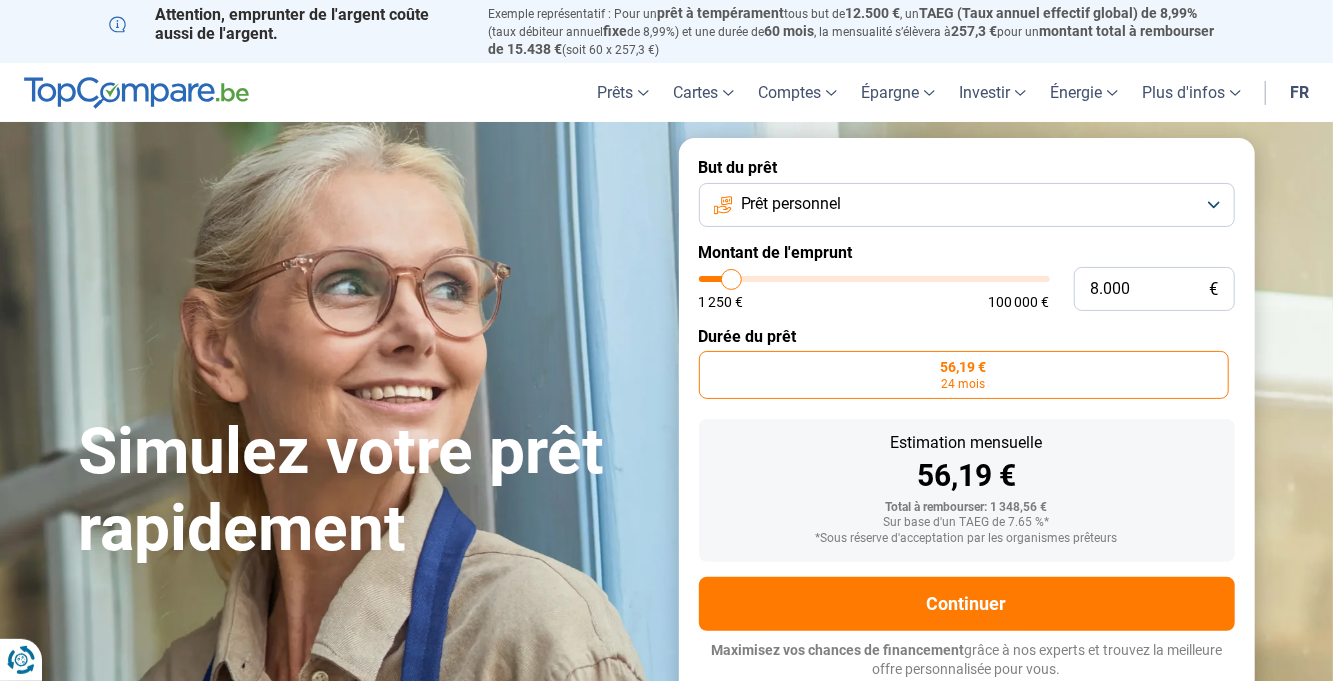 type on "8000" 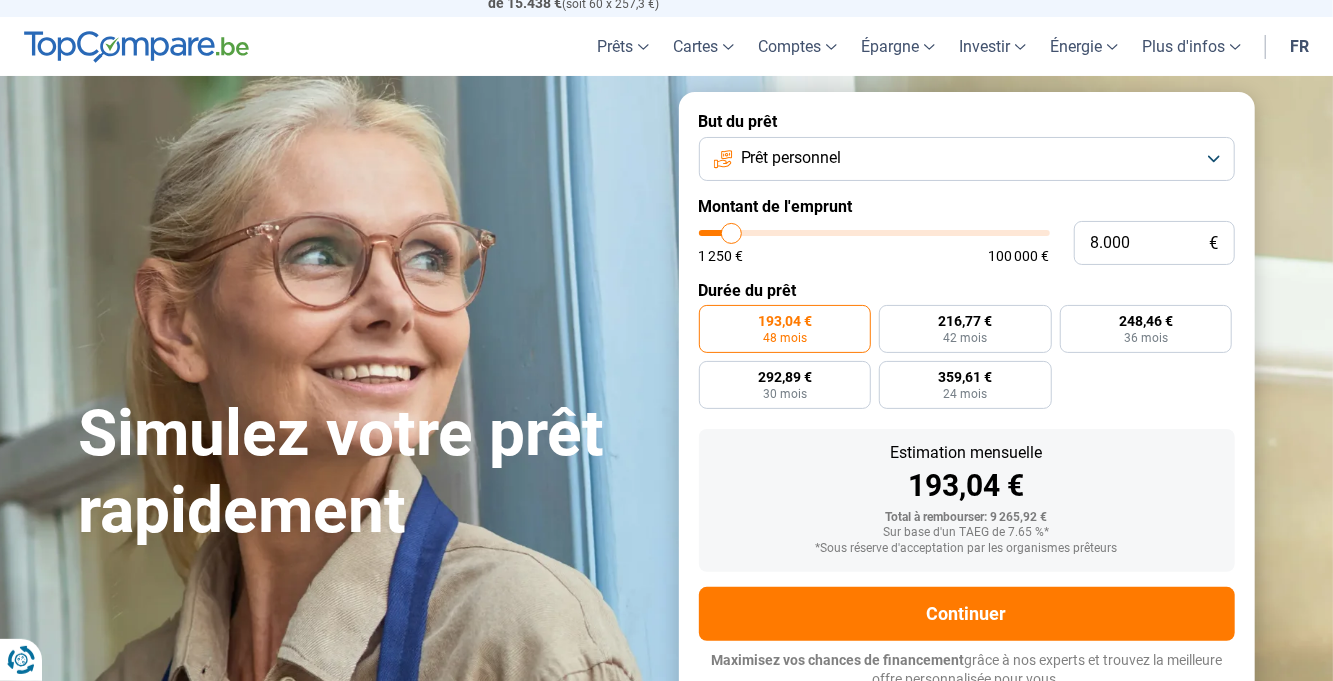 scroll, scrollTop: 51, scrollLeft: 0, axis: vertical 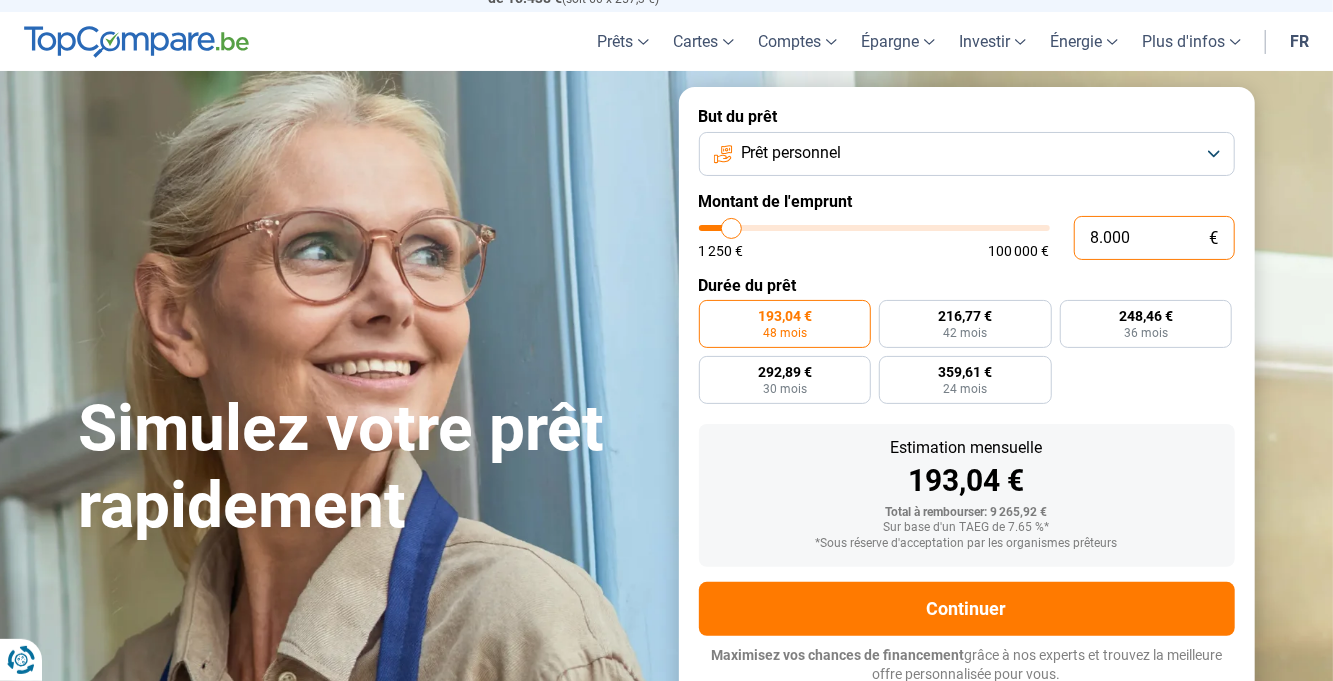 click on "8.000" at bounding box center (1154, 238) 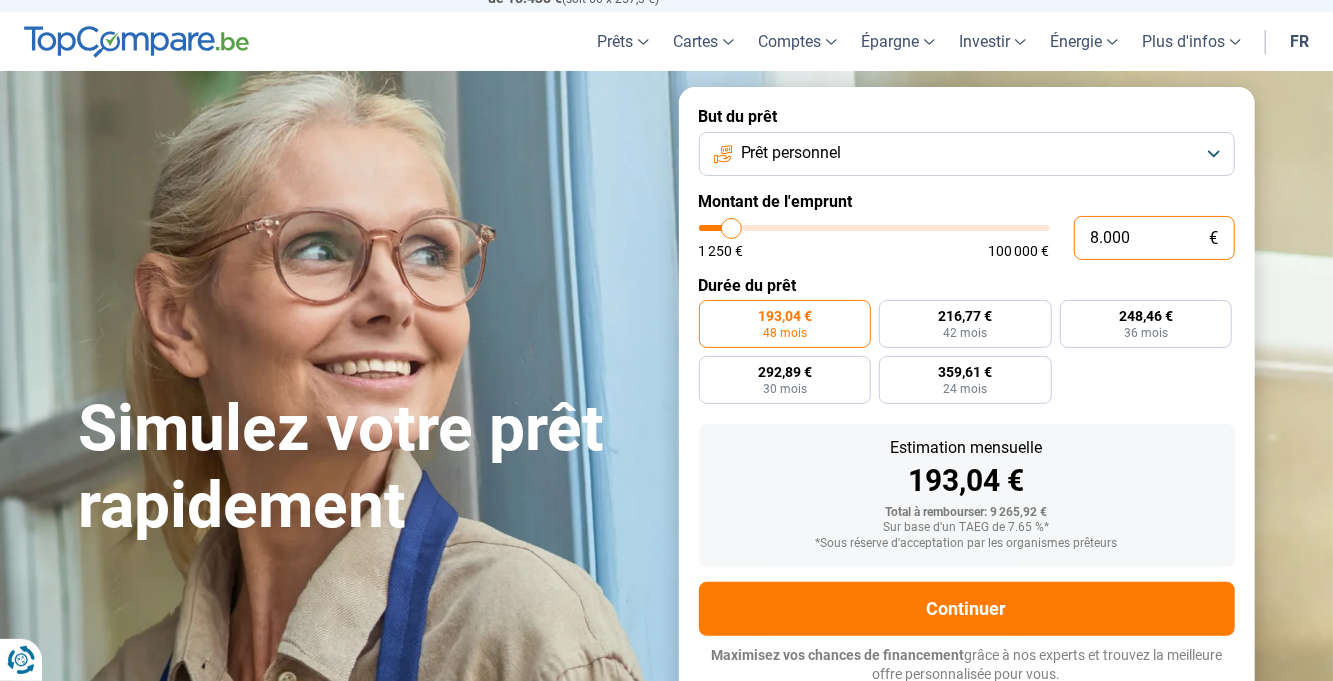 type on "800" 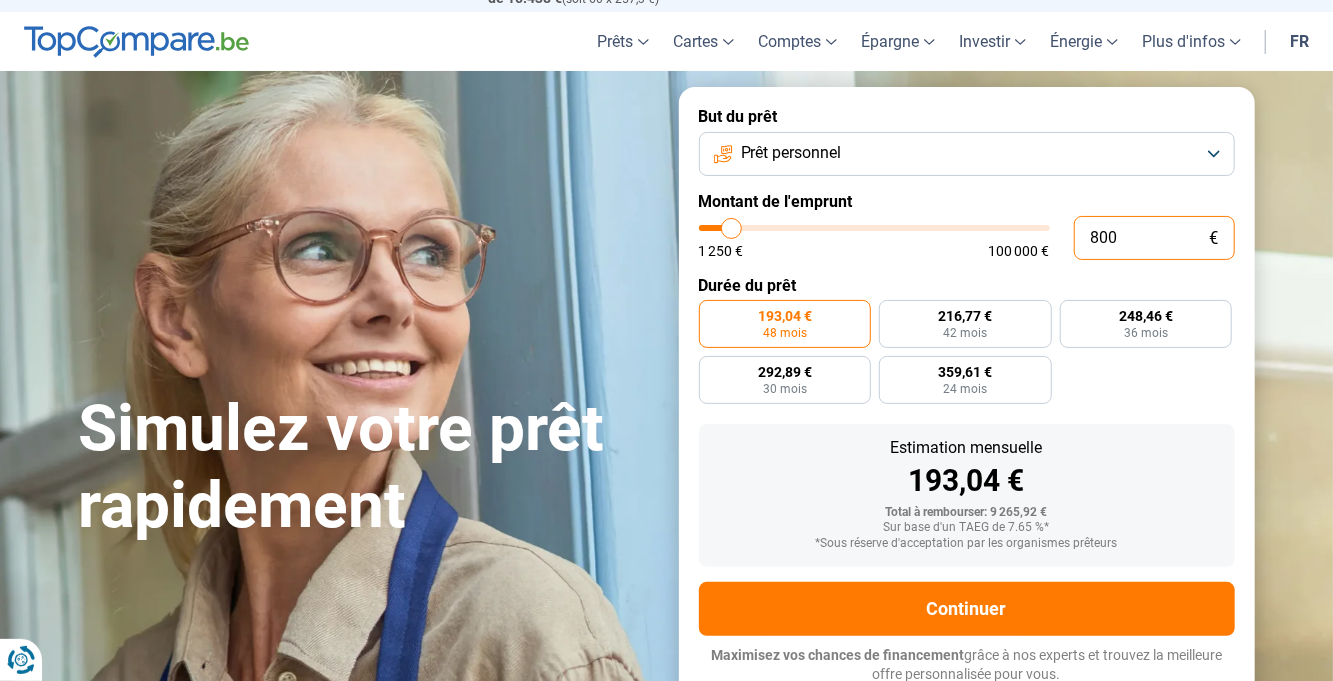 type on "1250" 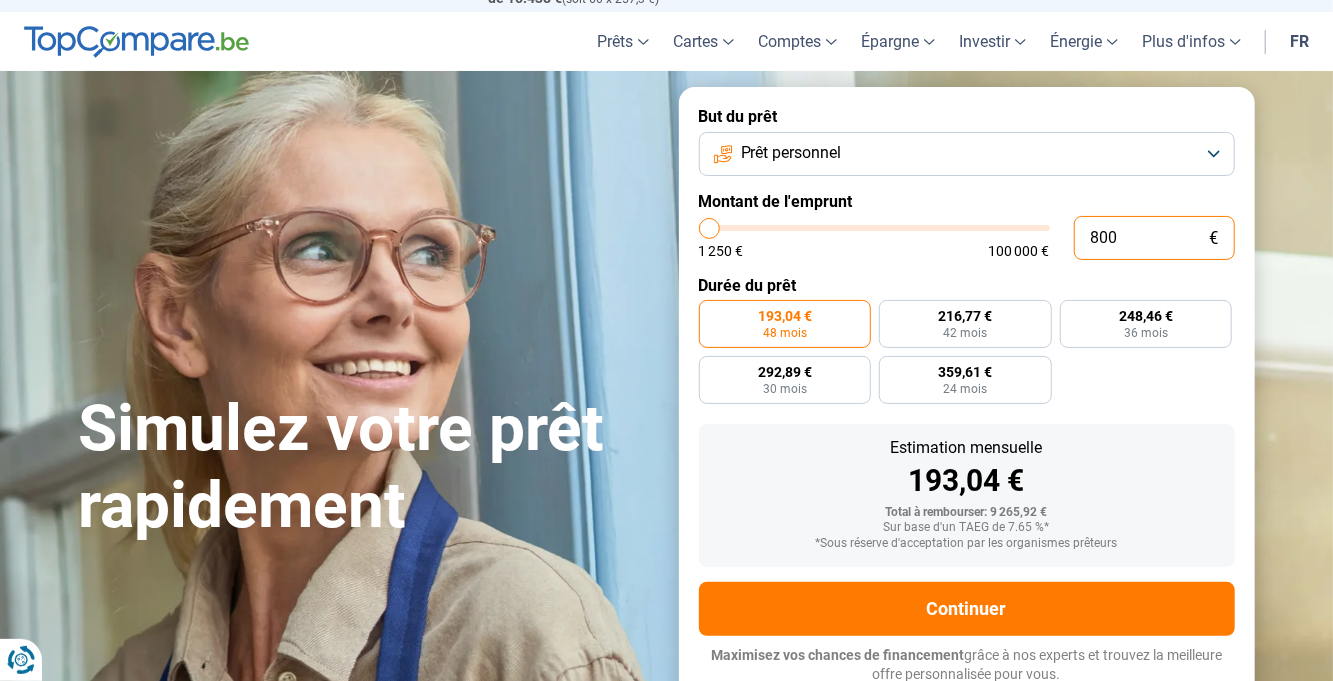 type on "80" 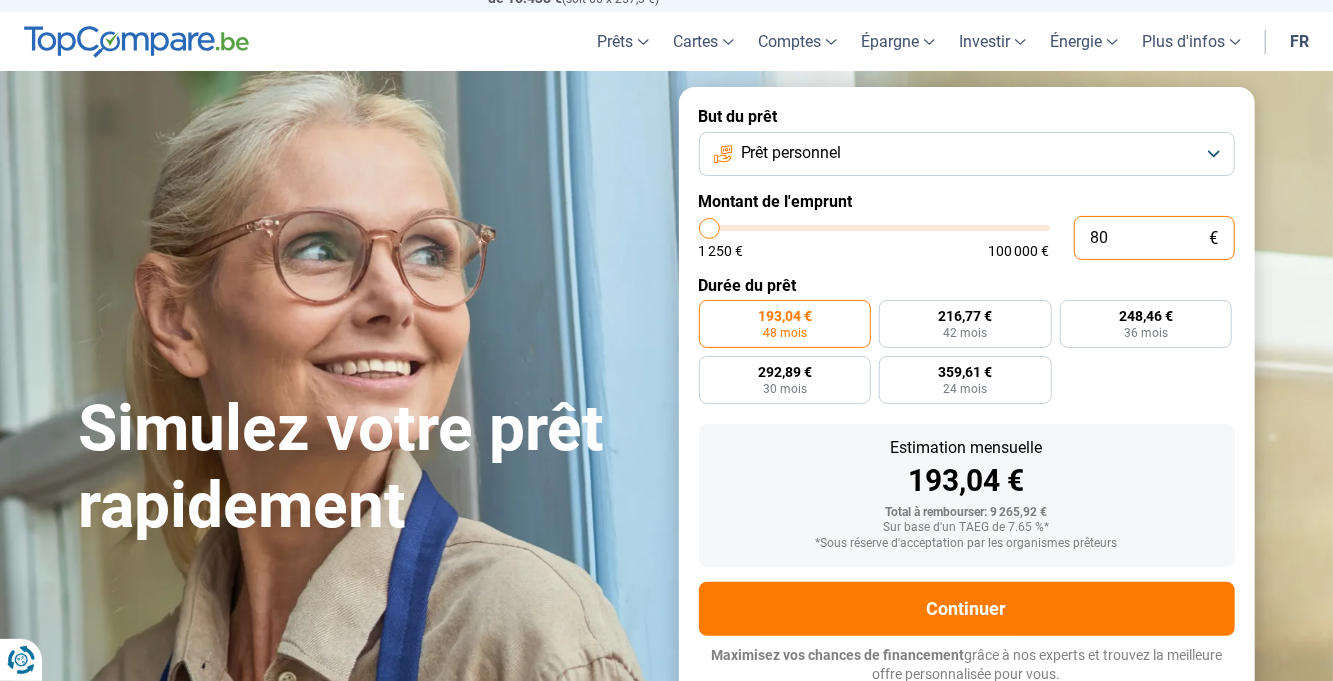 type on "1250" 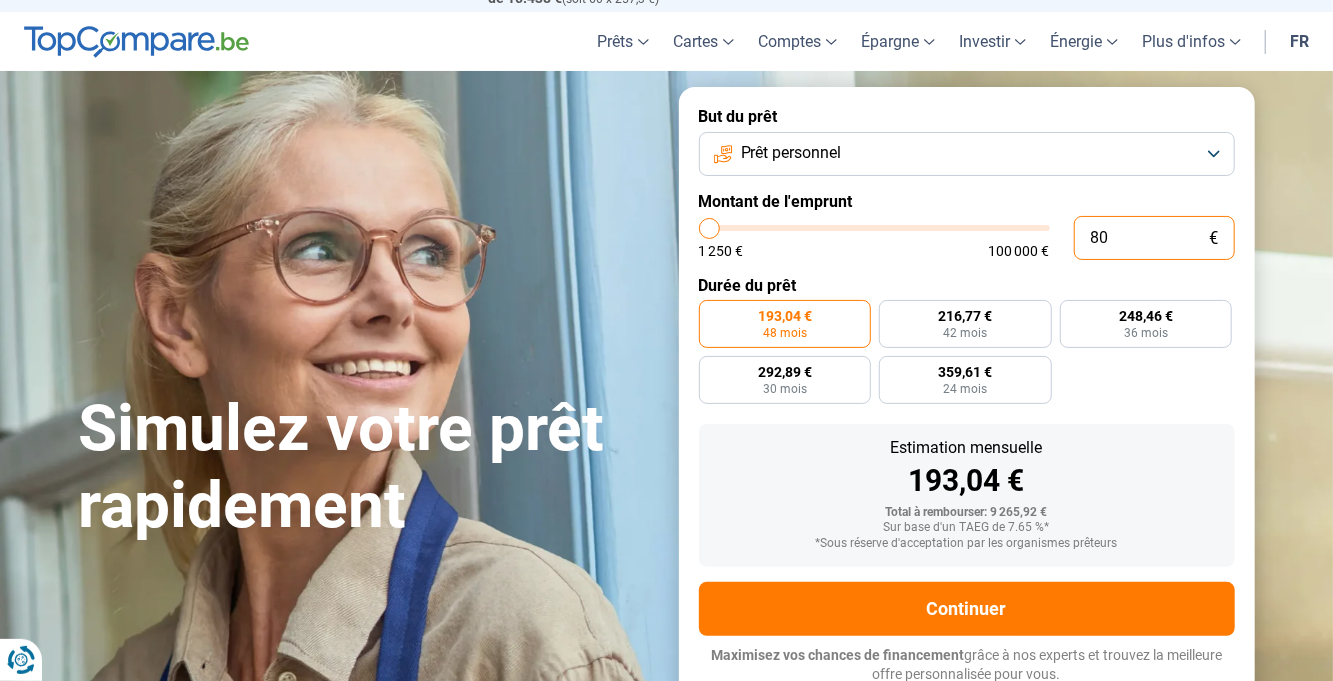 type on "8" 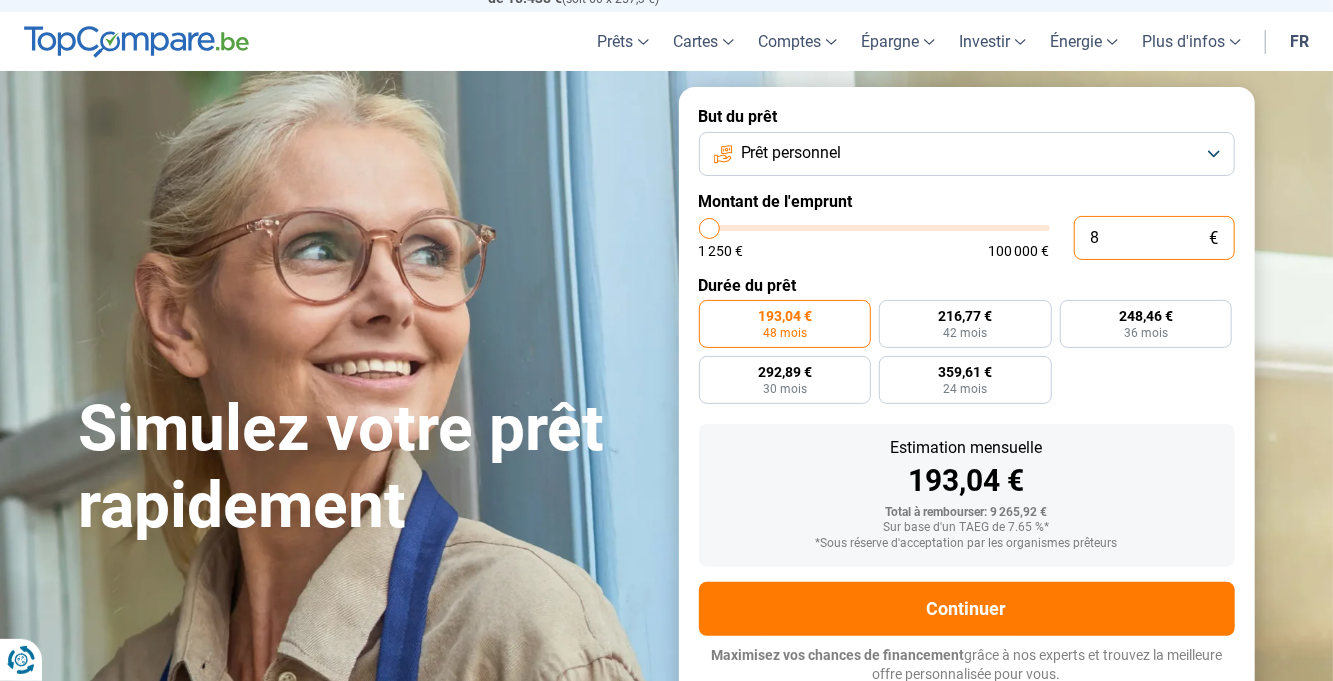 type on "1250" 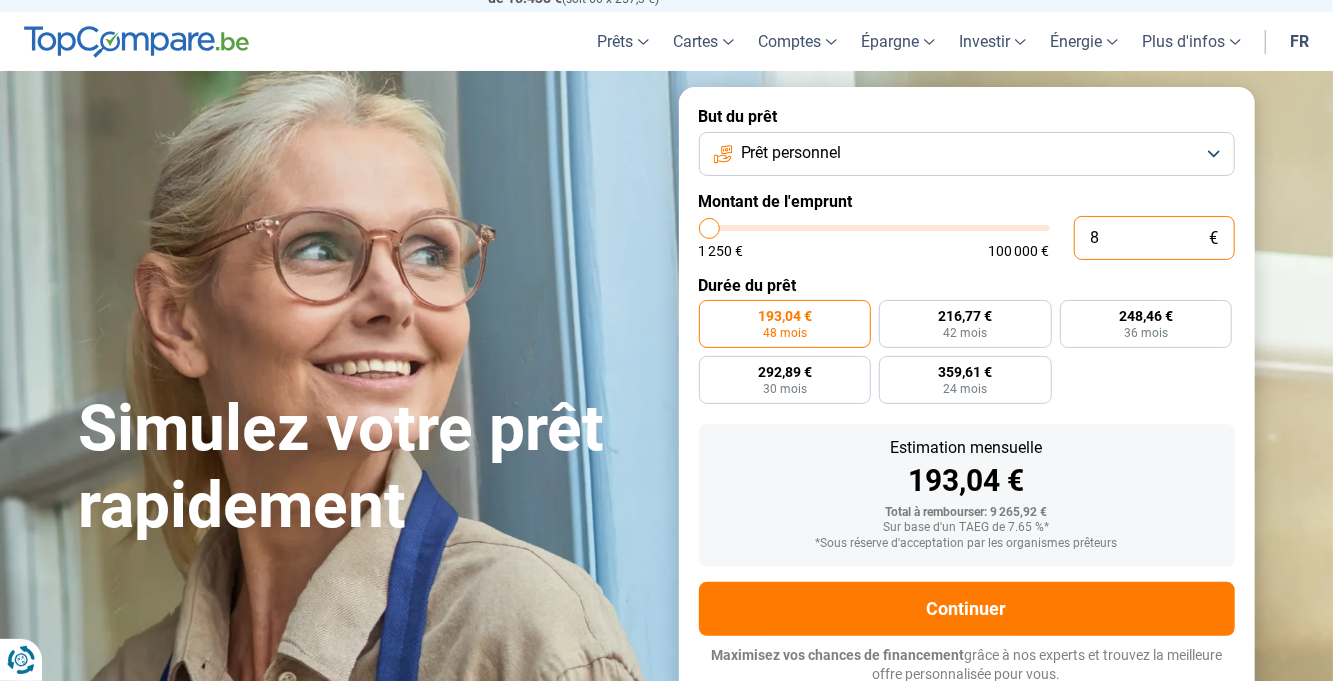 type on "0" 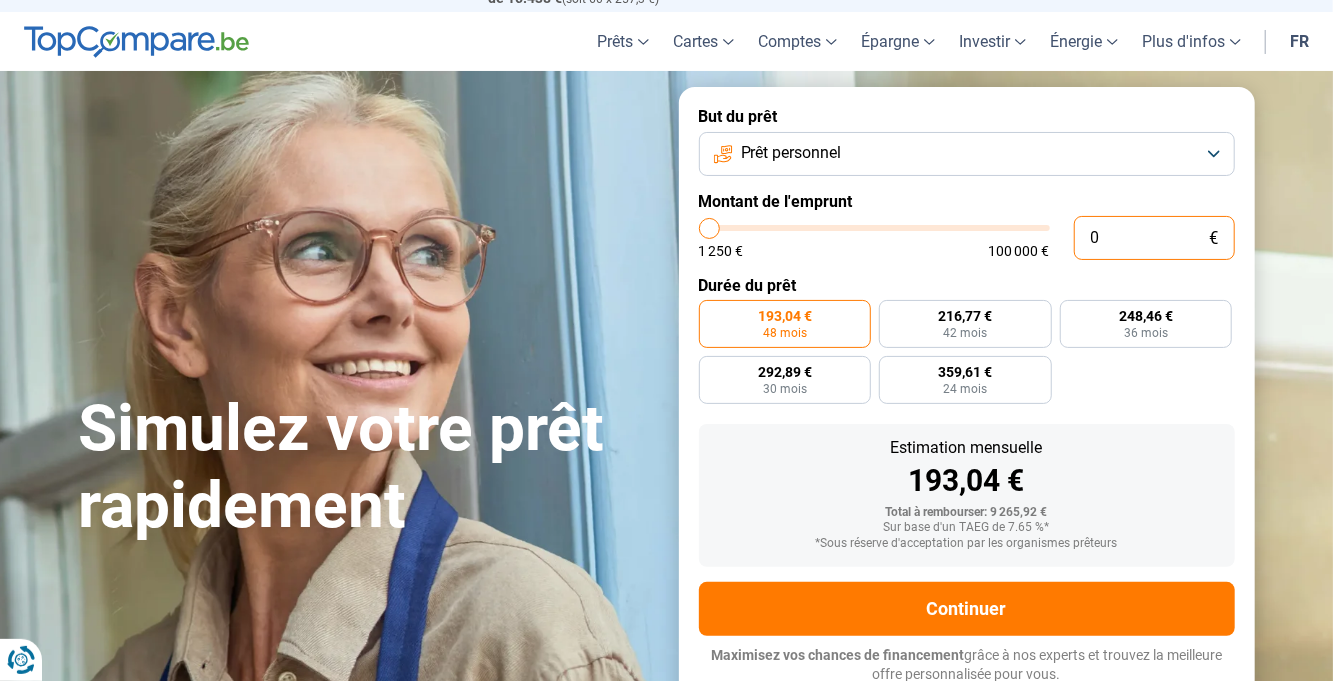 type on "1250" 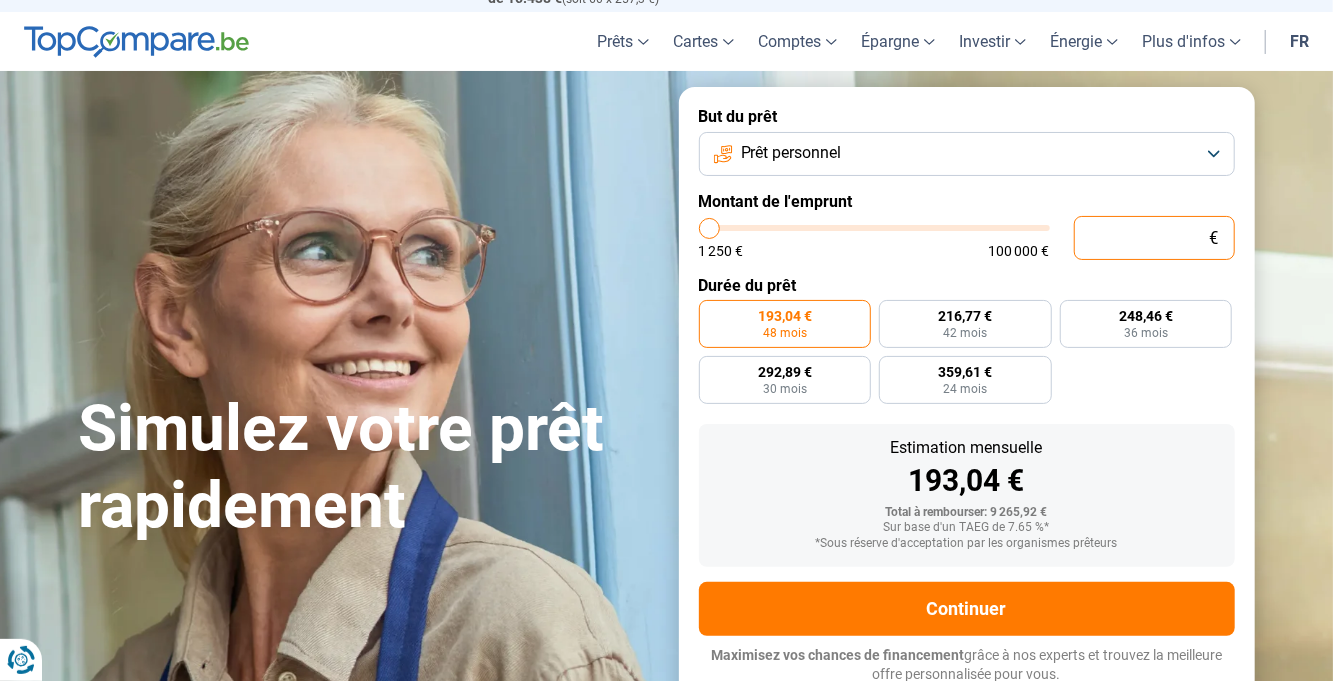 type on "3" 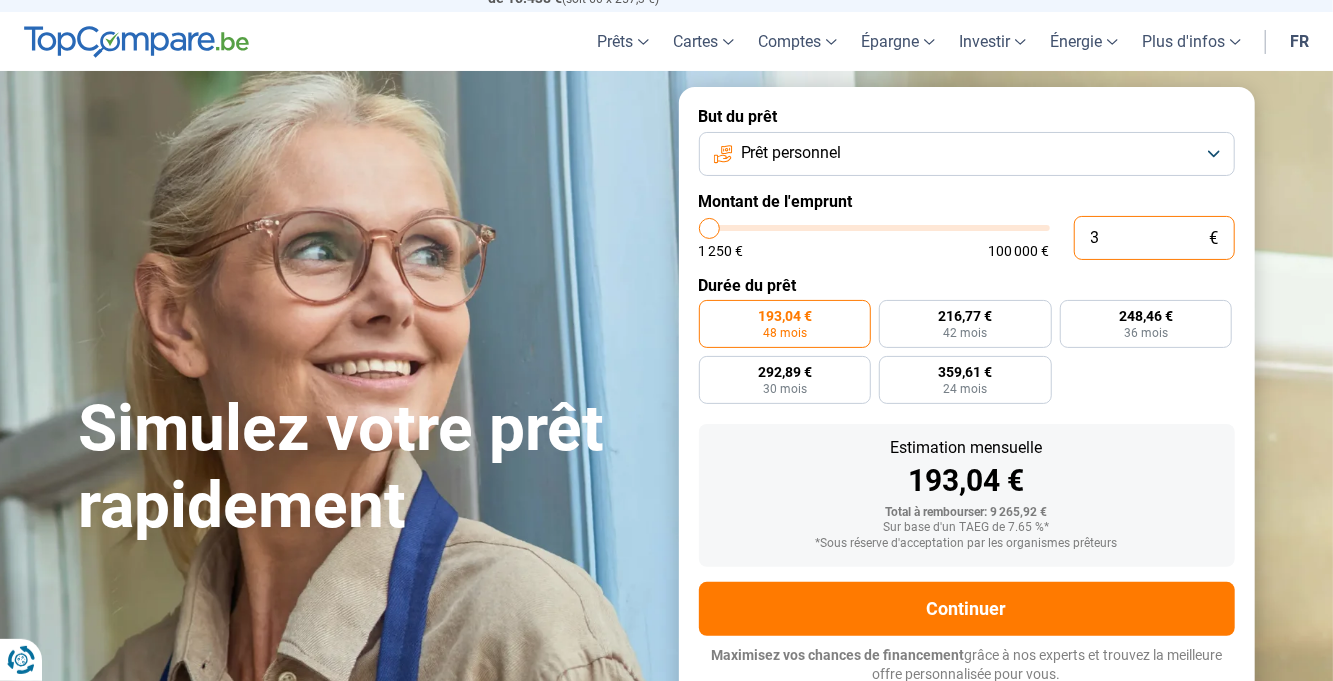 type on "1250" 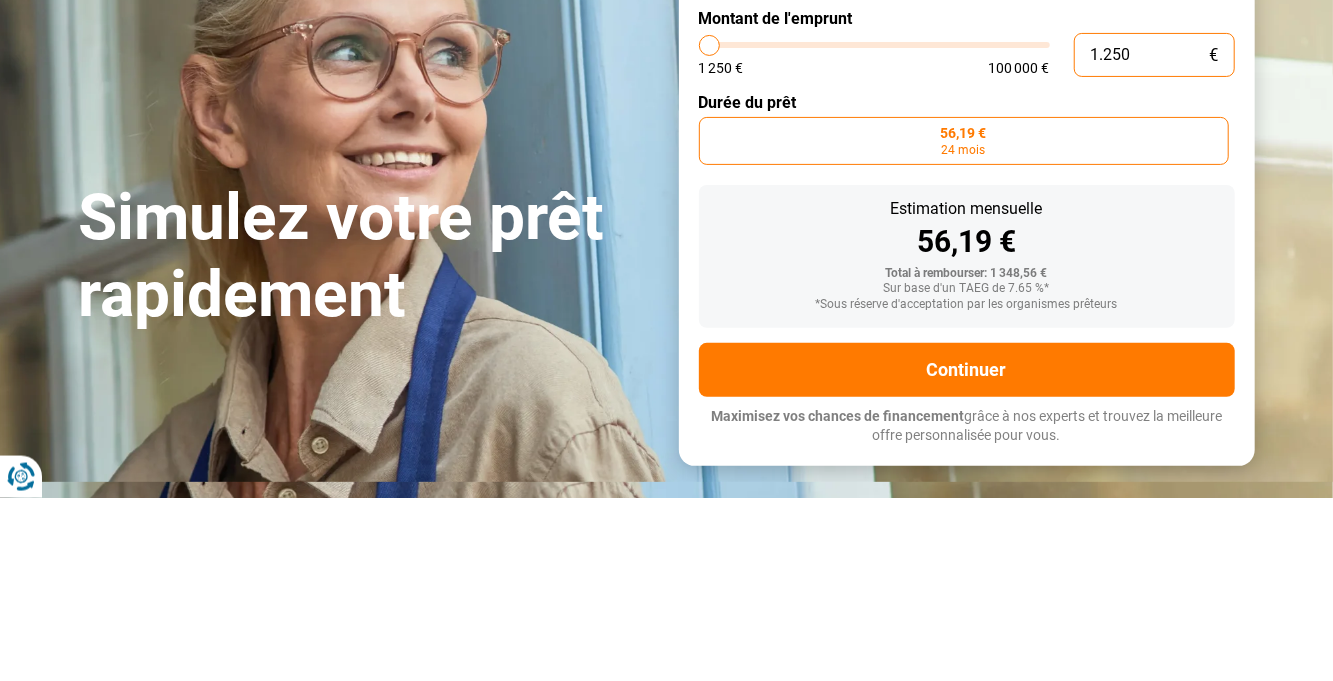 type on "12.500" 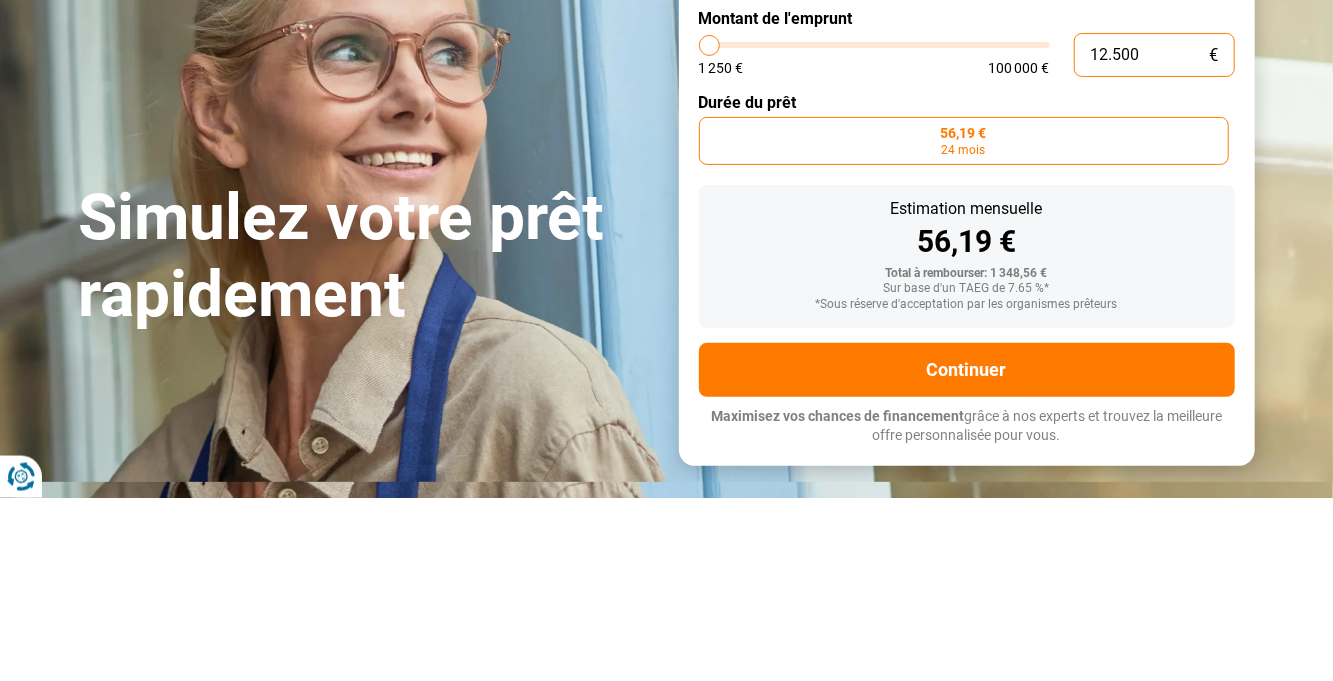 type on "12500" 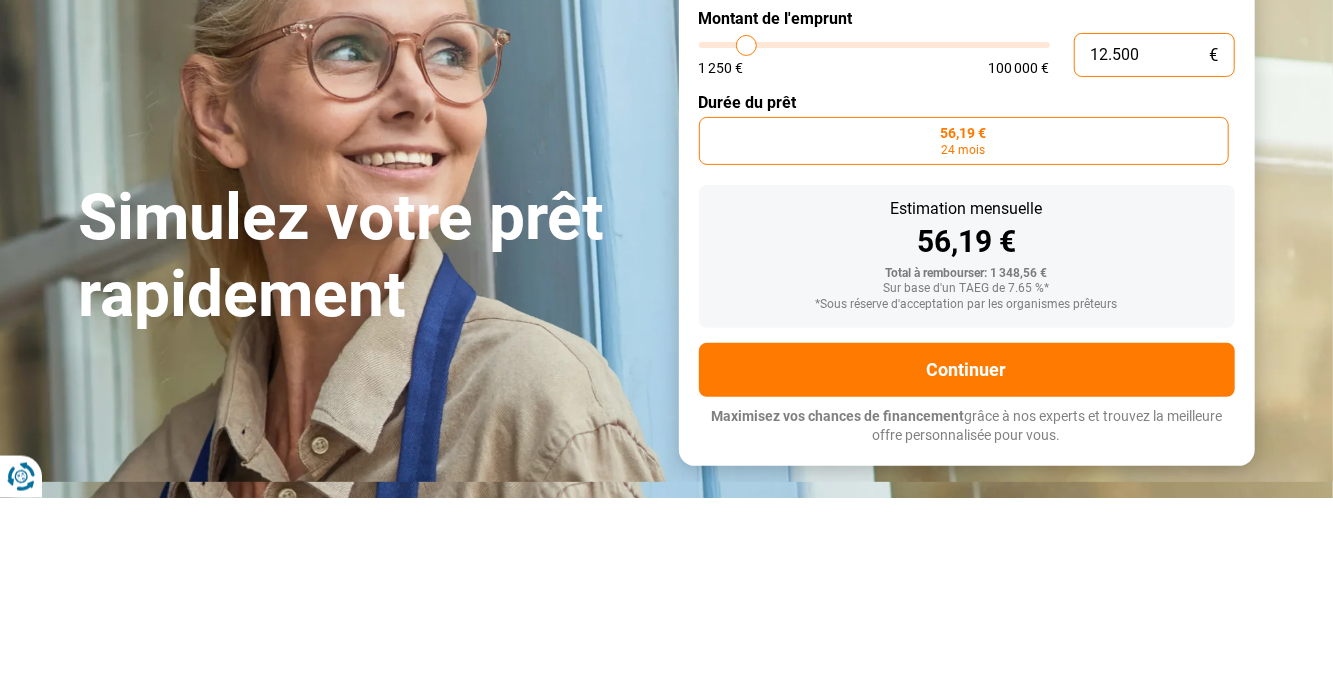 scroll, scrollTop: 51, scrollLeft: 0, axis: vertical 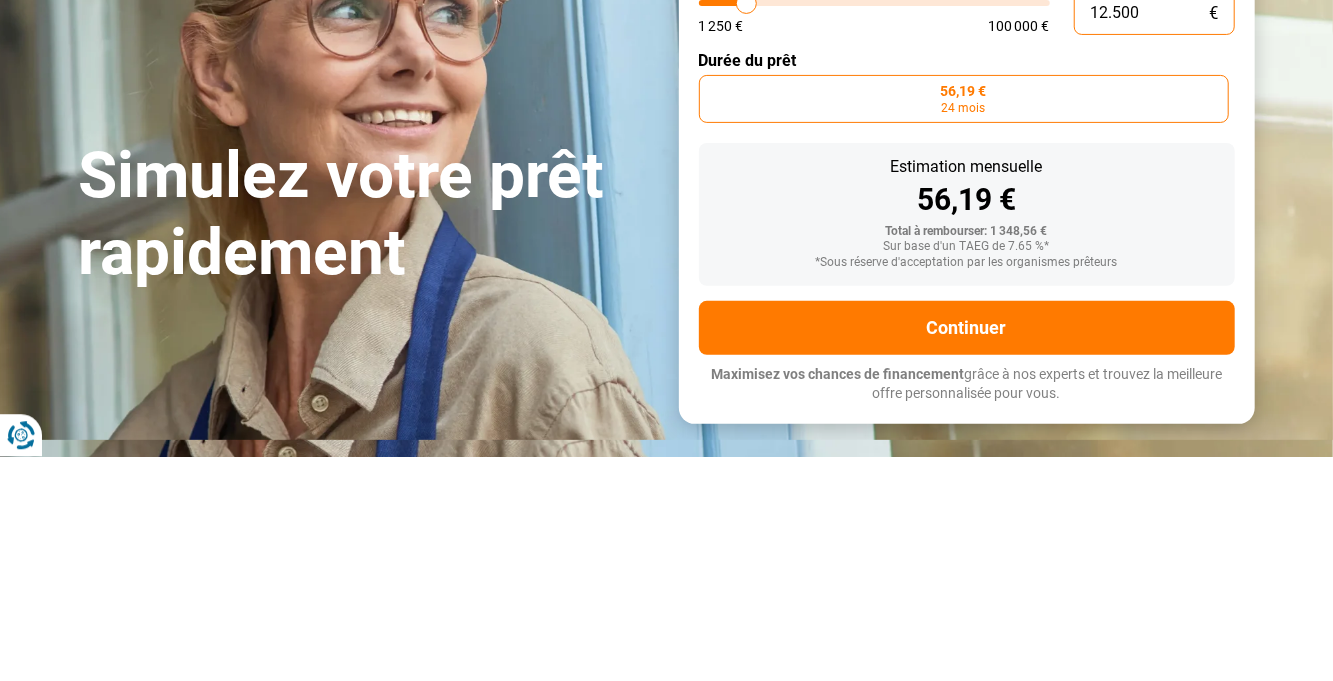 type on "125.000" 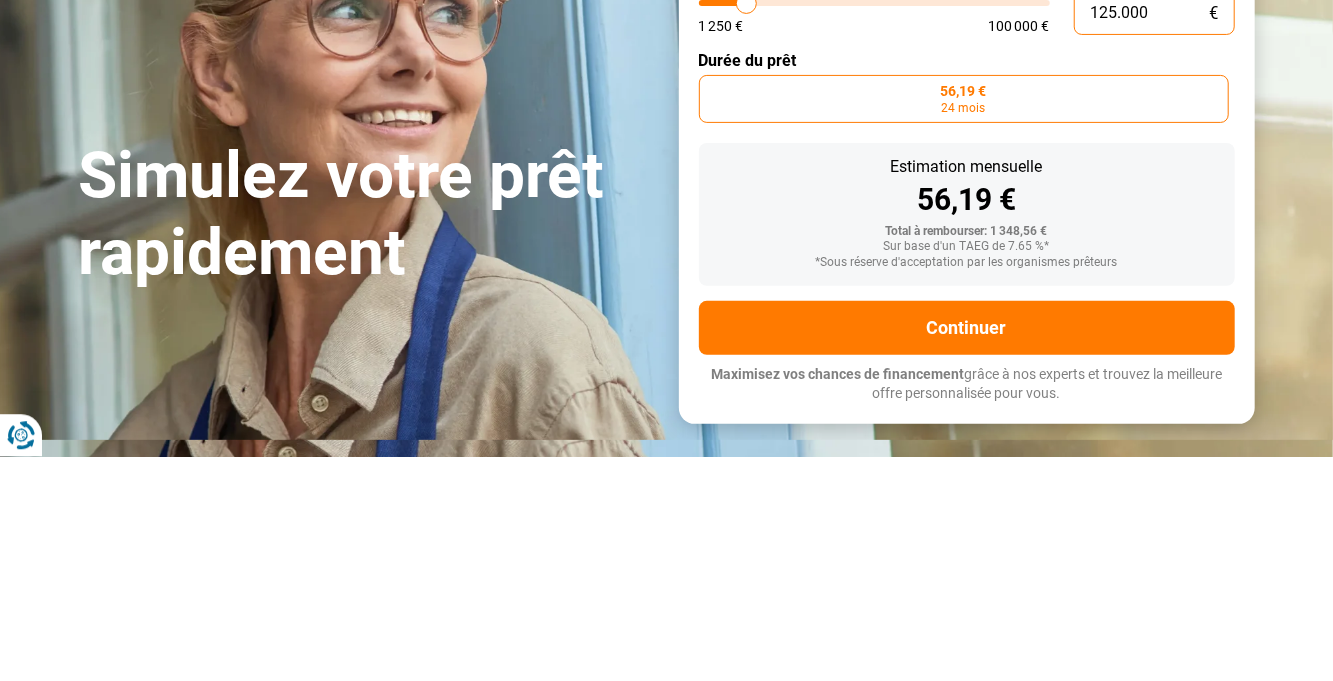 type on "100000" 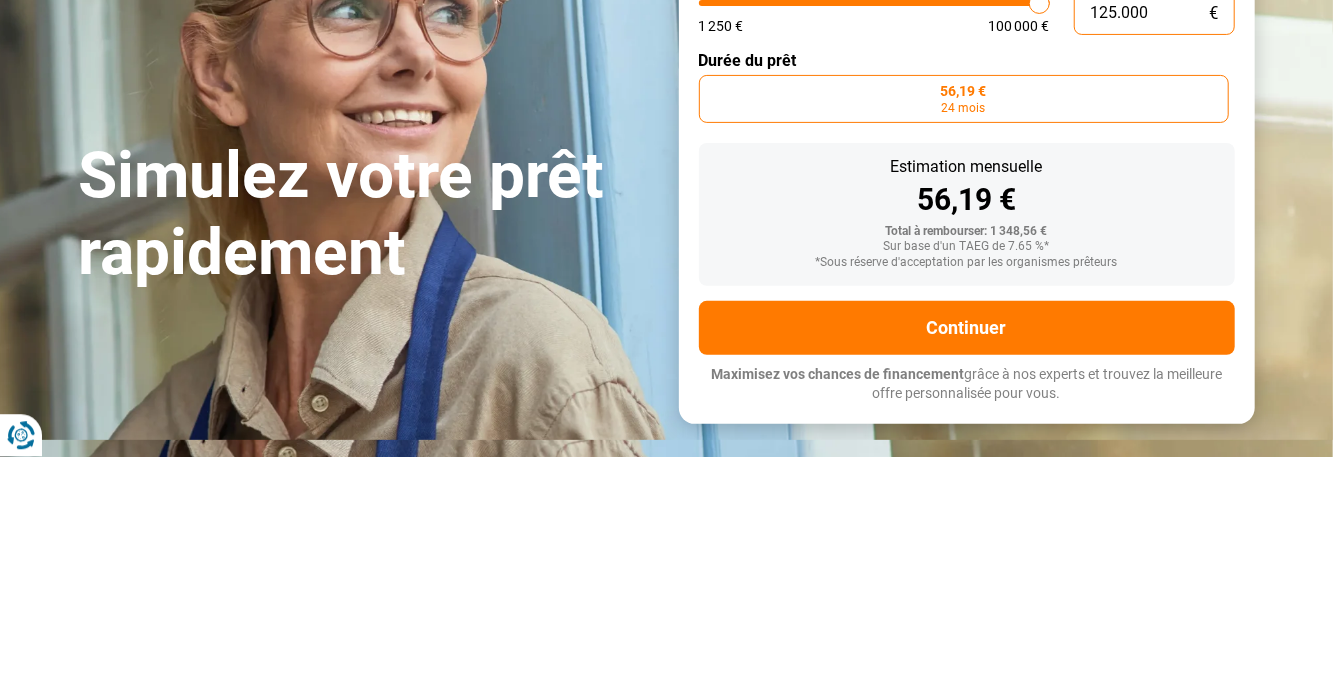 type on "100.000" 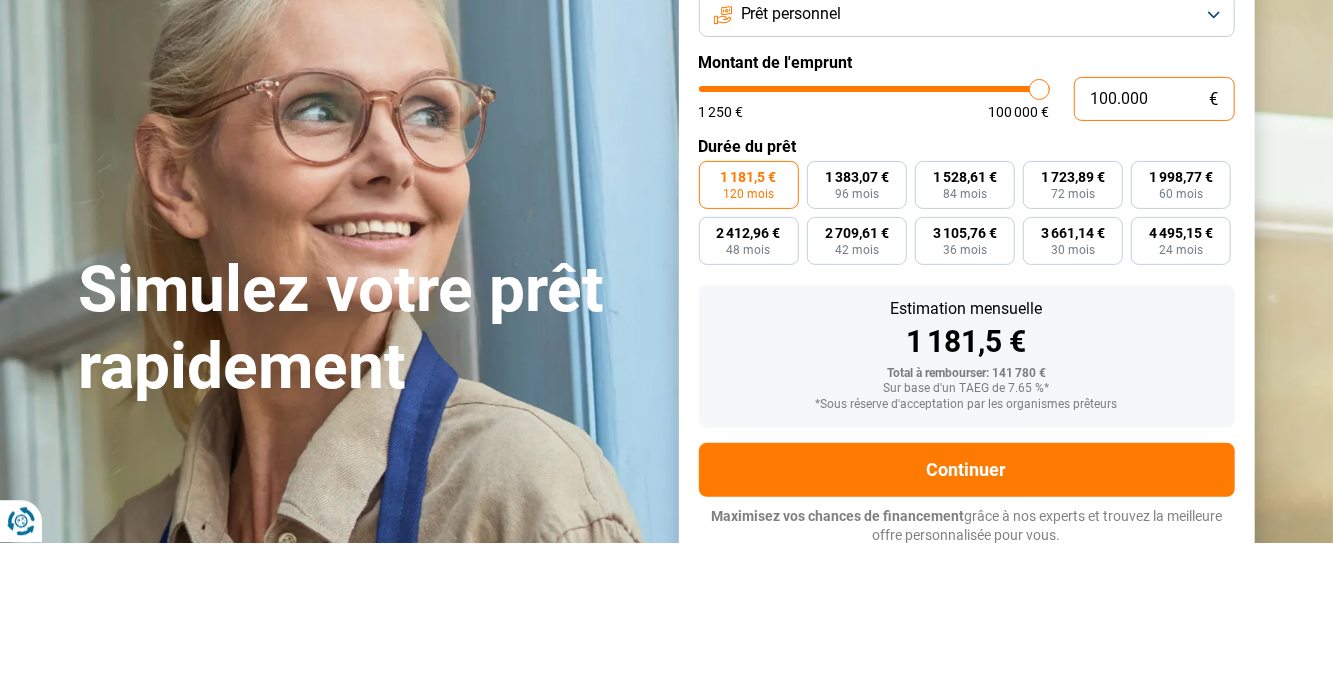 scroll, scrollTop: 51, scrollLeft: 0, axis: vertical 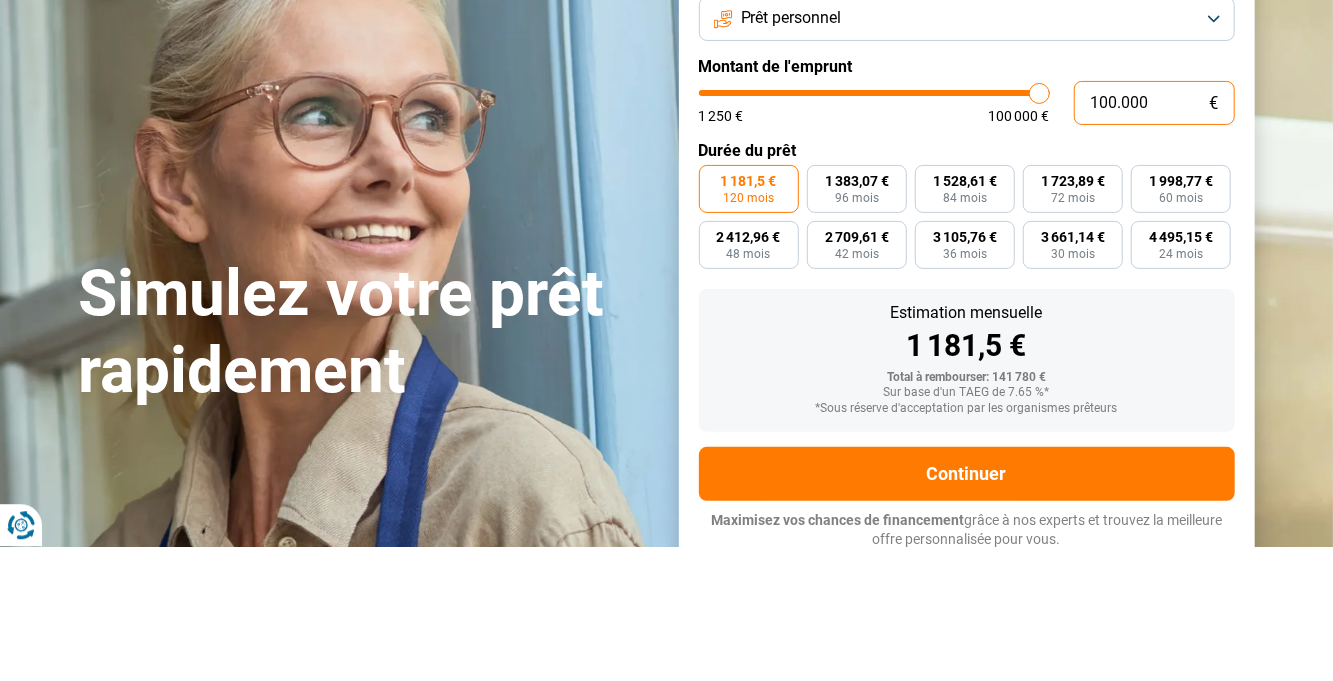 click on "100.000" at bounding box center [1154, 238] 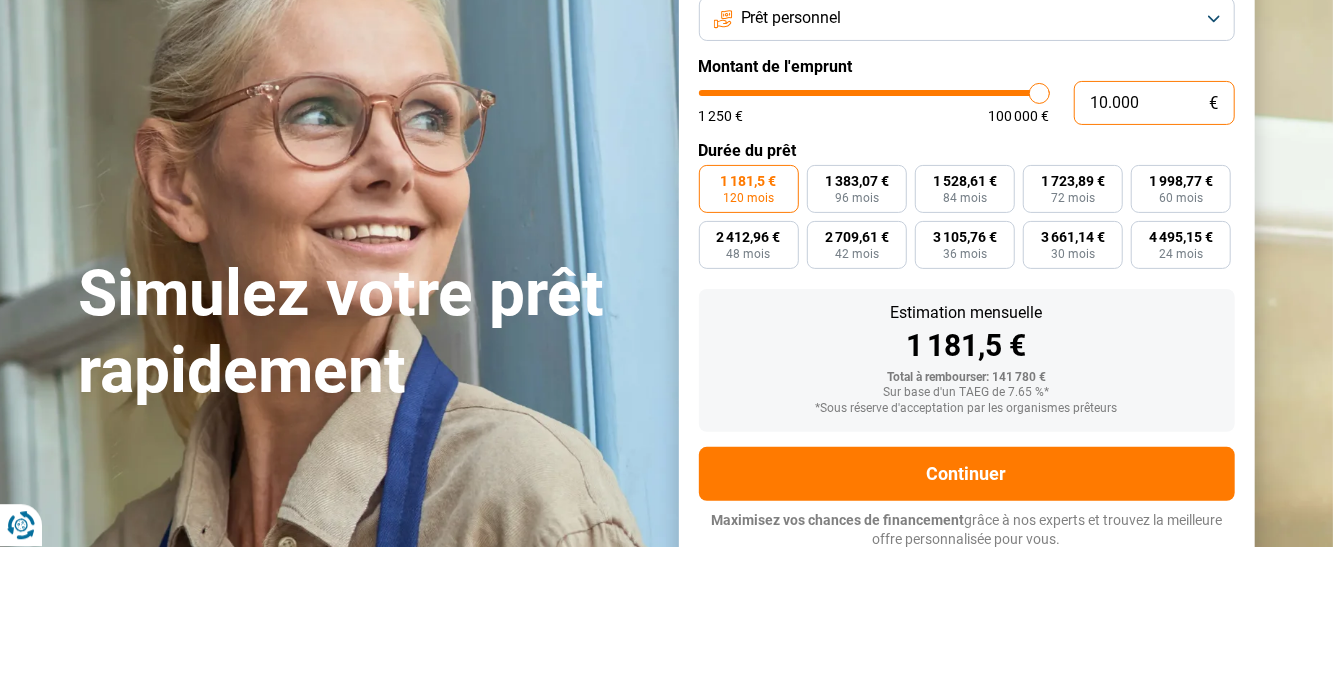 type on "10000" 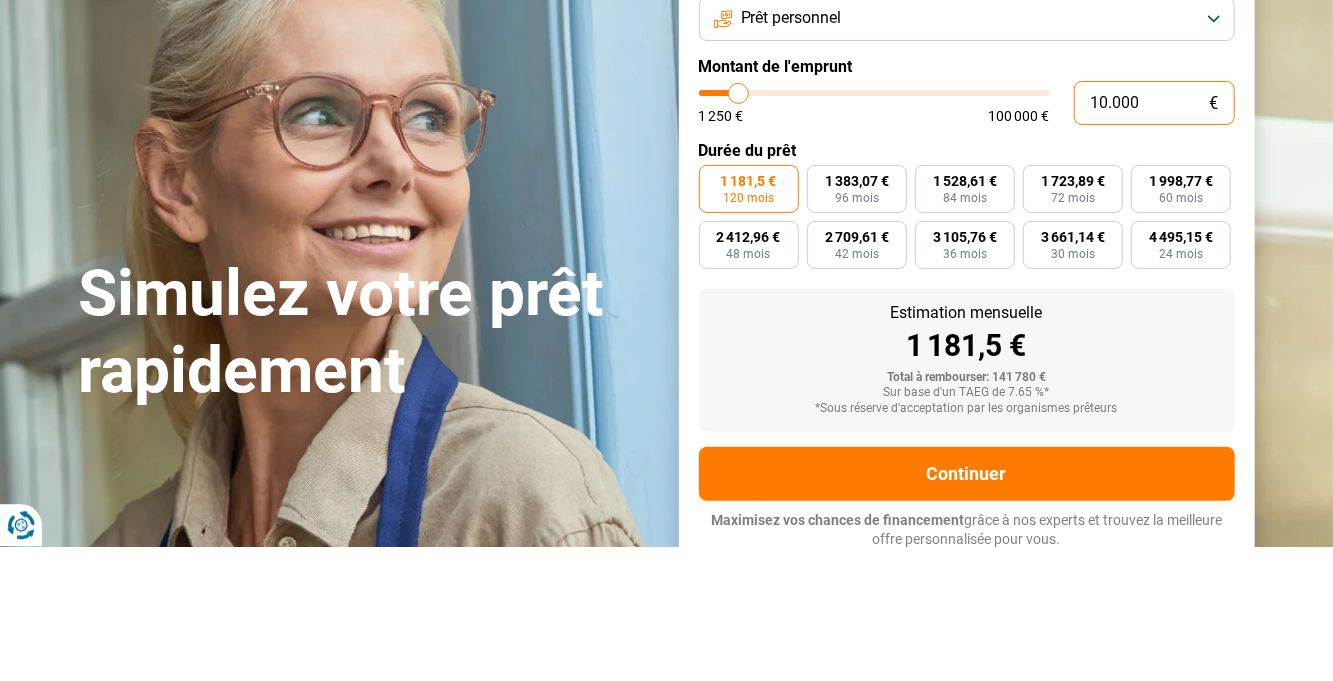 type on "1.000" 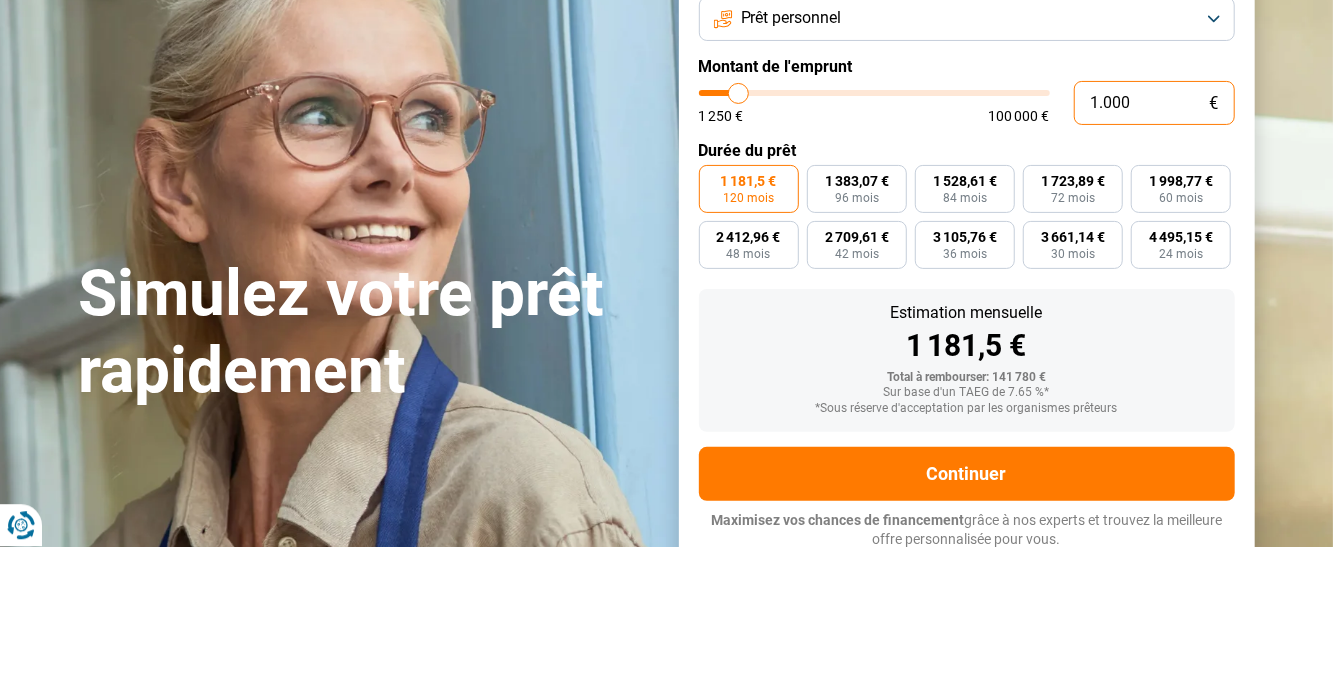 type on "1250" 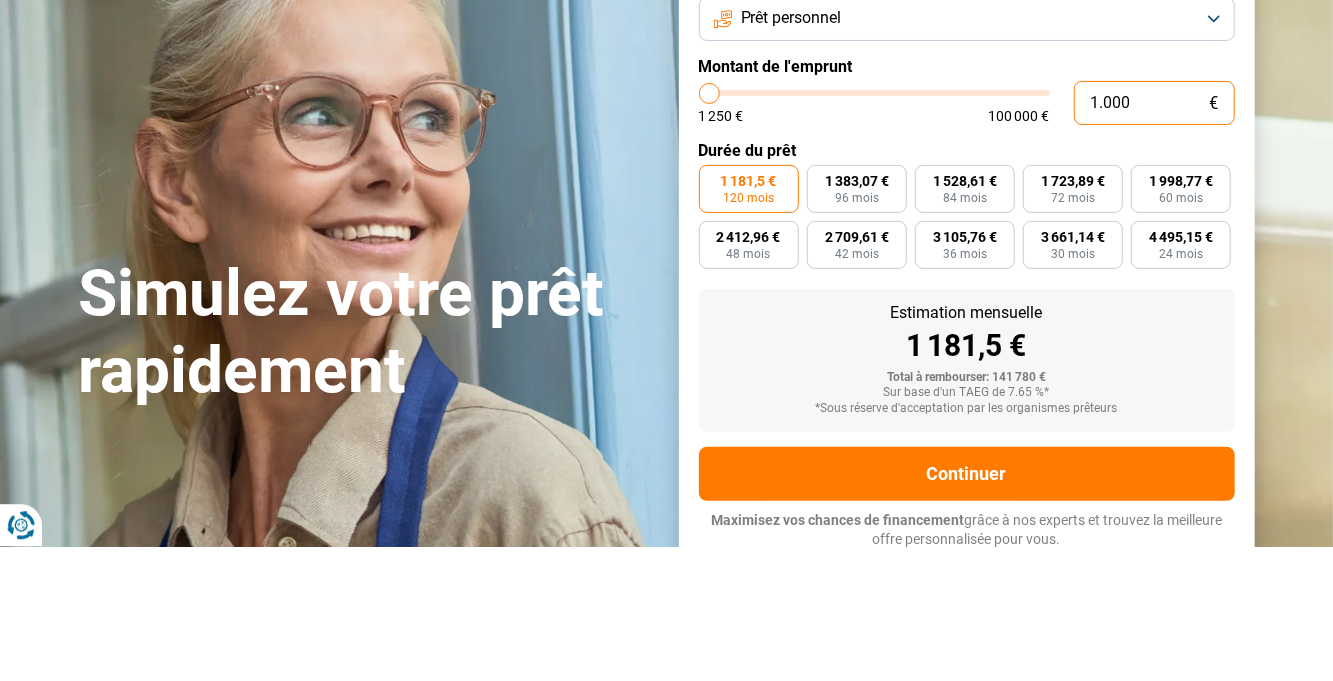 type on "100" 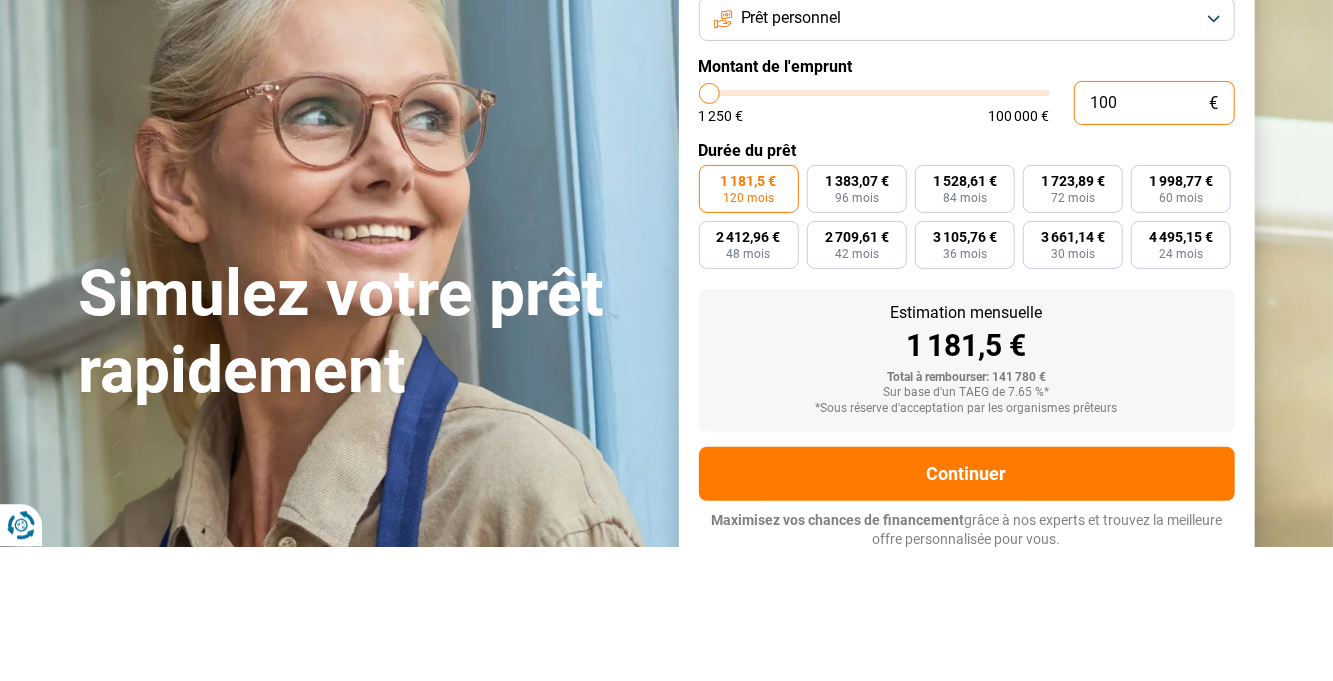 type on "1250" 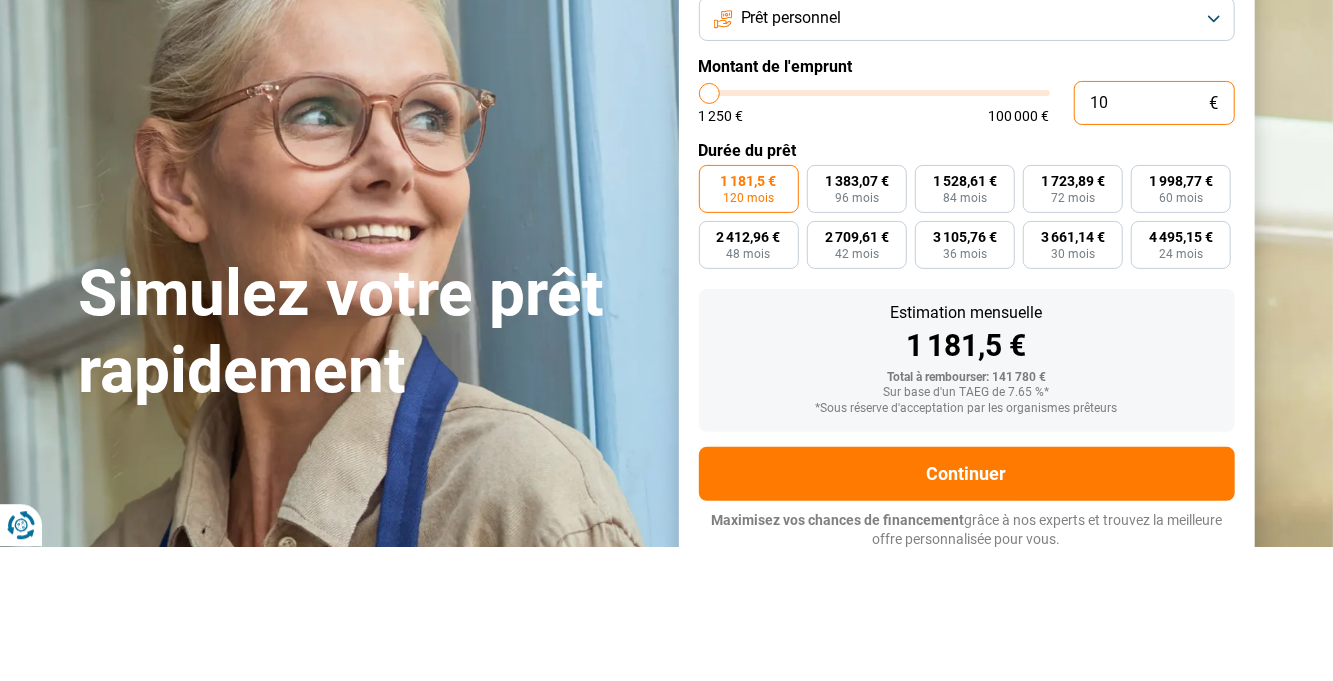 type on "1250" 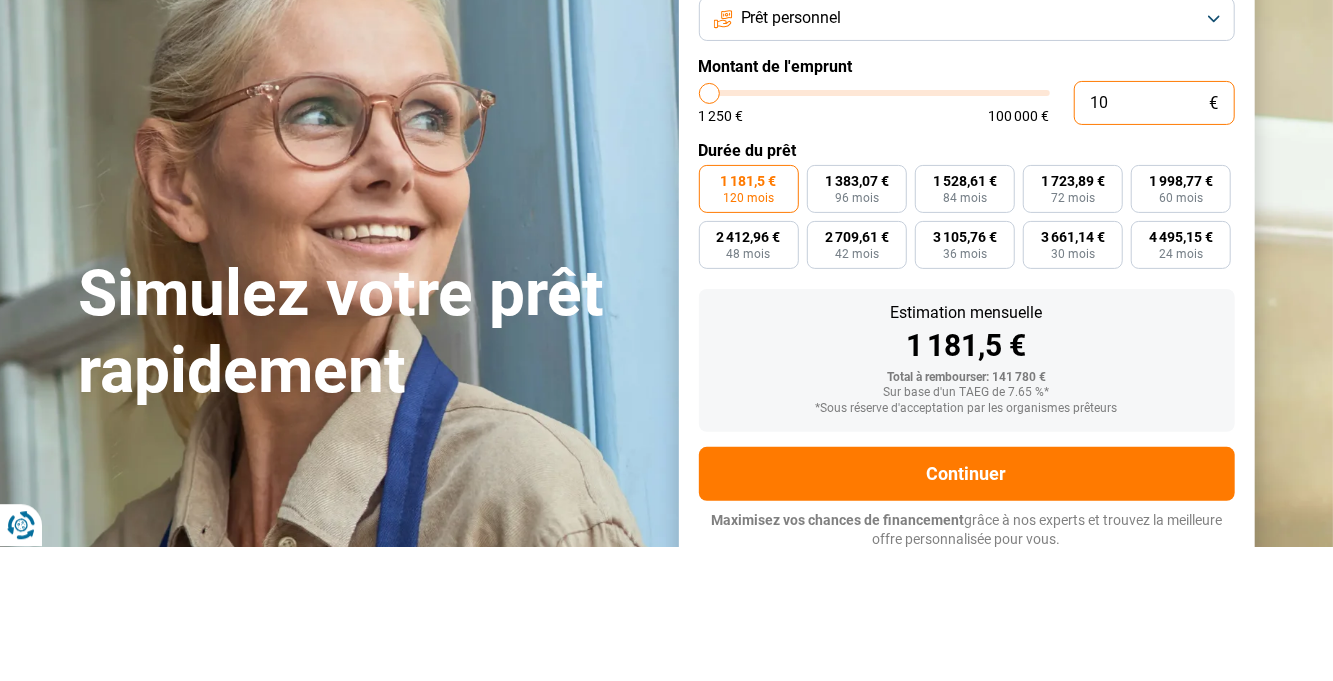 type on "1" 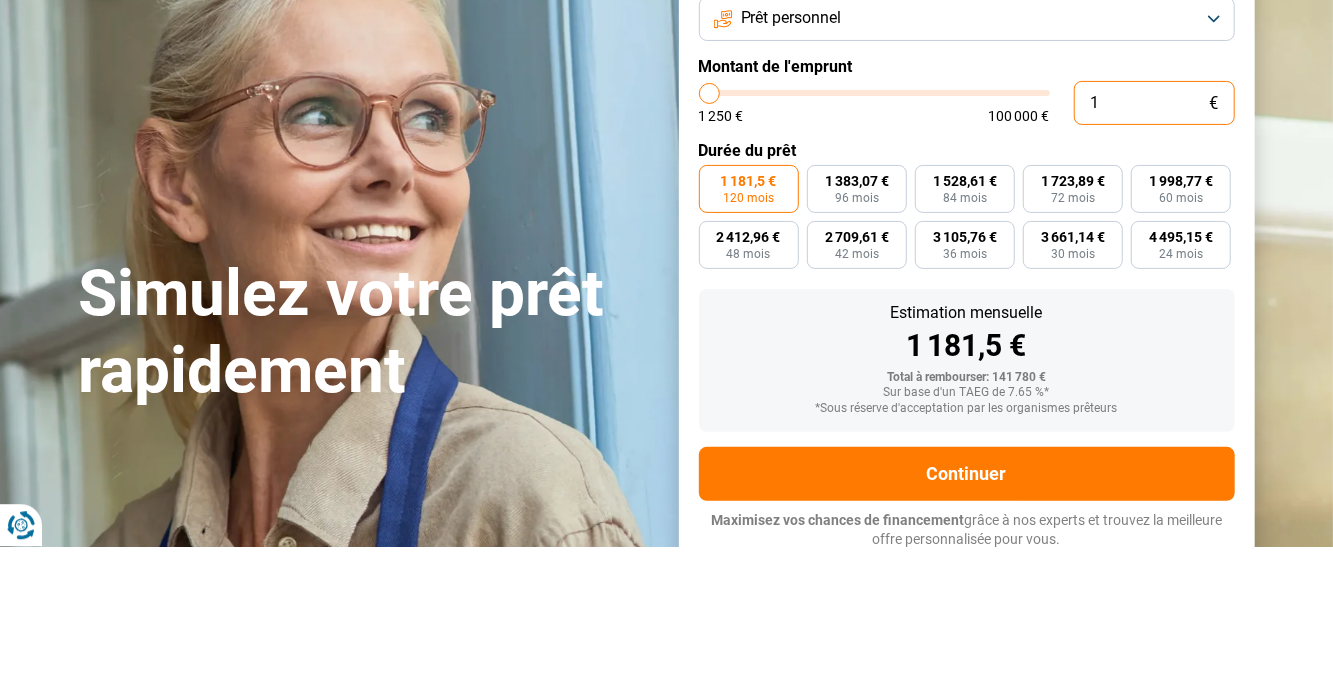 type on "1250" 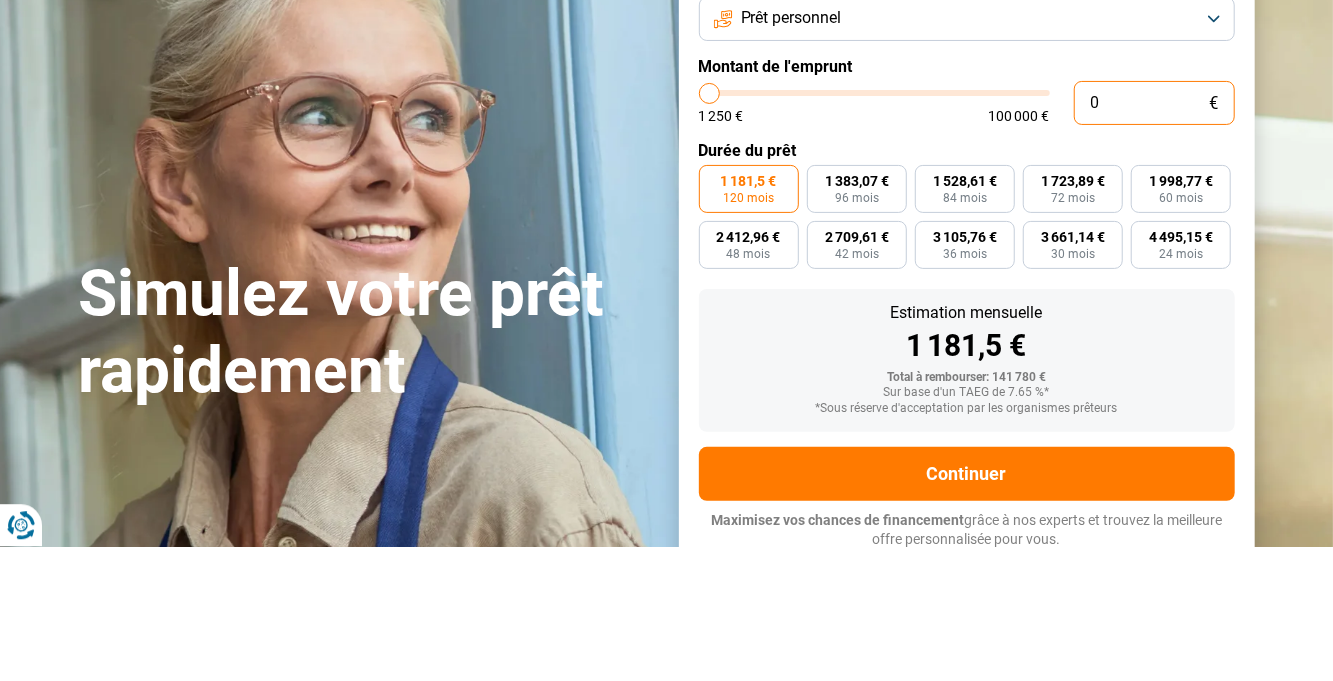 type on "1250" 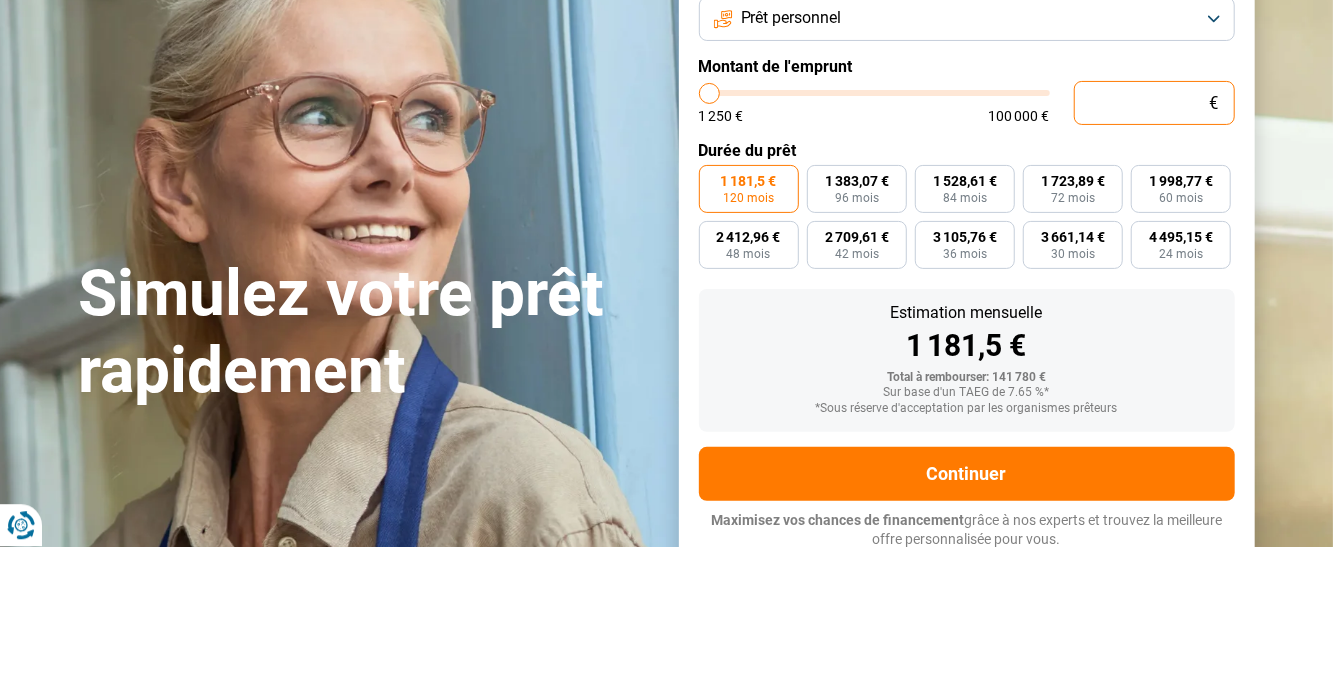 type on "1.250" 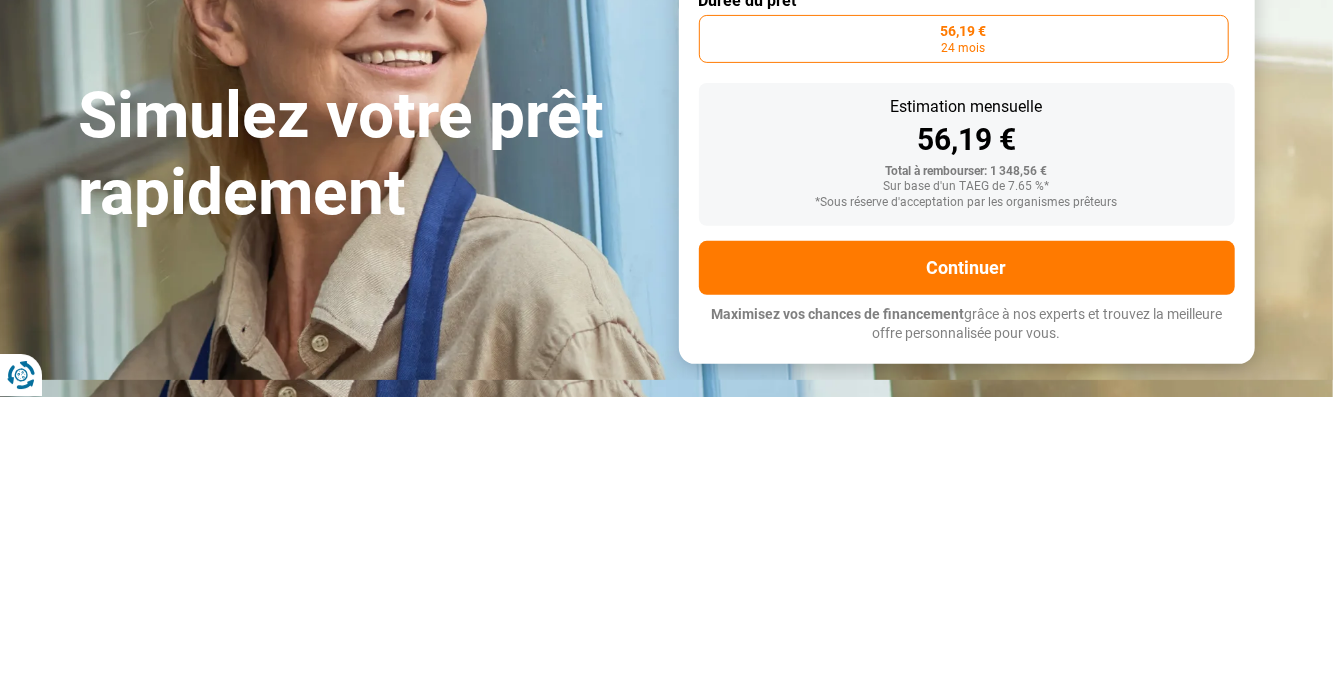 type on "12.503" 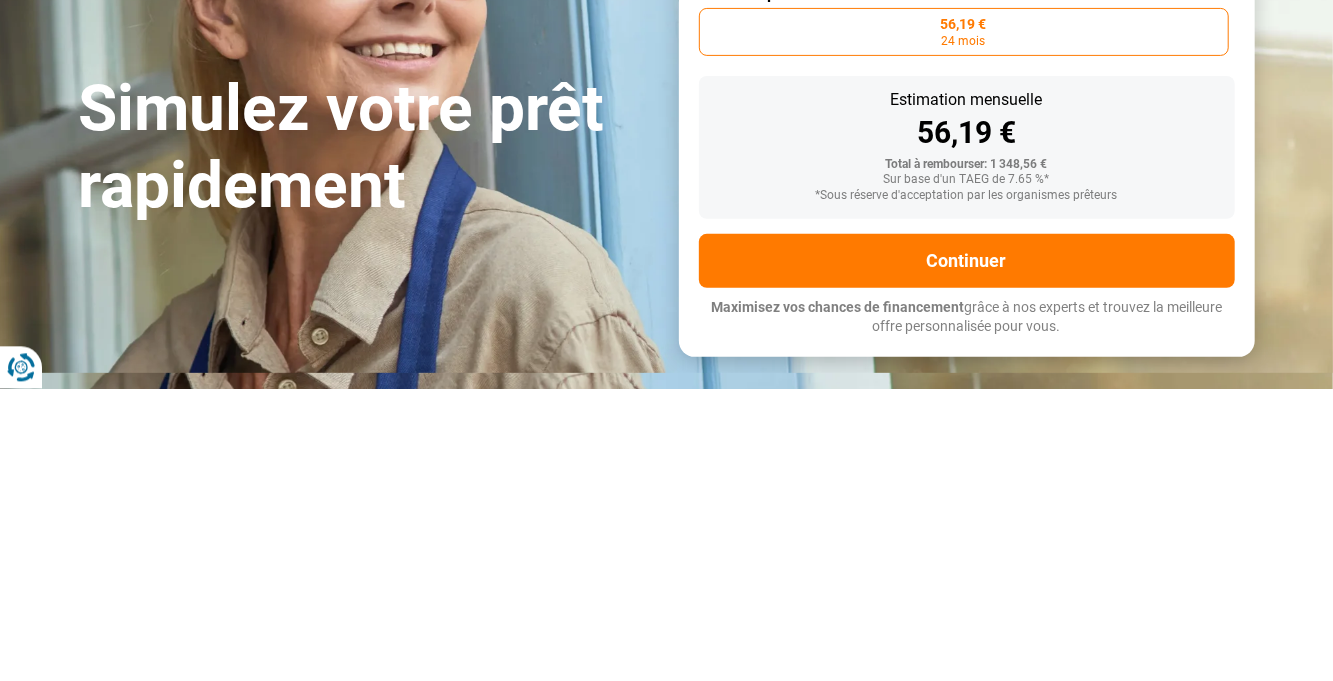 type on "12500" 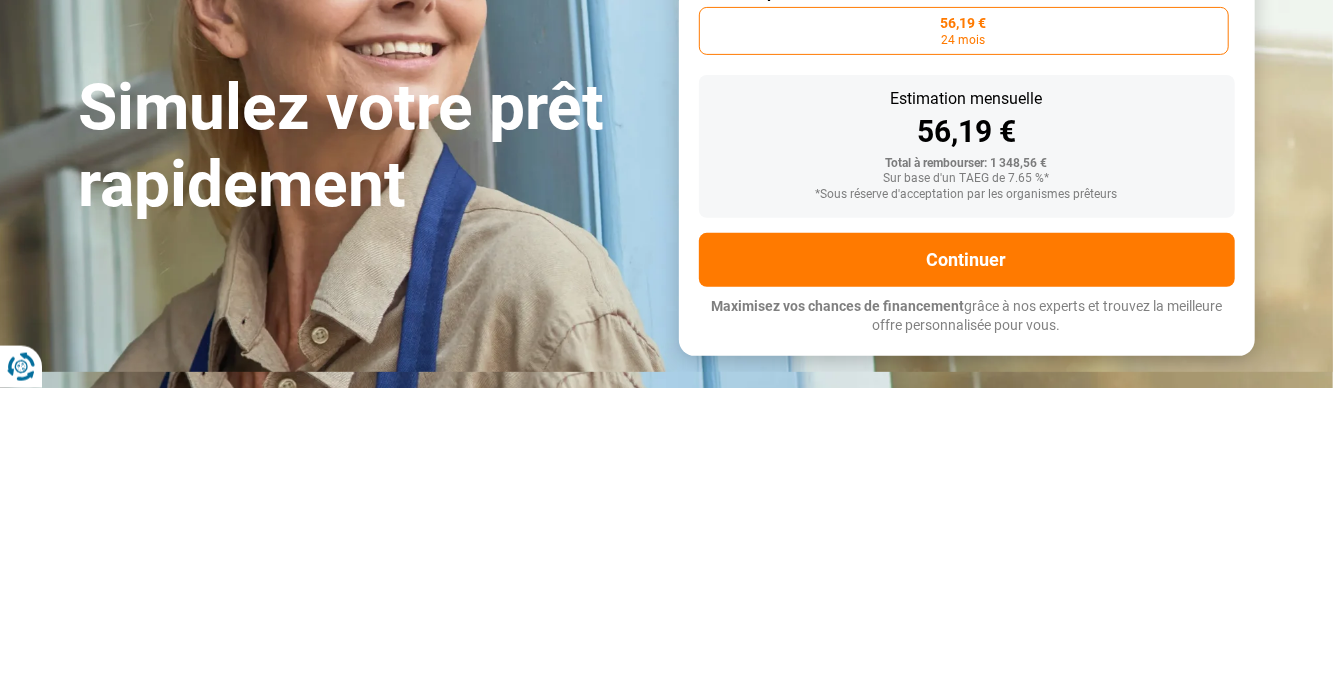 scroll, scrollTop: 51, scrollLeft: 0, axis: vertical 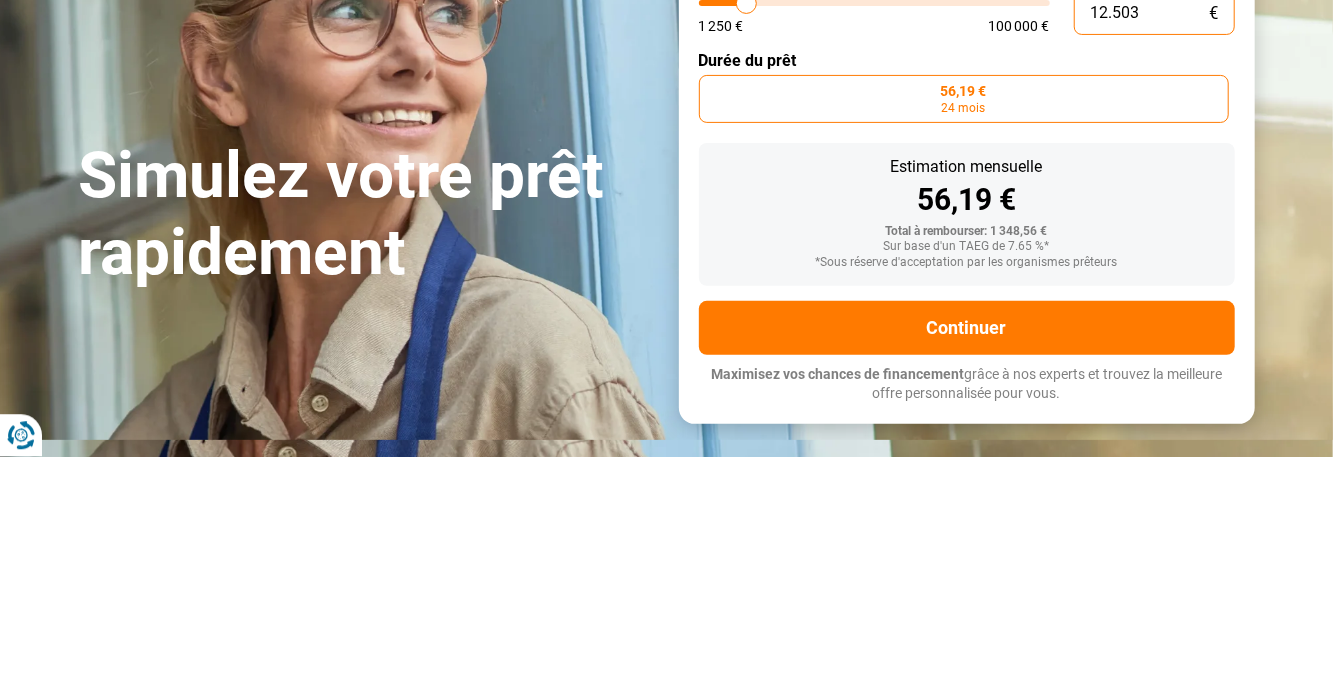 type on "125.030" 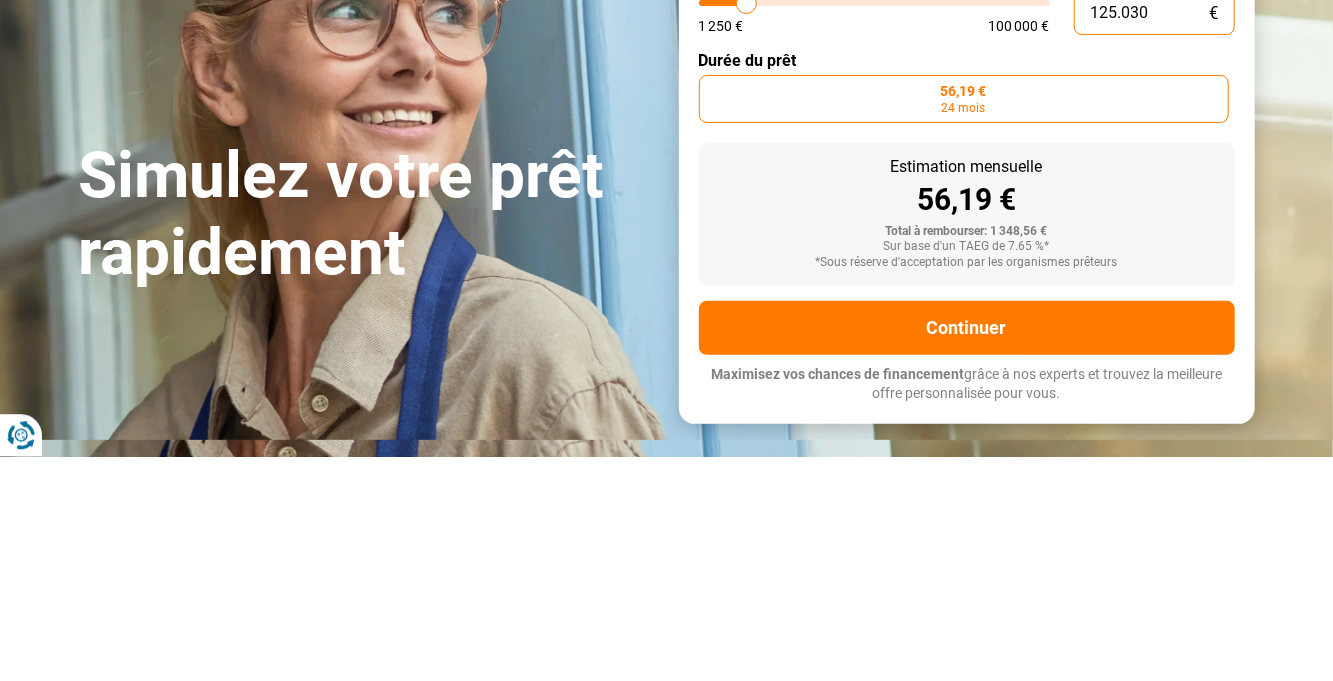 type on "100000" 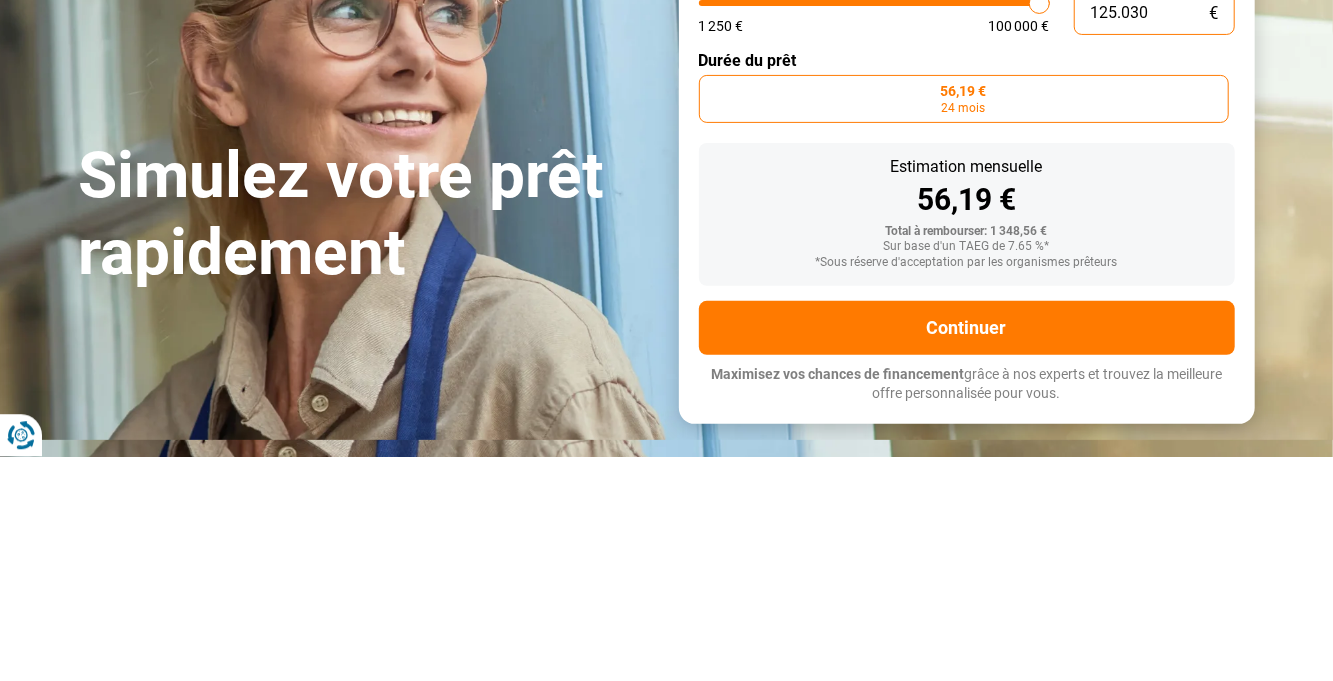 type on "100.000" 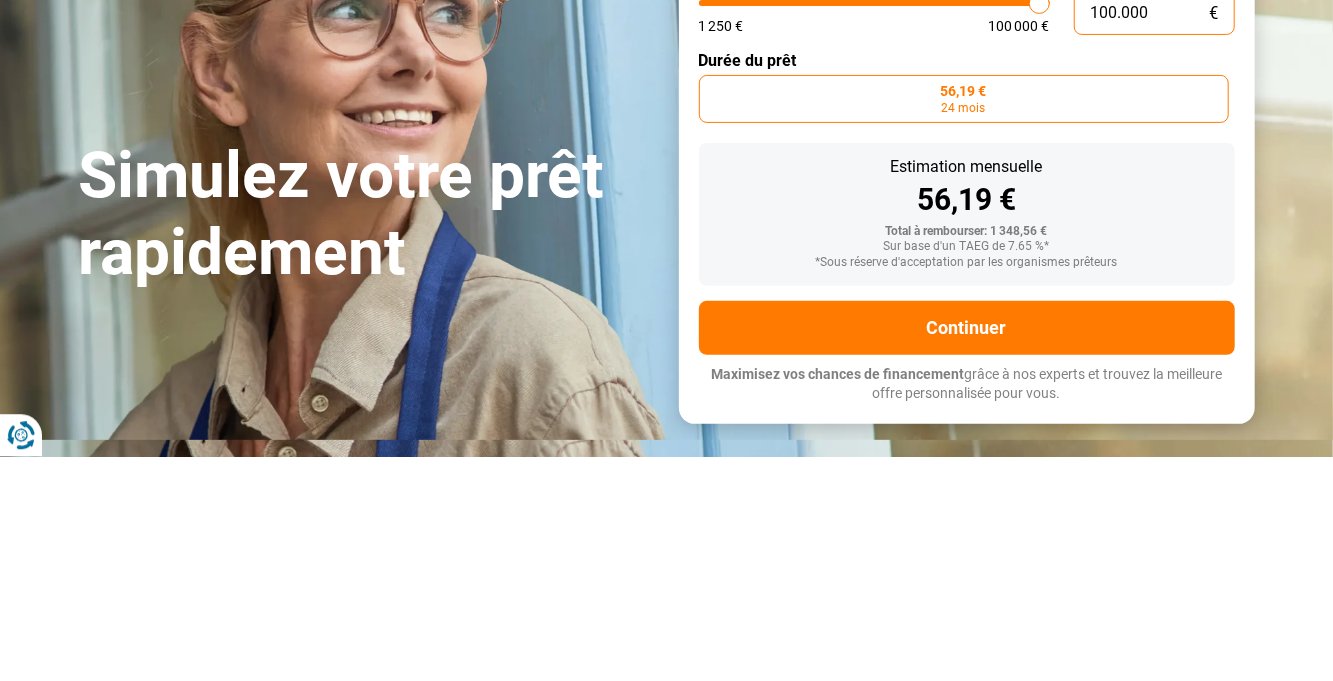 radio on "false" 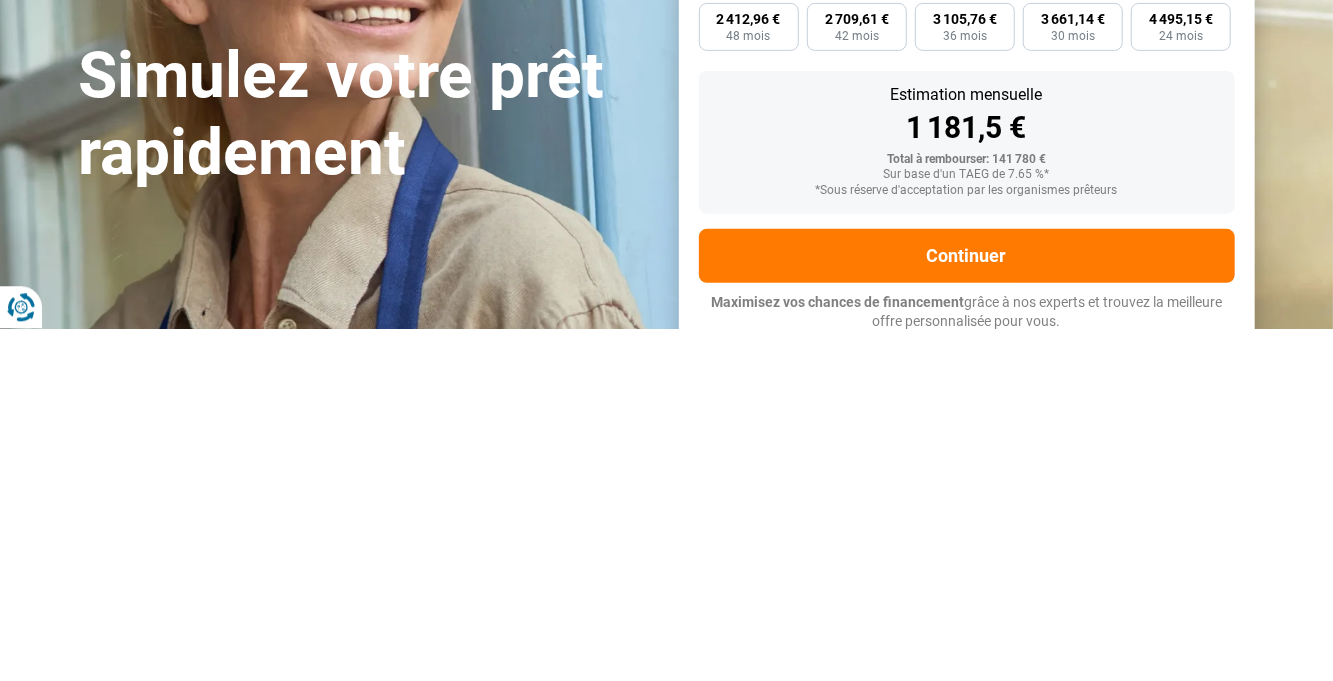 type on "10.000" 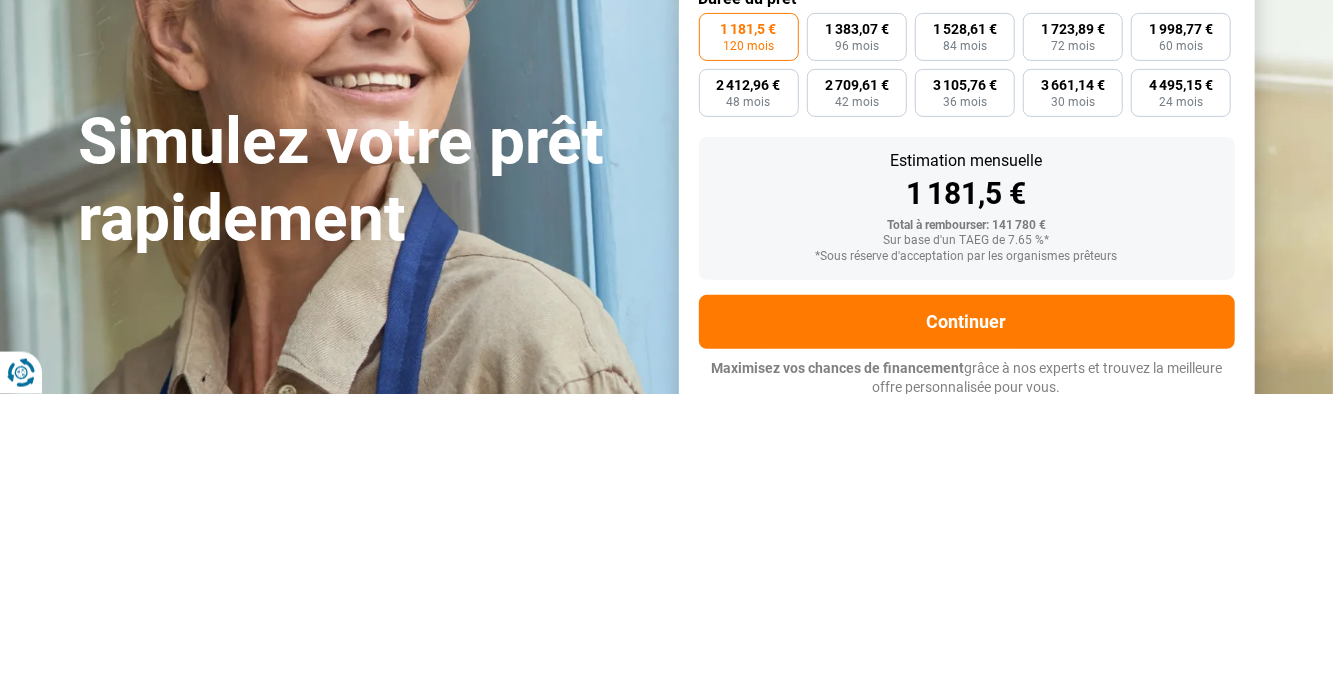 scroll, scrollTop: 51, scrollLeft: 0, axis: vertical 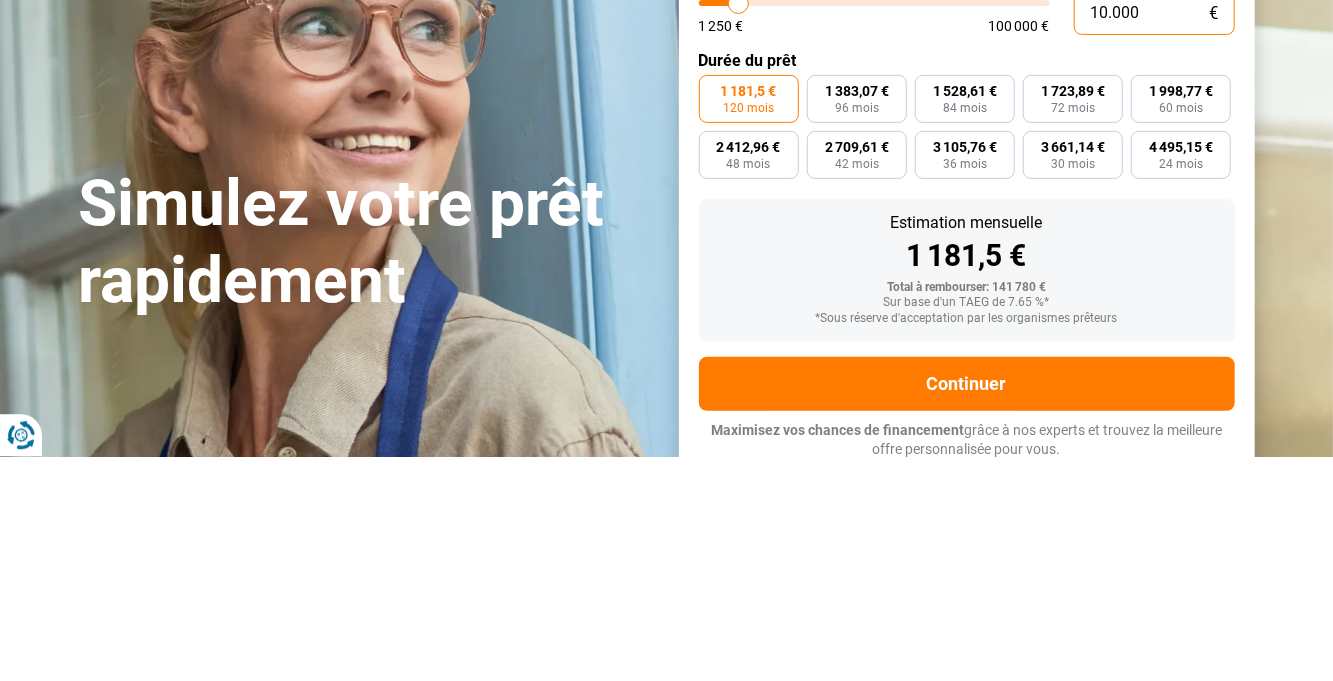 type on "1.000" 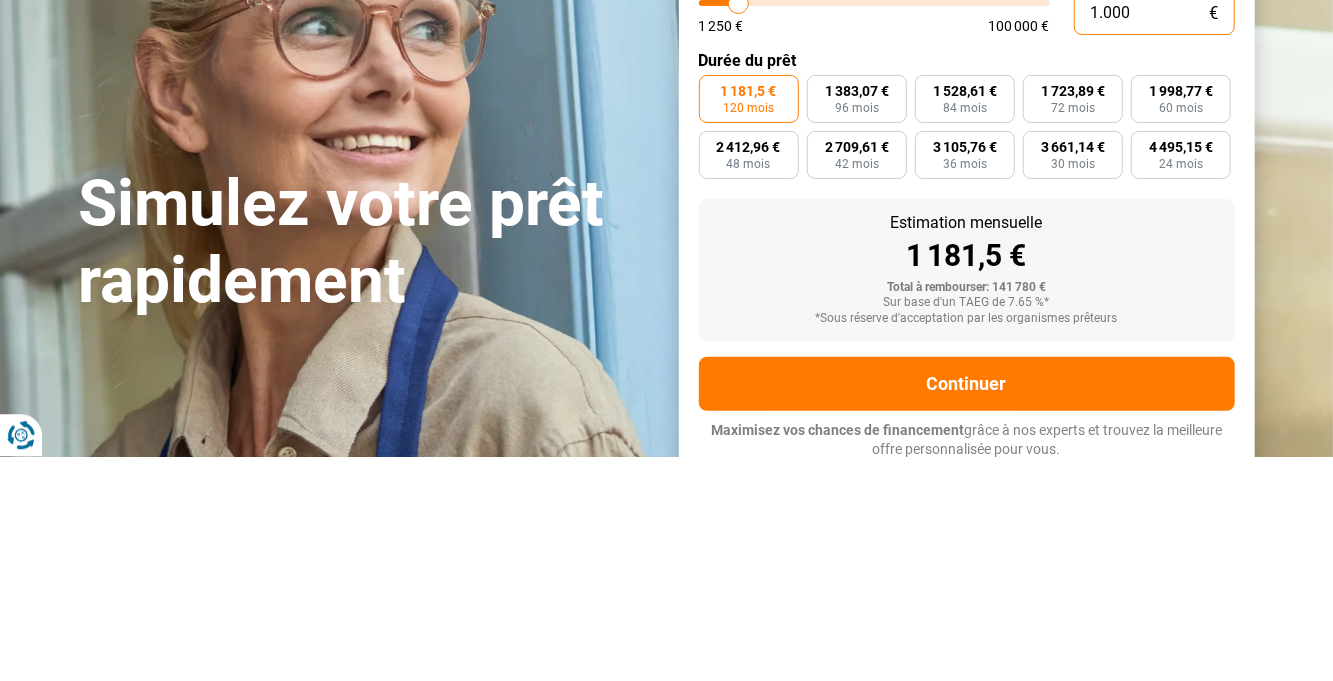 type on "1250" 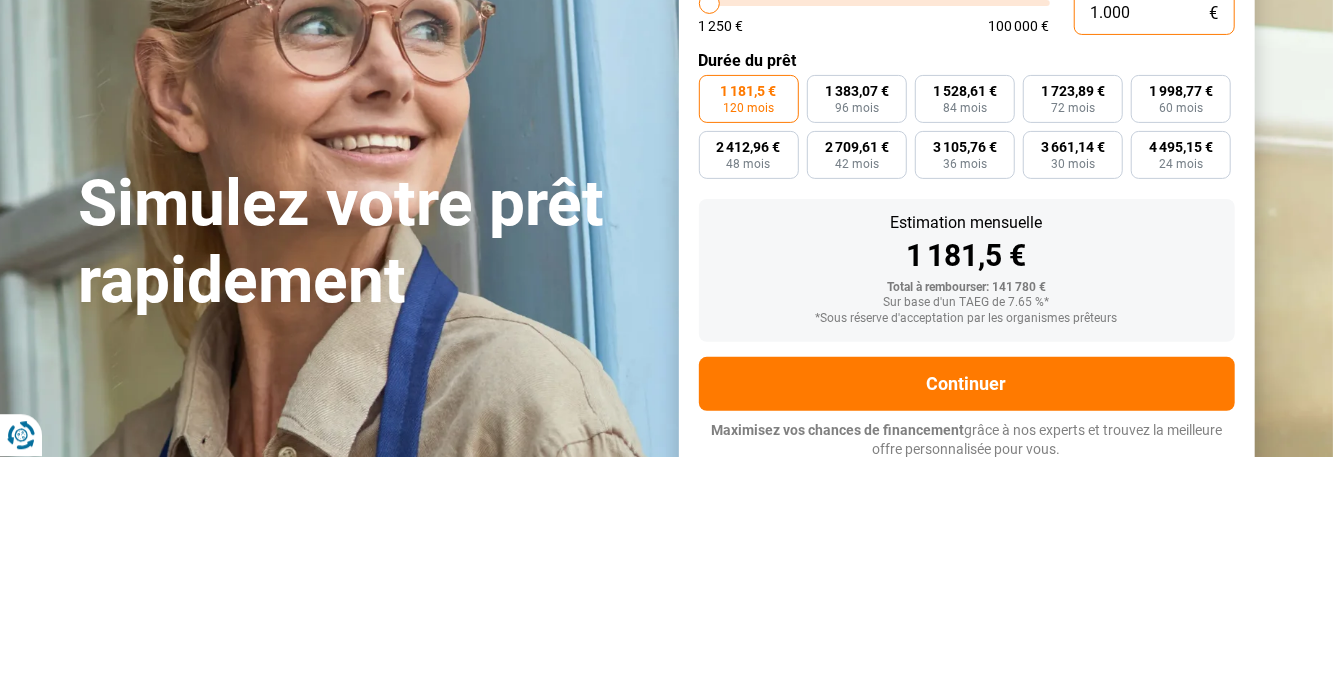 type on "100" 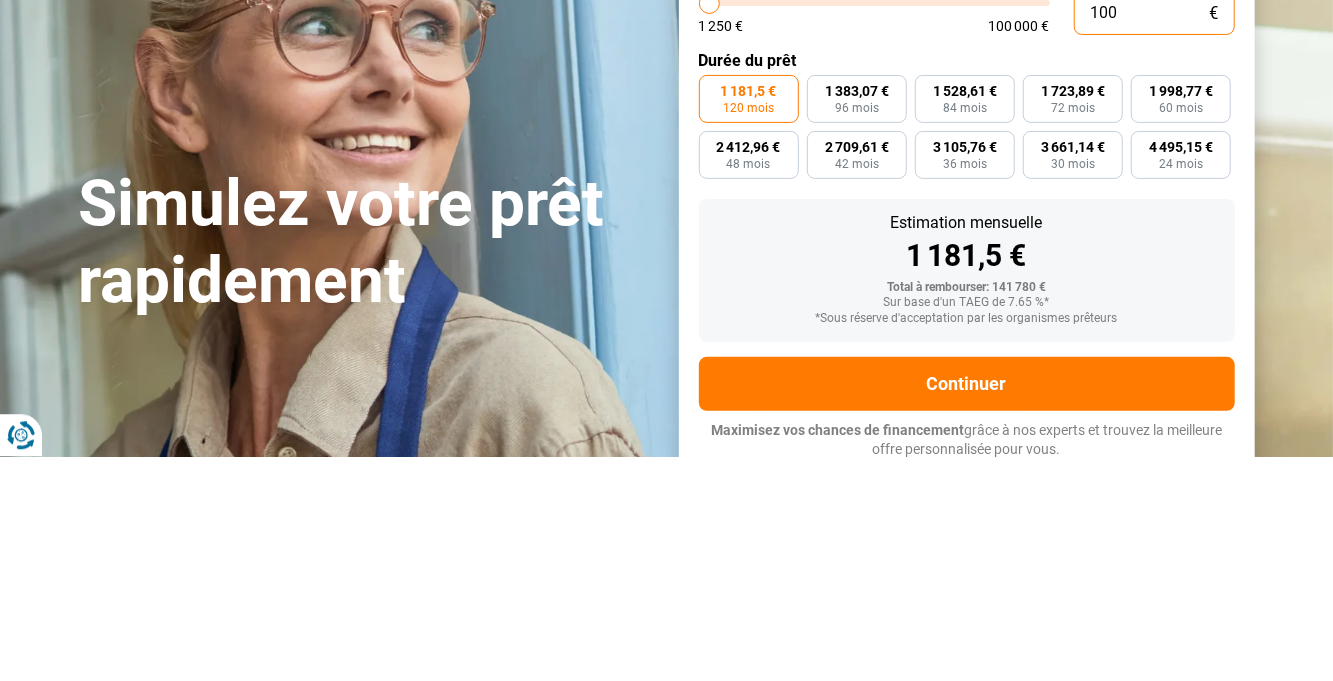 type on "1250" 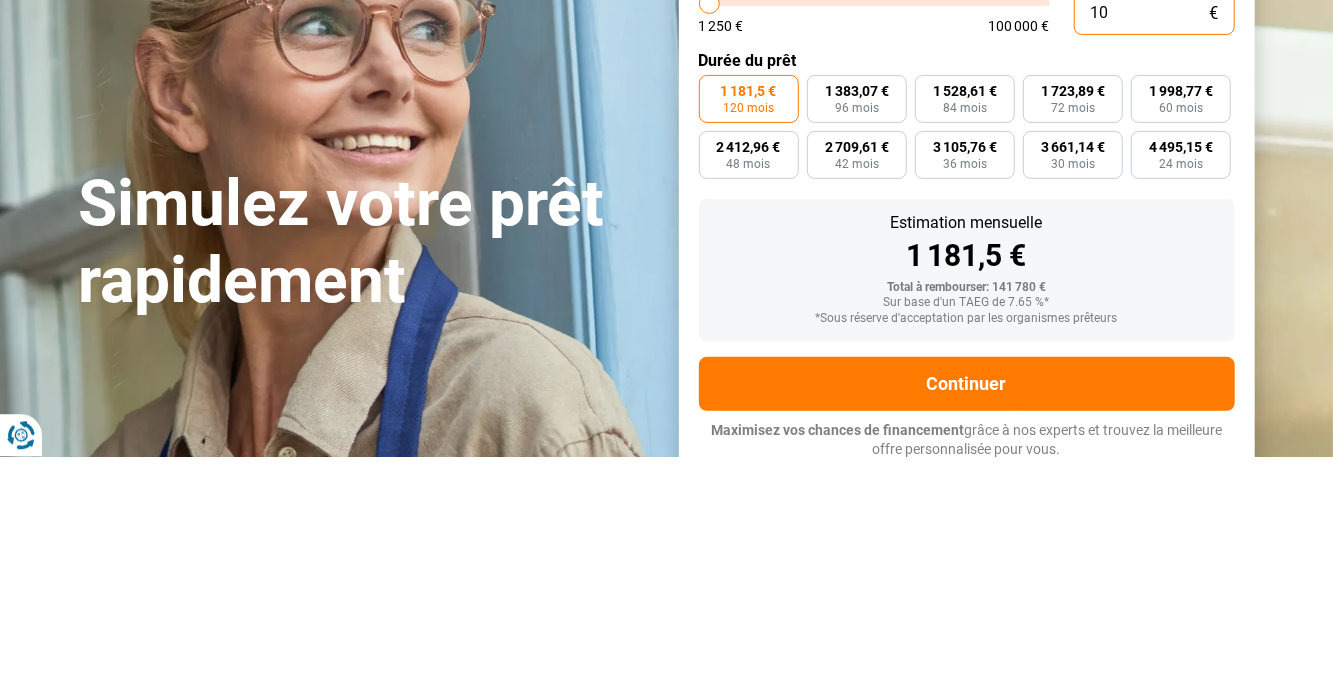 type on "1250" 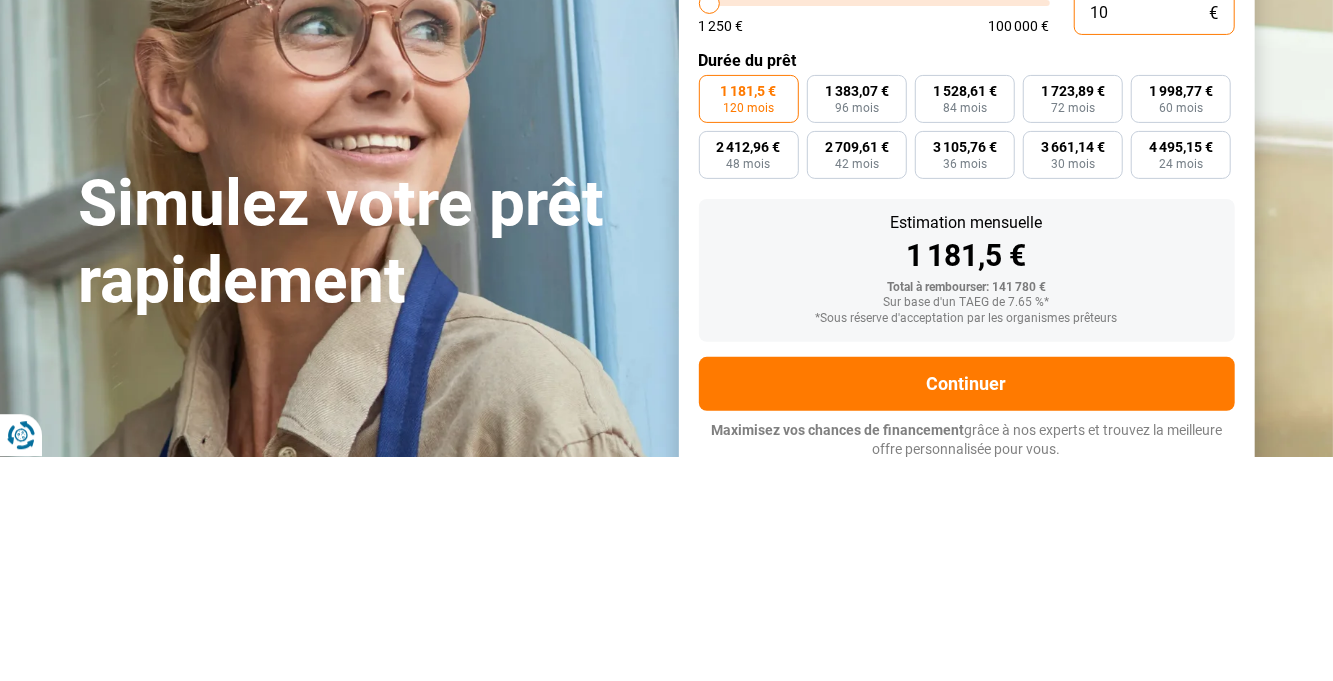 type on "1" 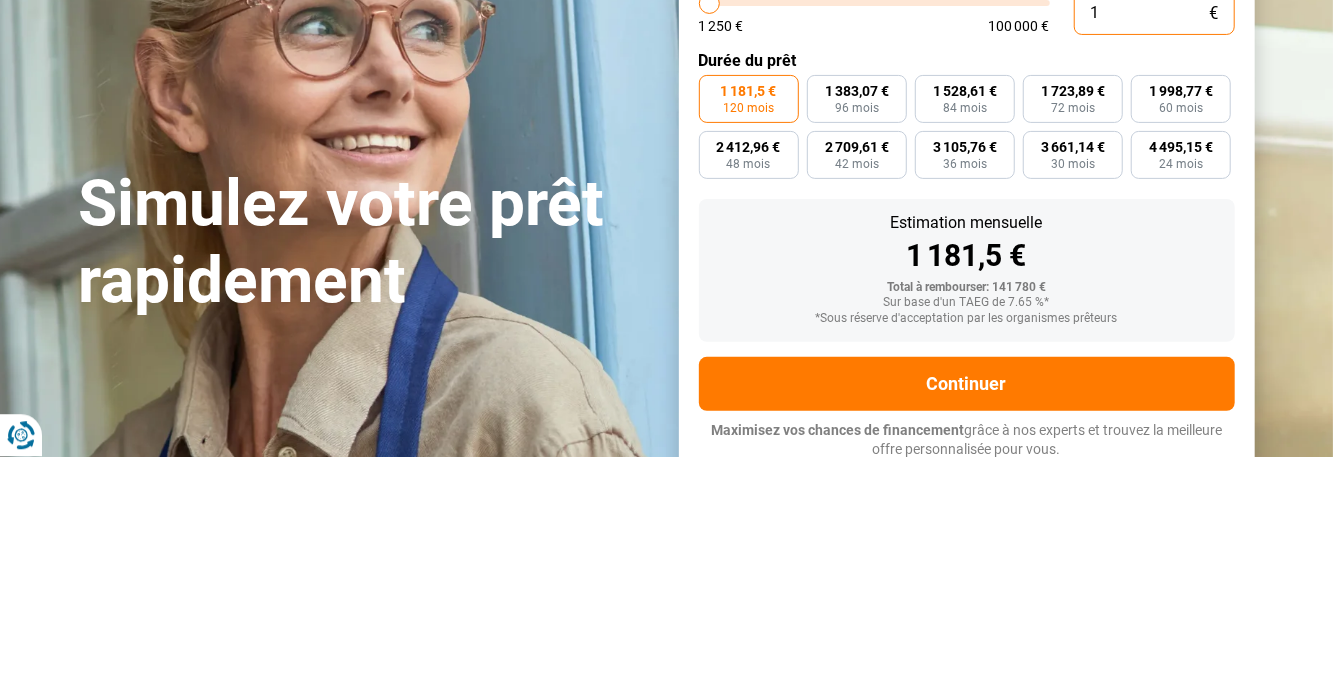 type on "1250" 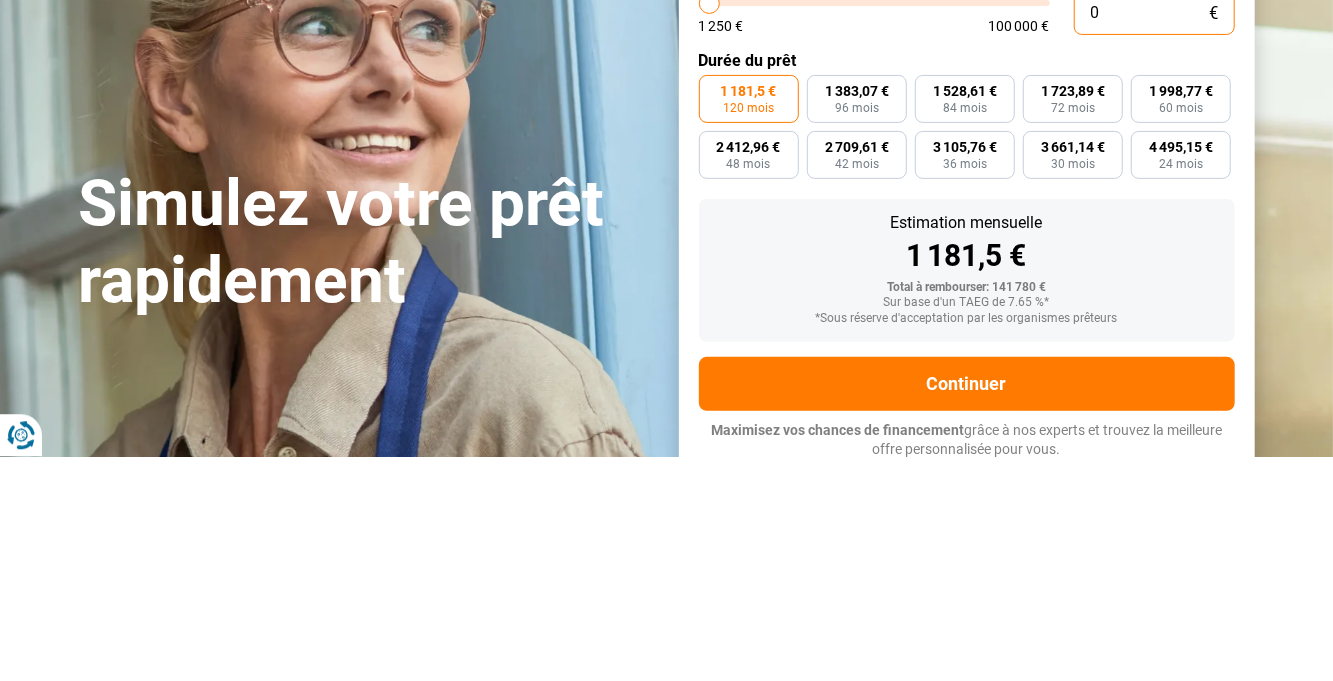 type on "1250" 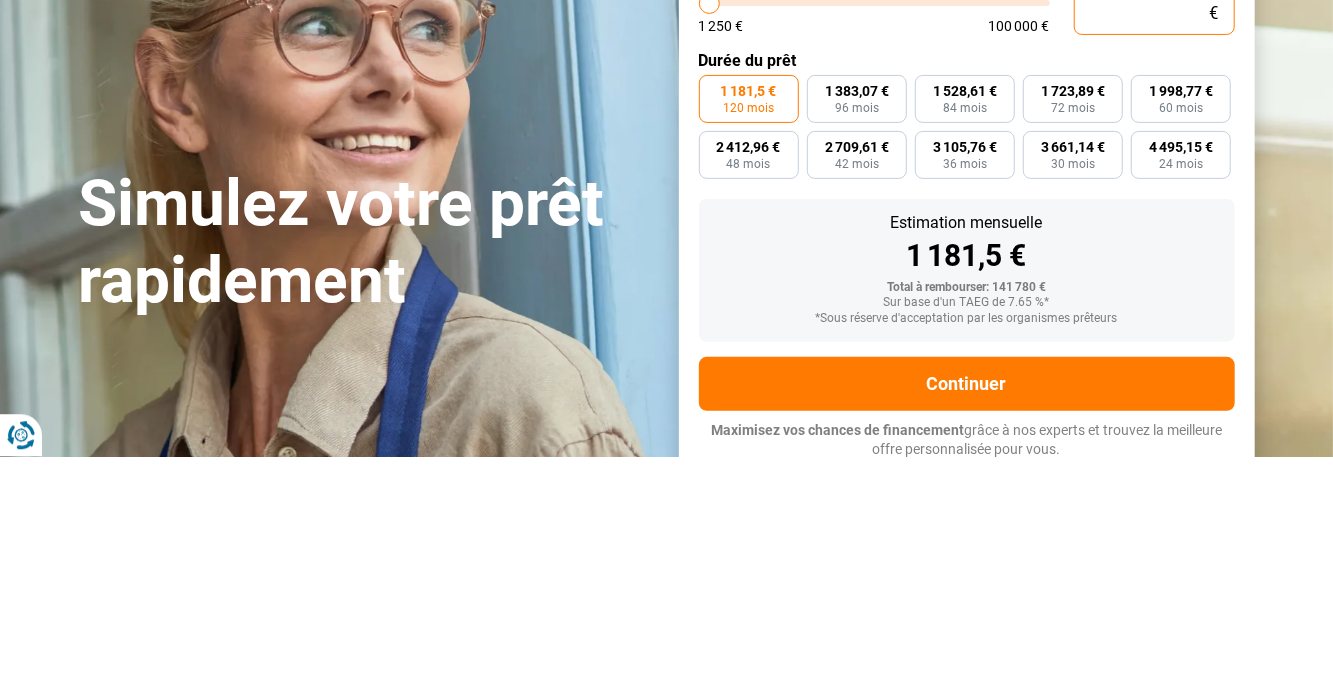 type on "1.250" 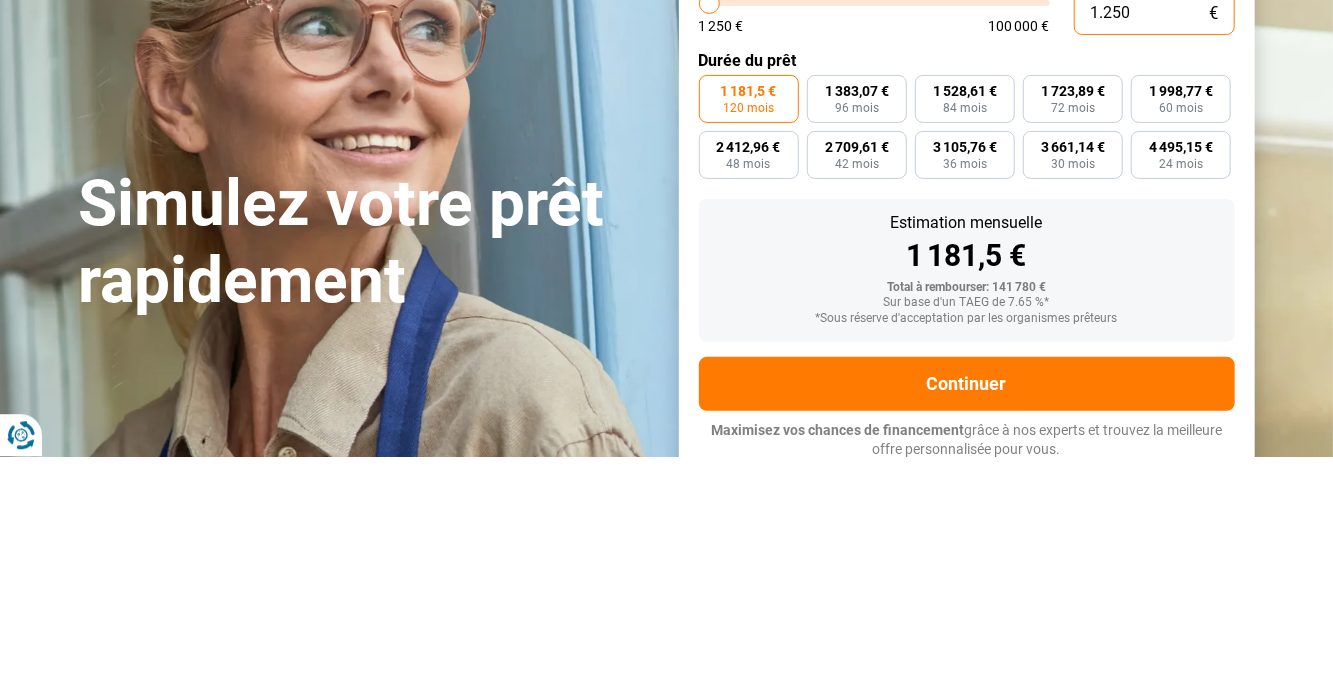 radio on "true" 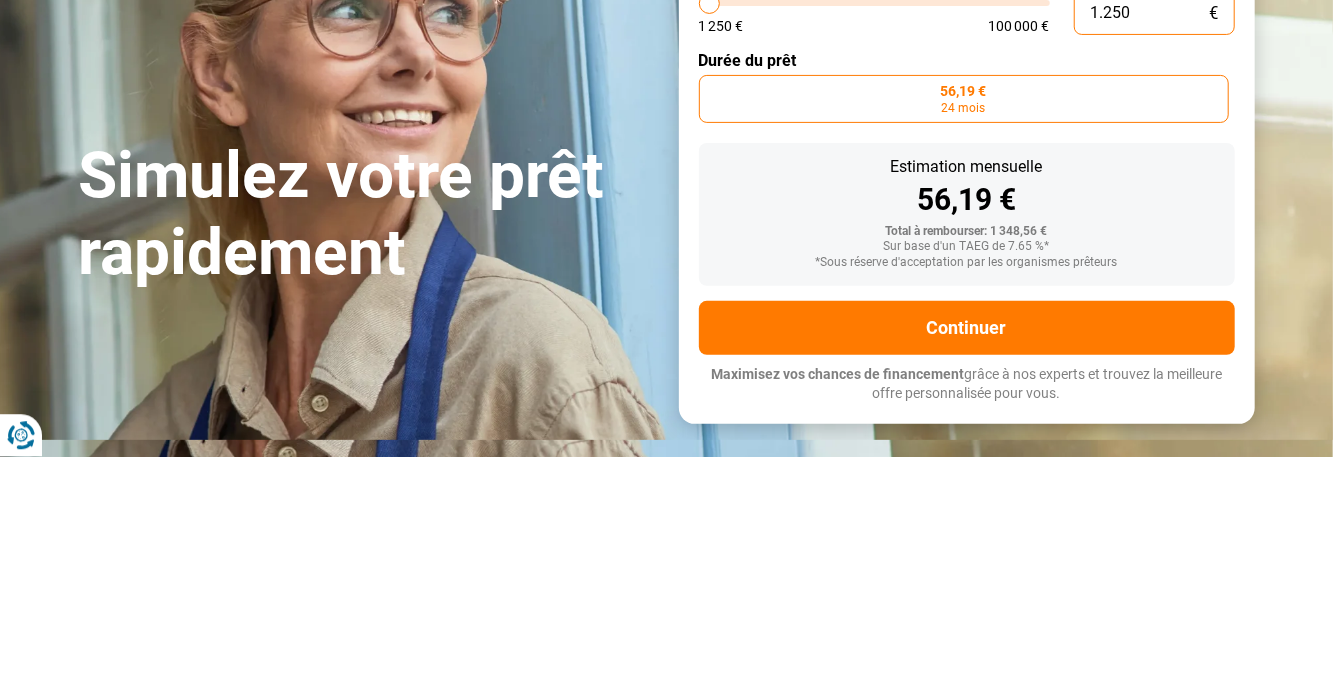 type on "12.503" 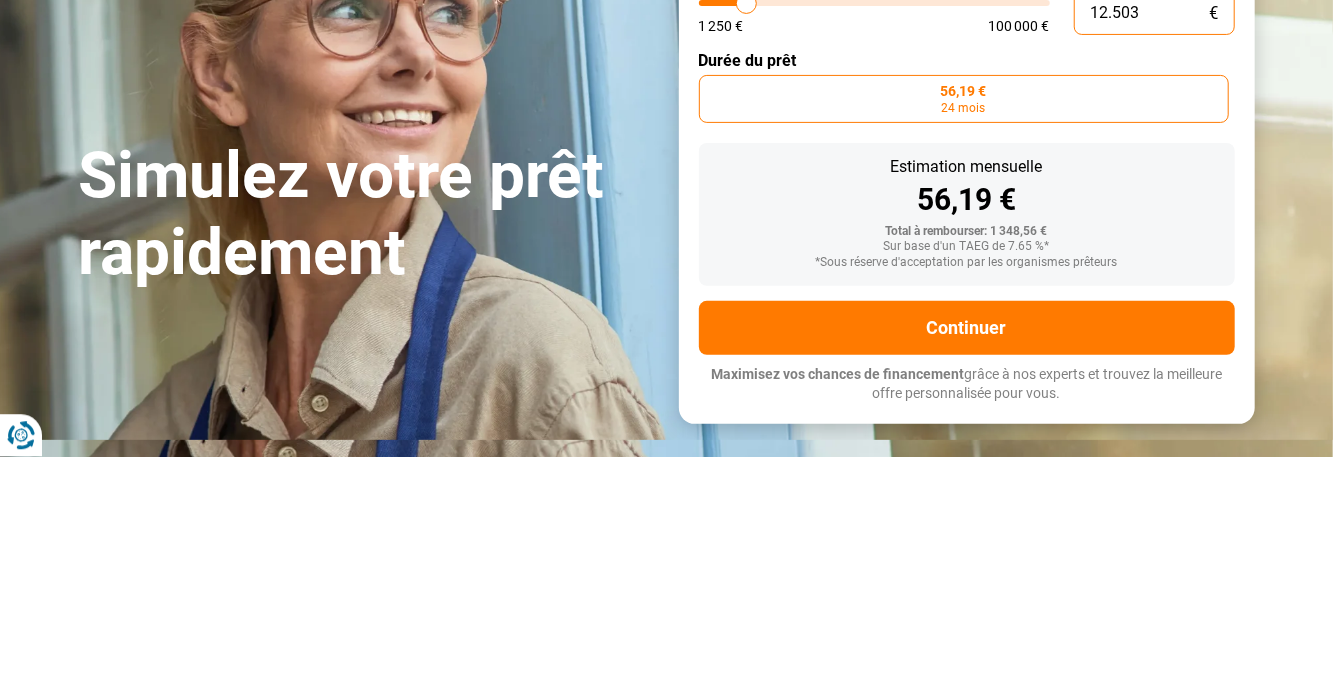 scroll, scrollTop: 51, scrollLeft: 0, axis: vertical 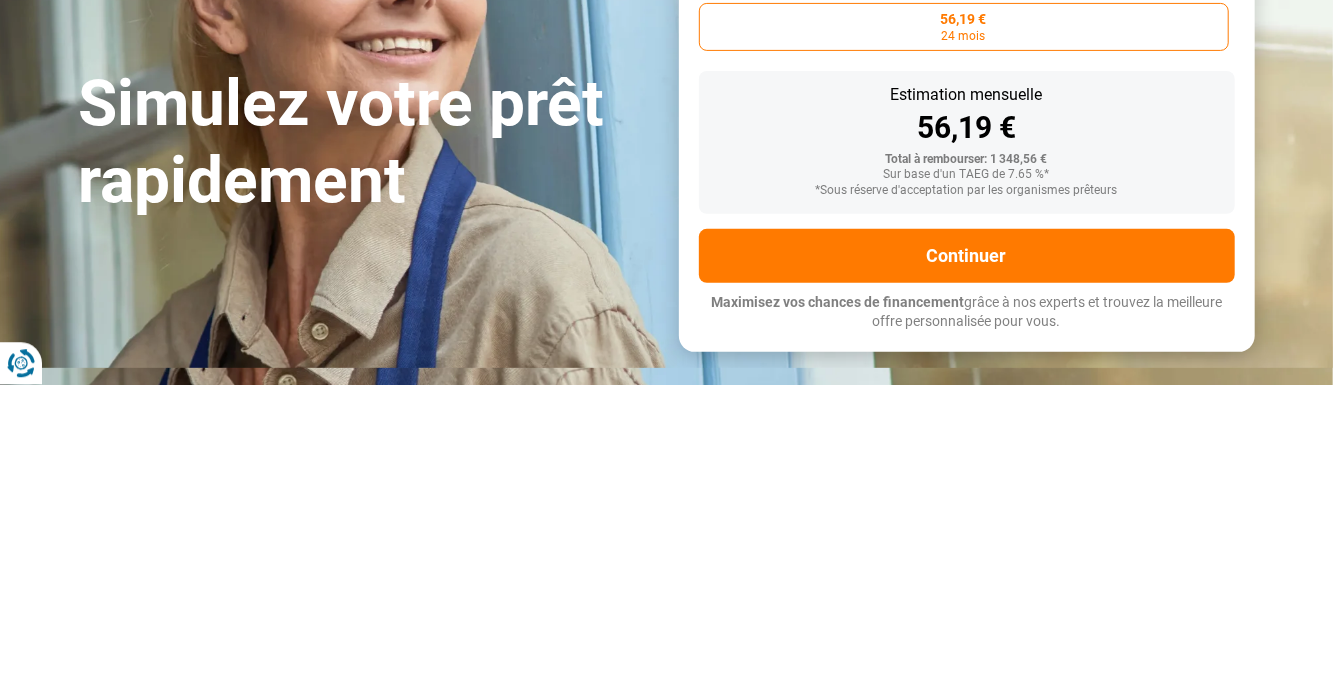 type on "12500" 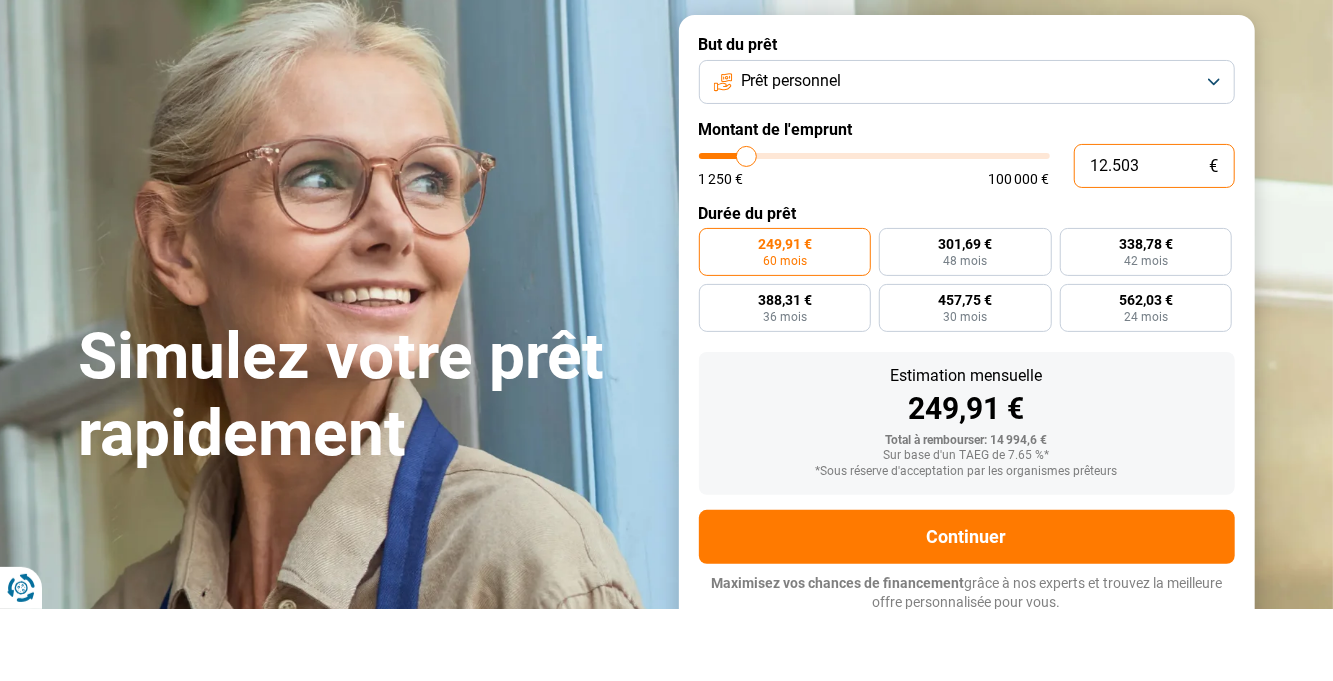 scroll, scrollTop: 0, scrollLeft: 0, axis: both 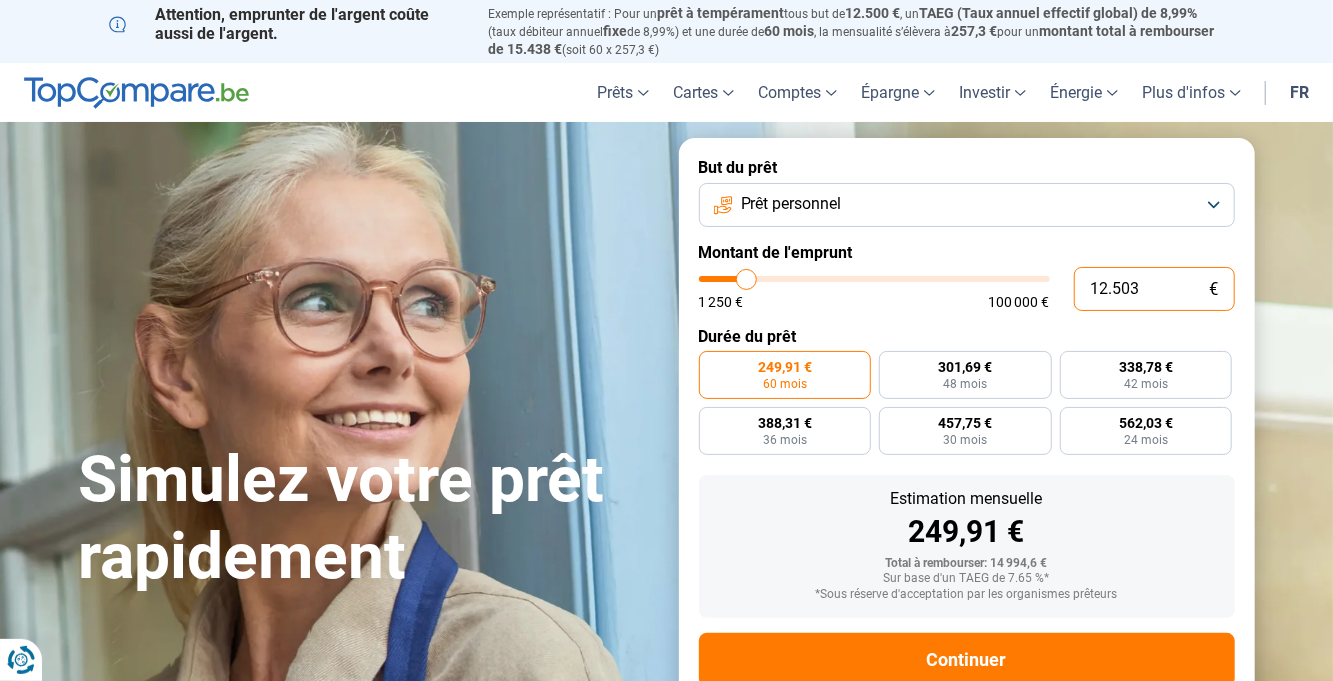 type on "1.250" 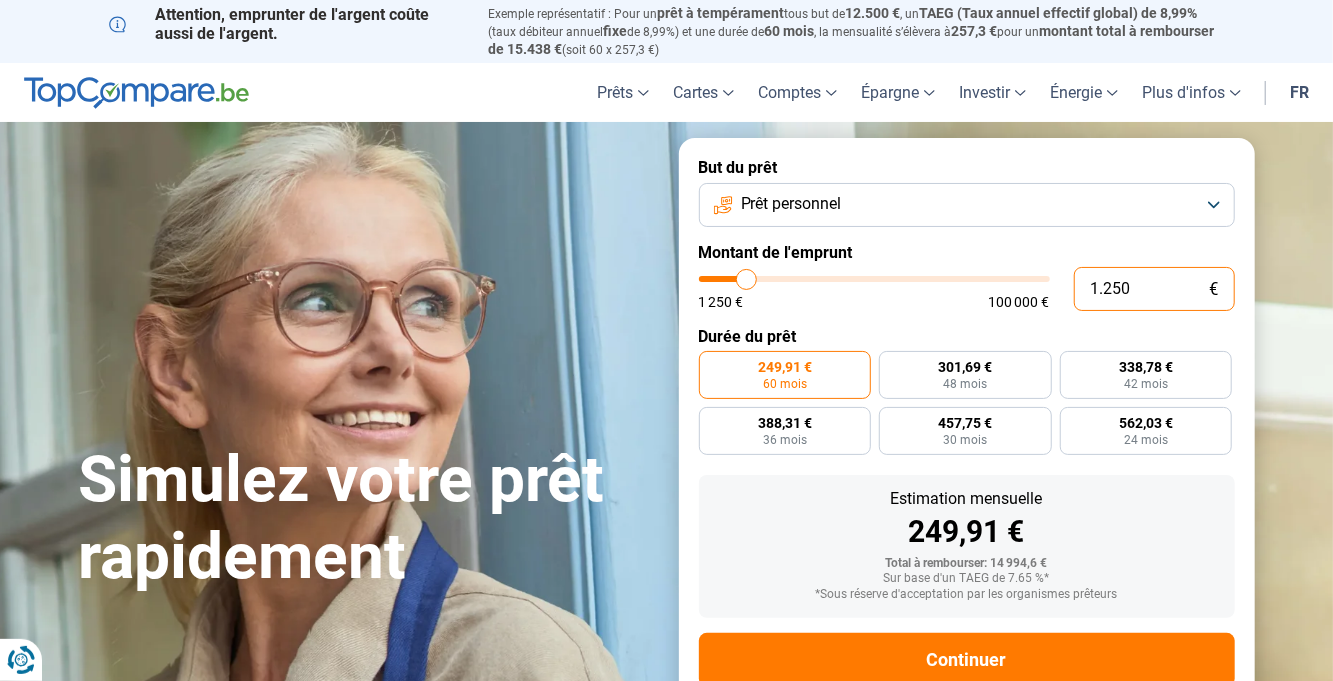 type on "1250" 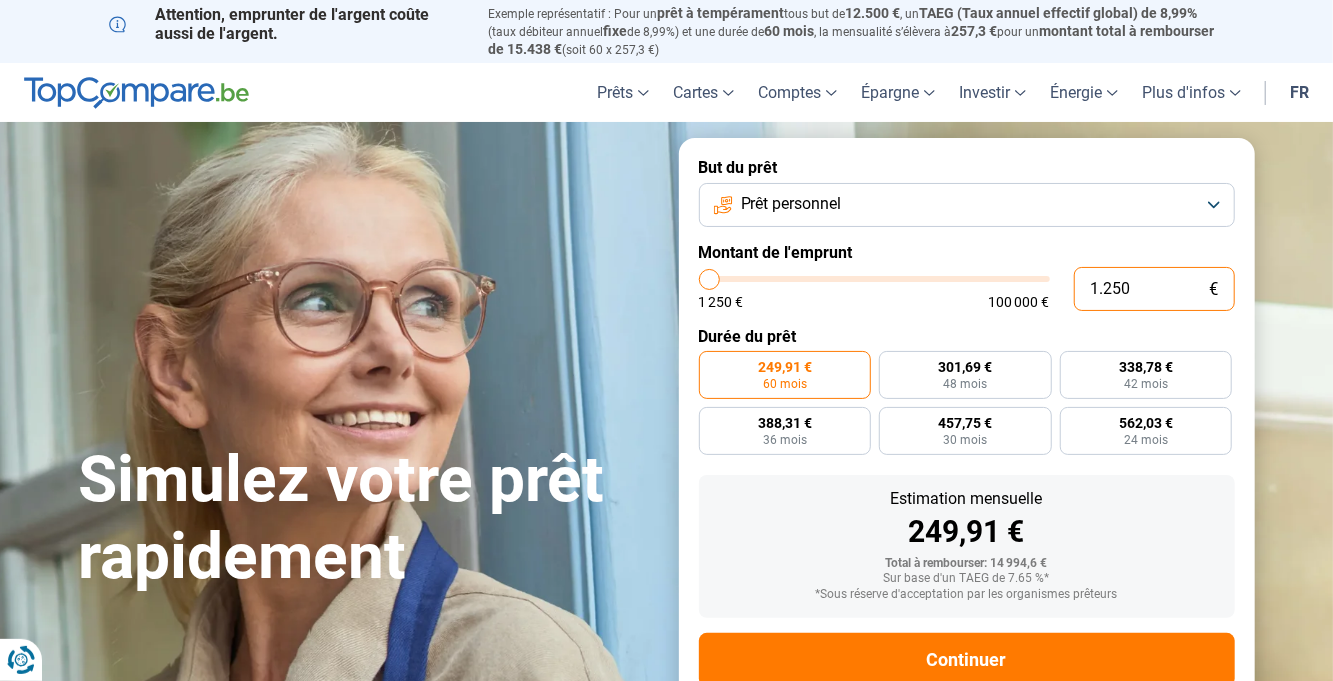 type on "125" 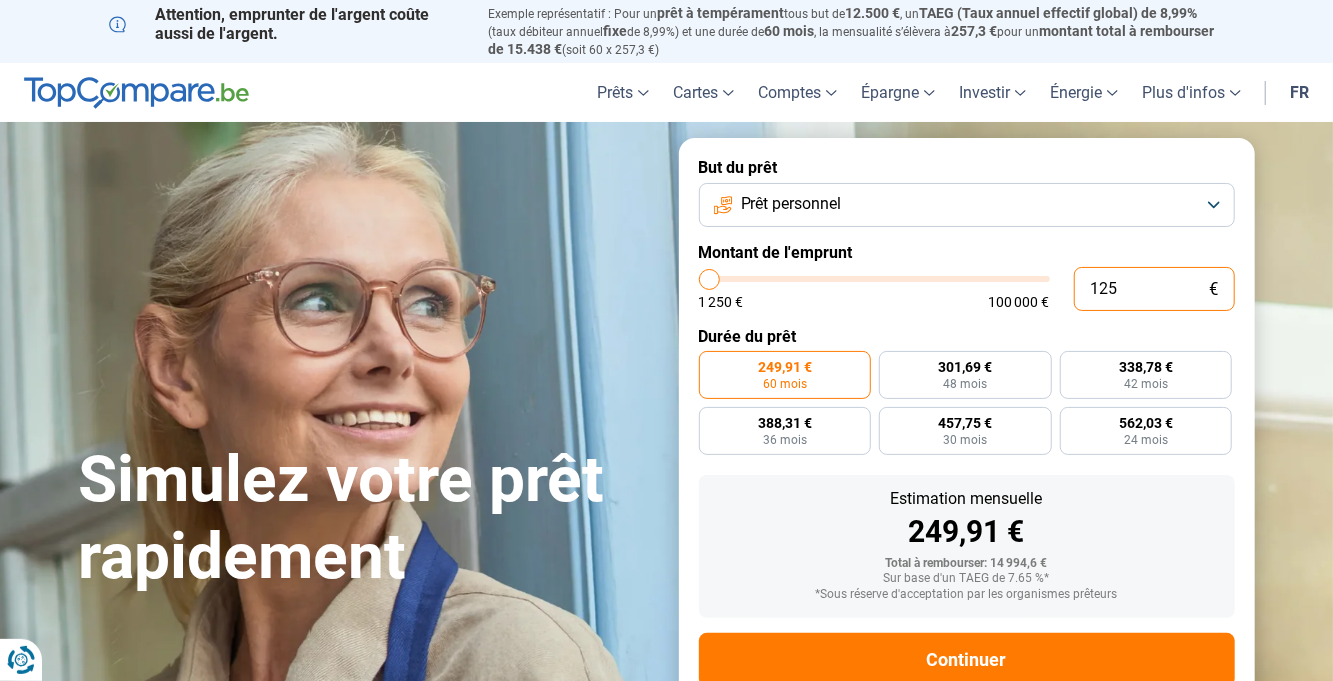type on "1250" 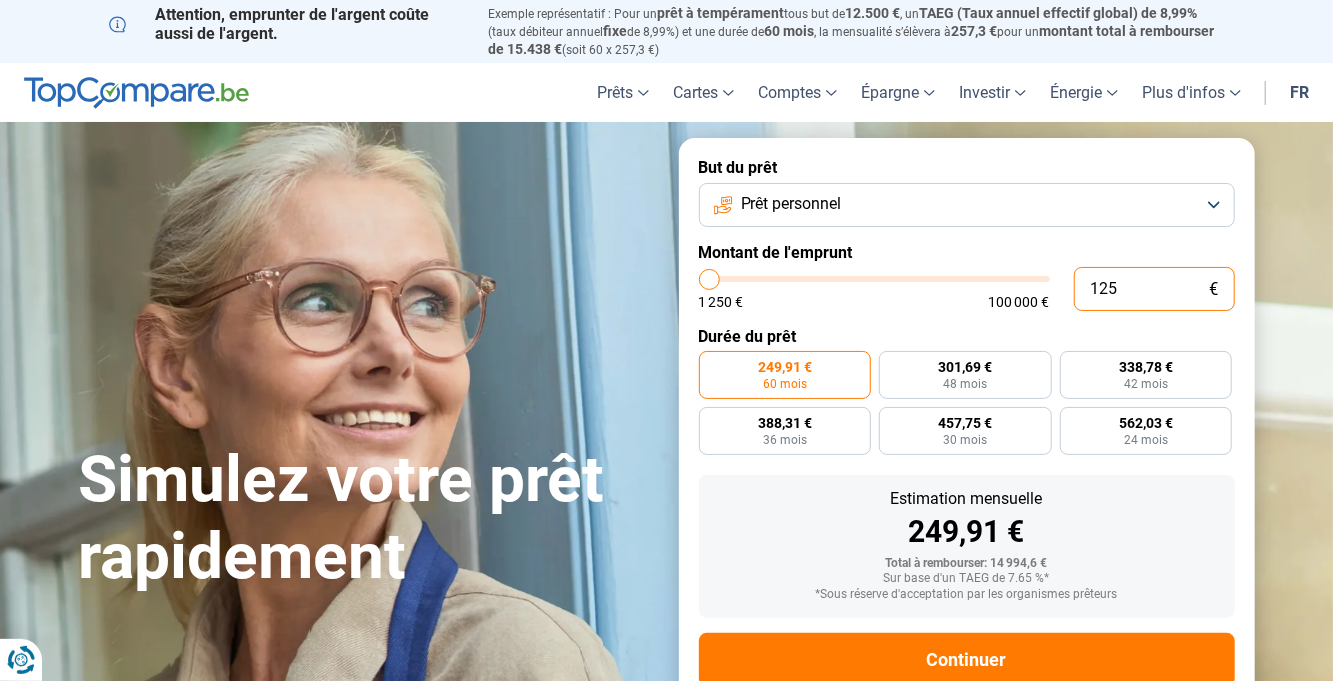 type on "12" 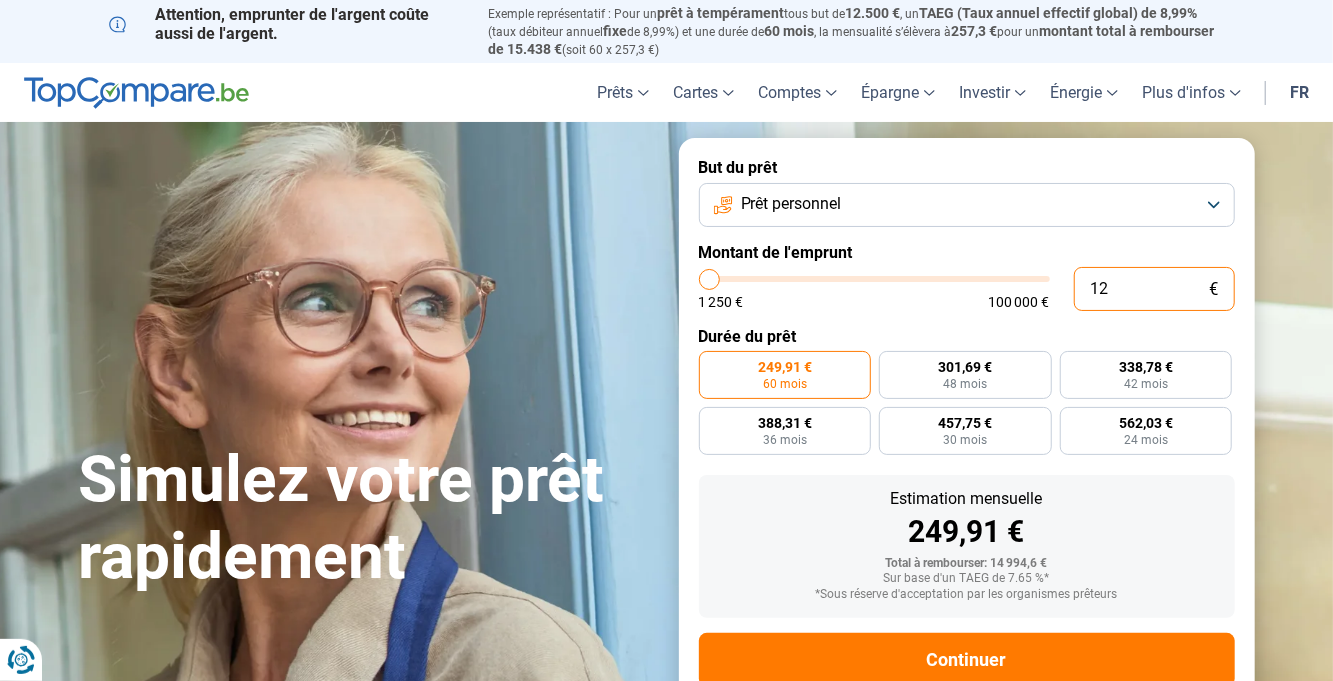 type on "1250" 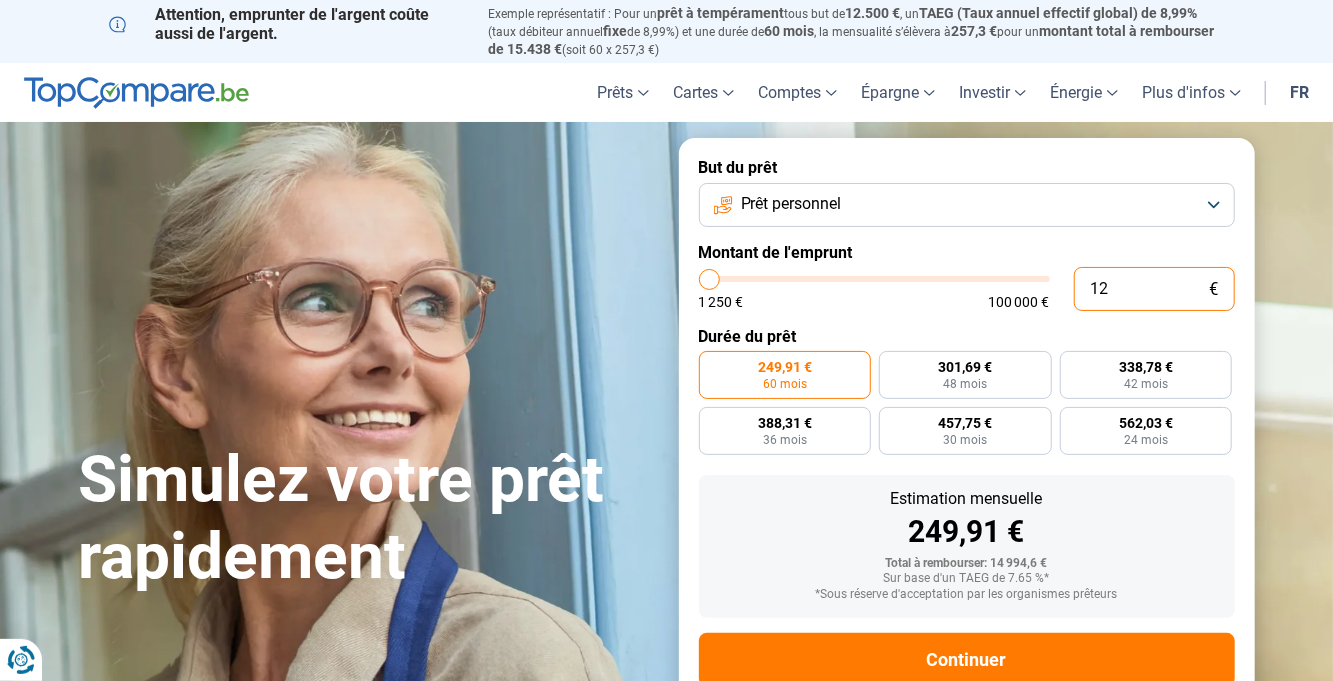 type on "1" 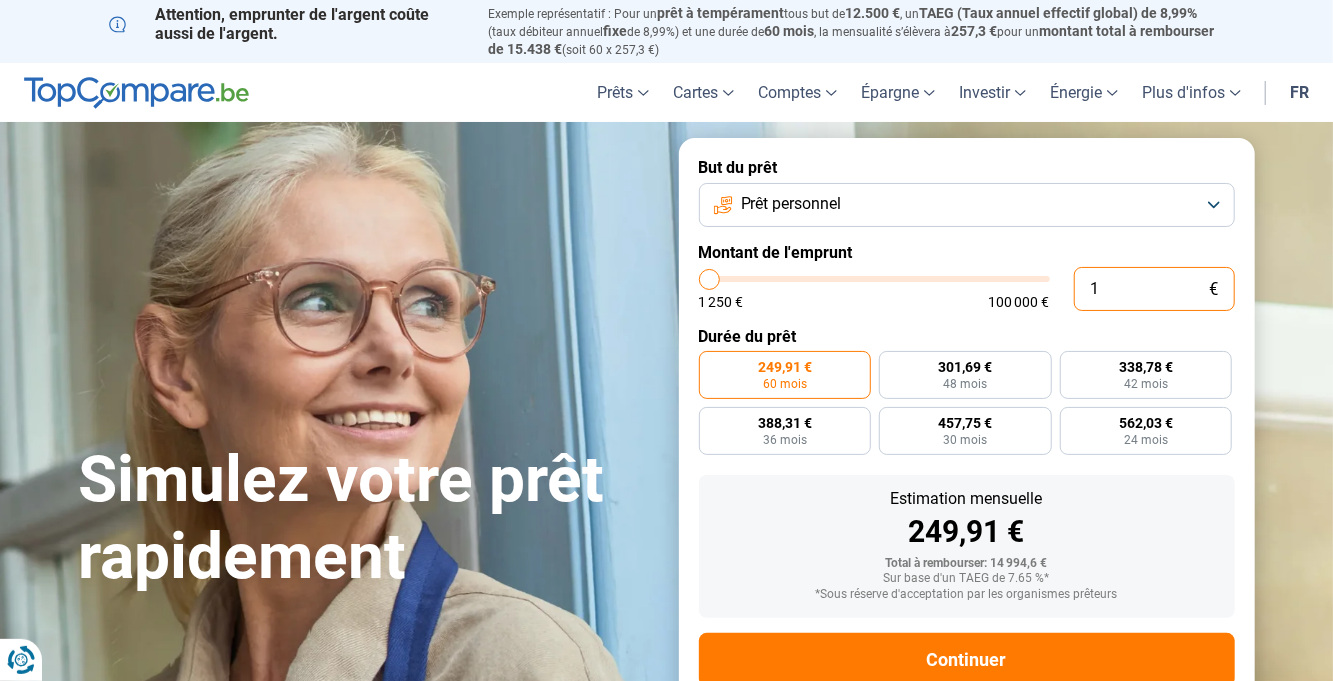 type on "1250" 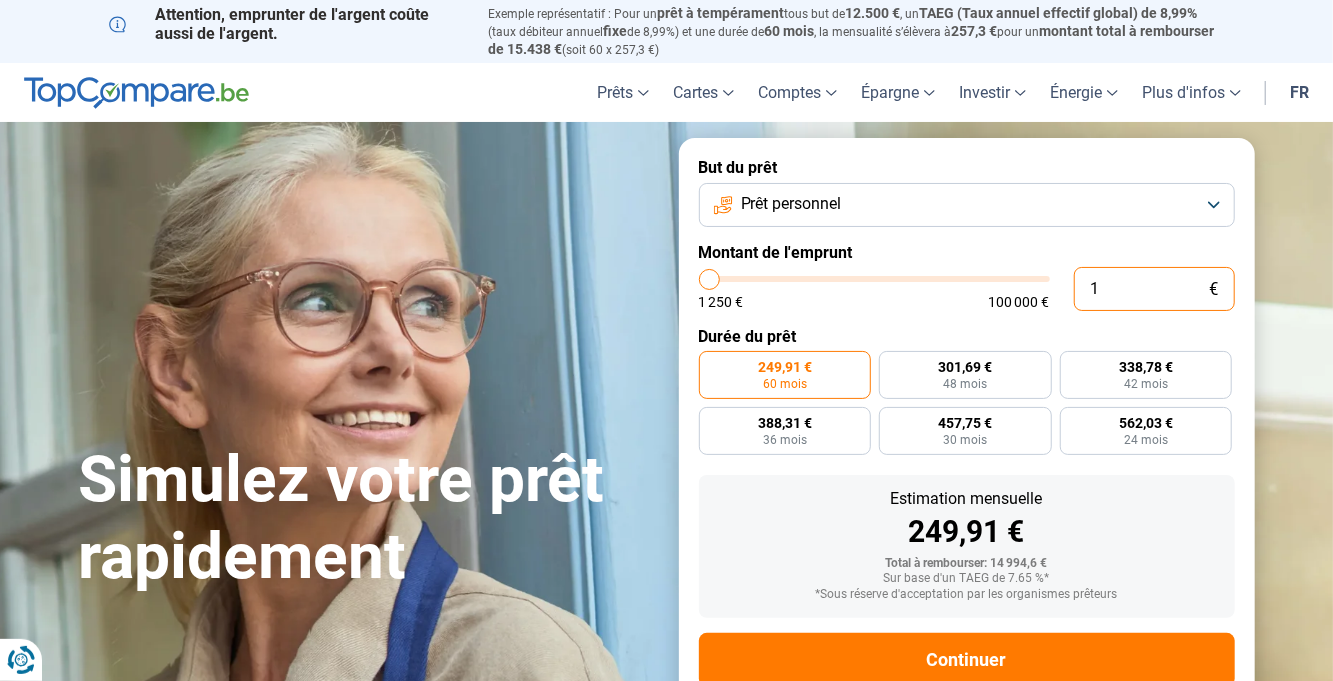 type on "0" 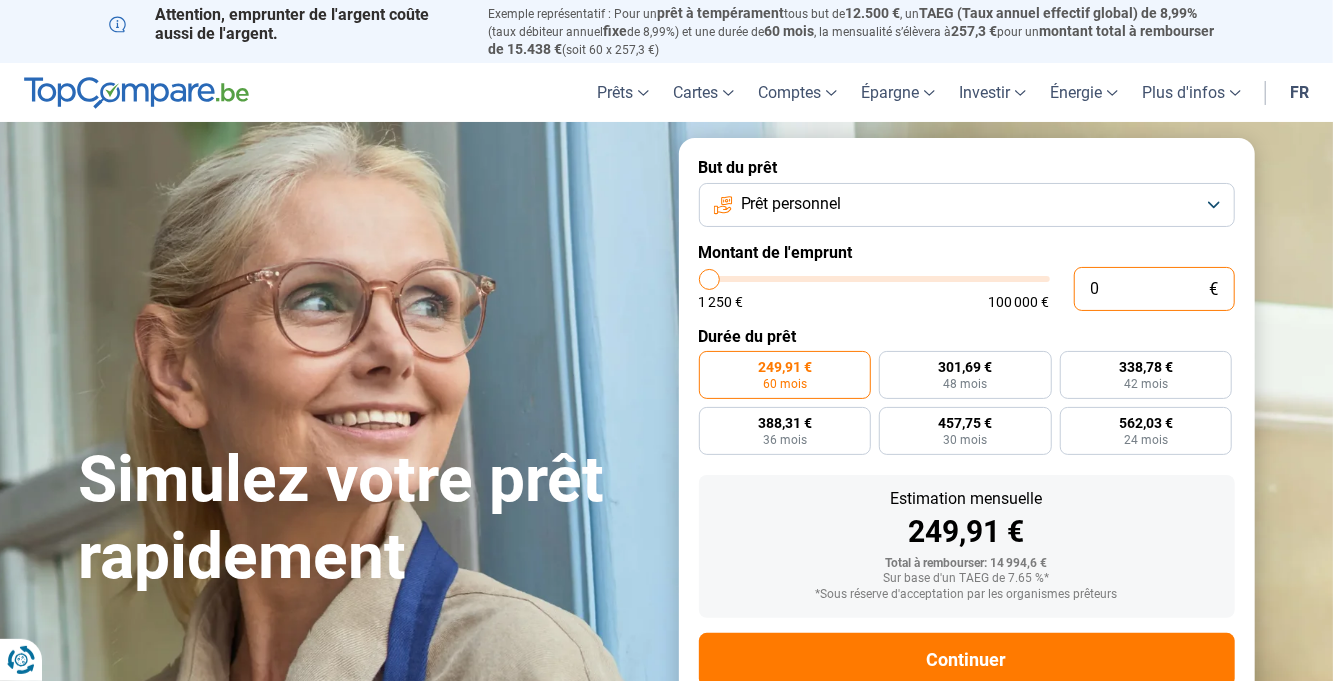 type on "1250" 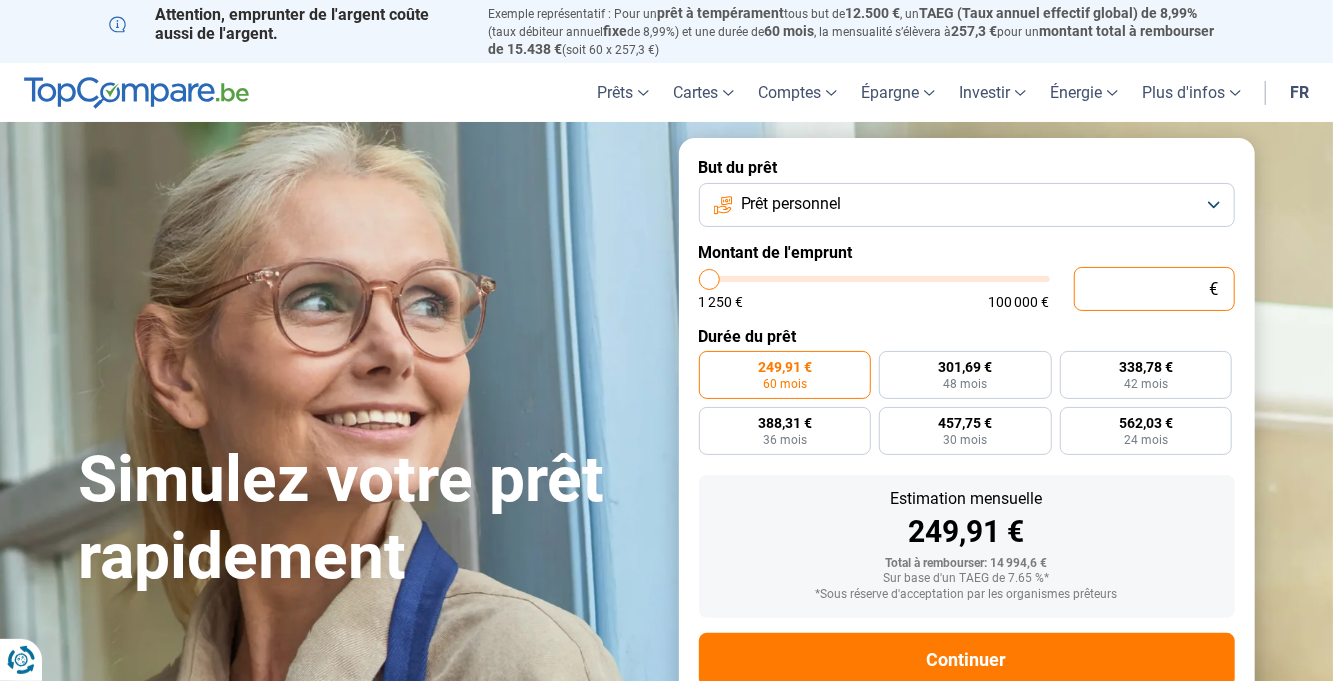 type on "1.250" 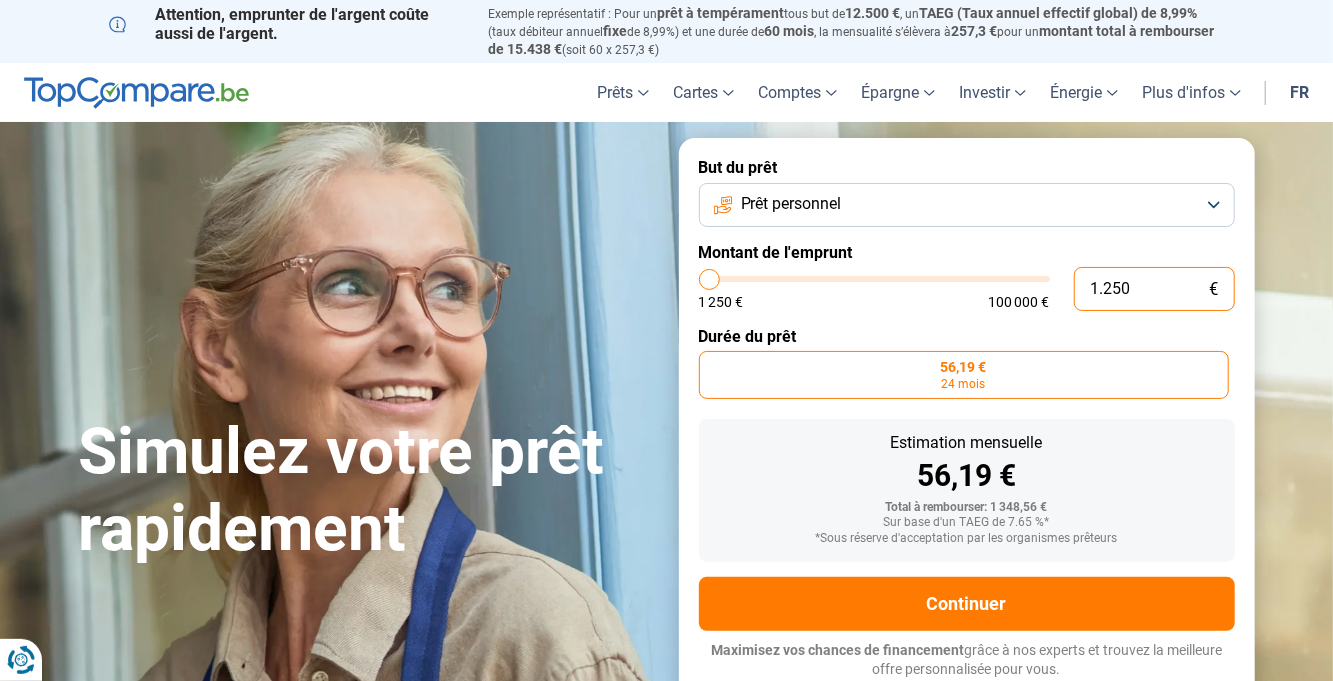 type on "12.503" 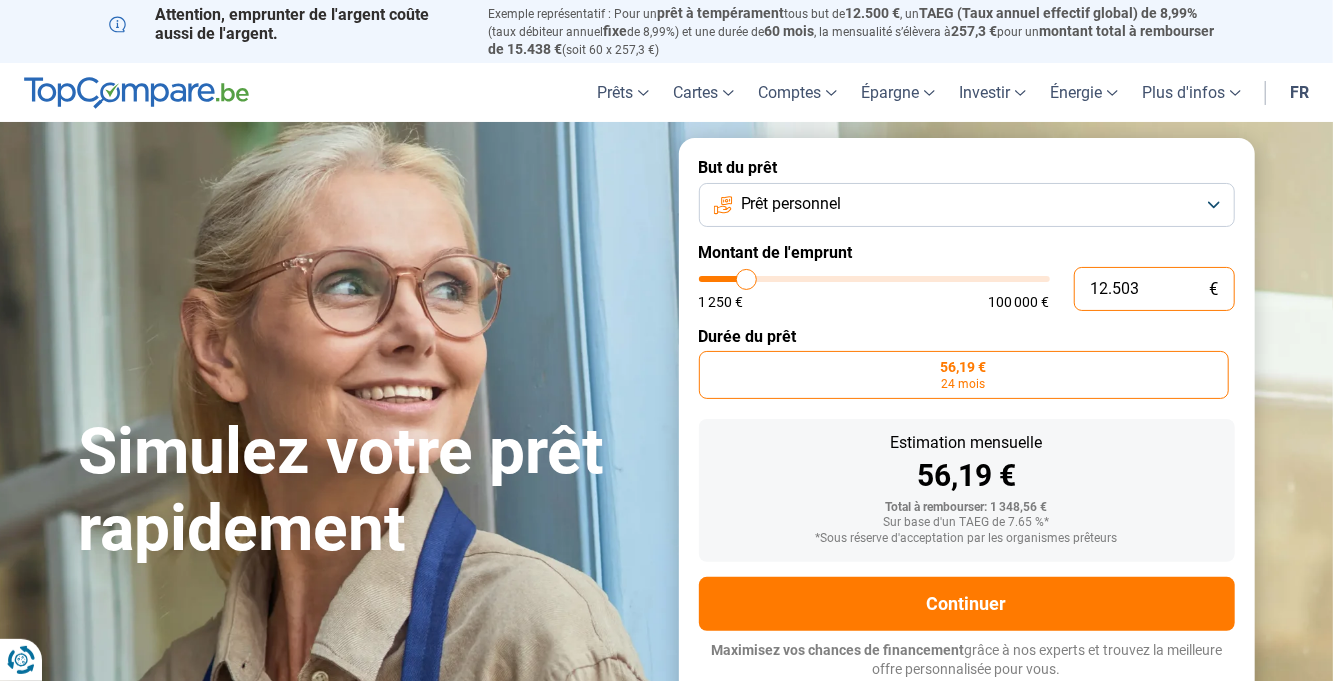 type on "12500" 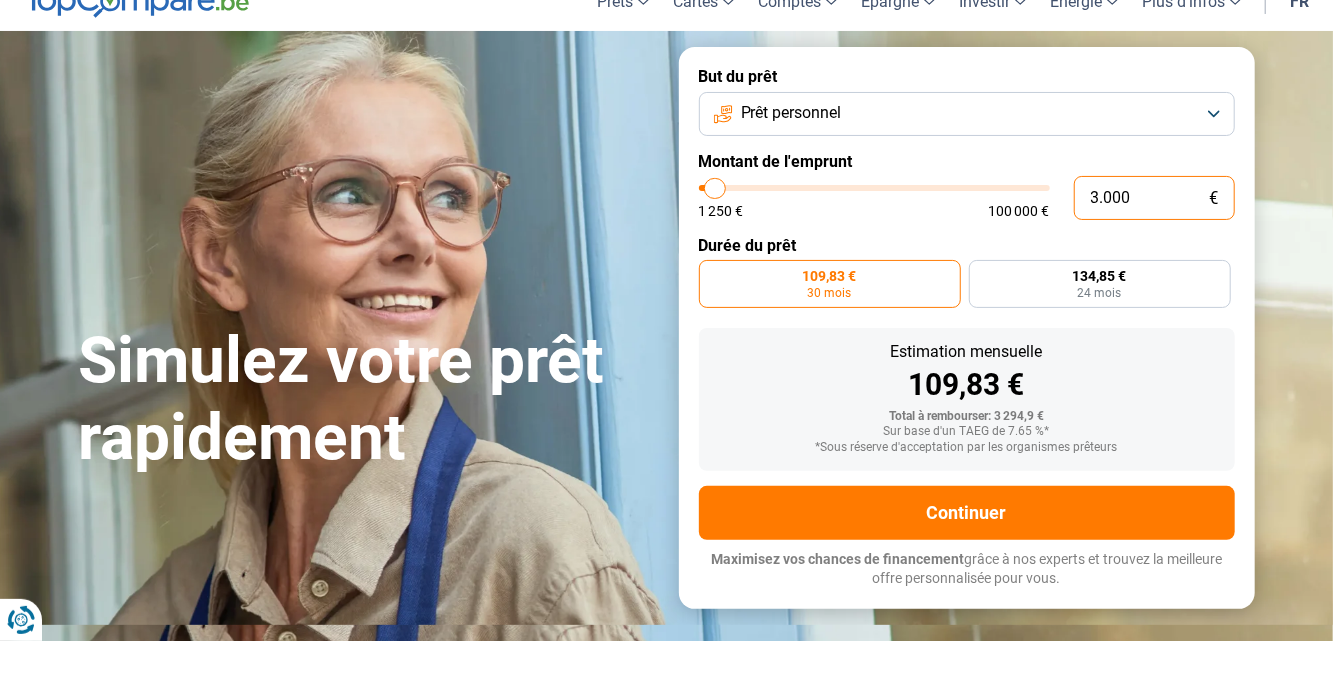 scroll, scrollTop: 51, scrollLeft: 0, axis: vertical 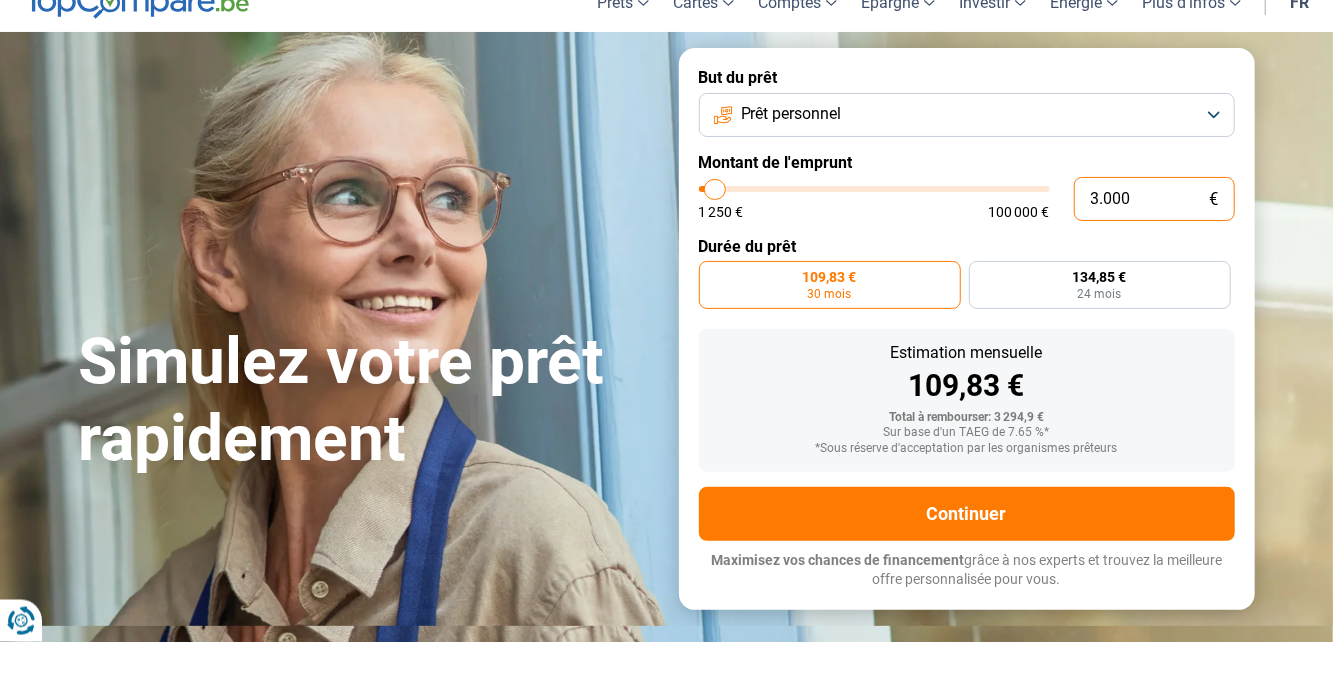 click on "3.000" at bounding box center [1154, 238] 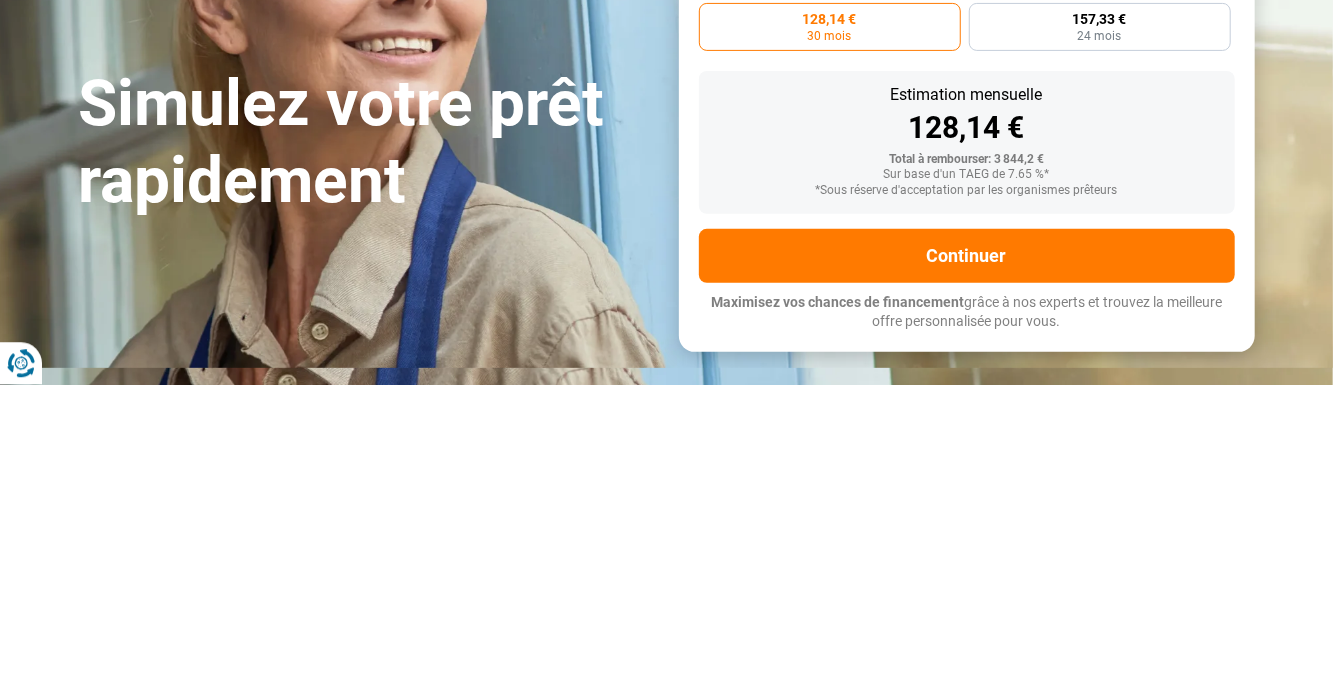 scroll, scrollTop: 51, scrollLeft: 0, axis: vertical 